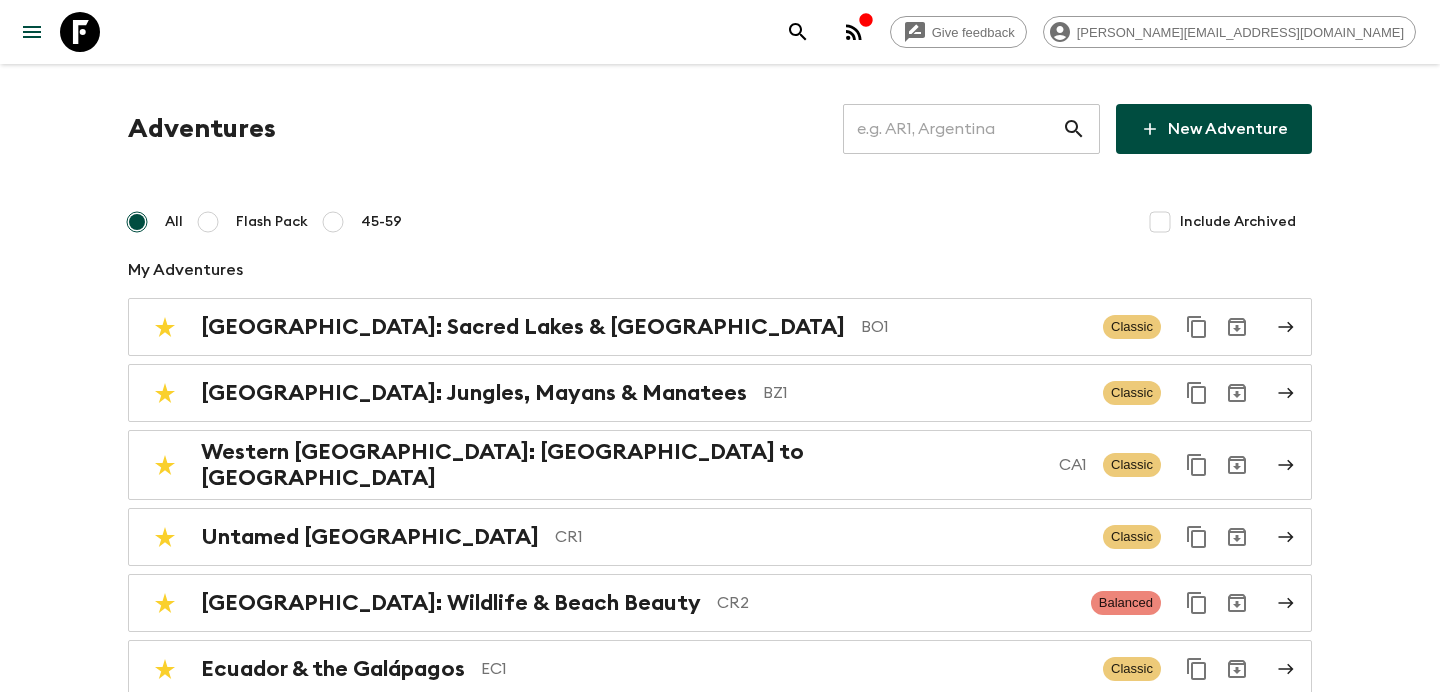 scroll, scrollTop: 0, scrollLeft: 0, axis: both 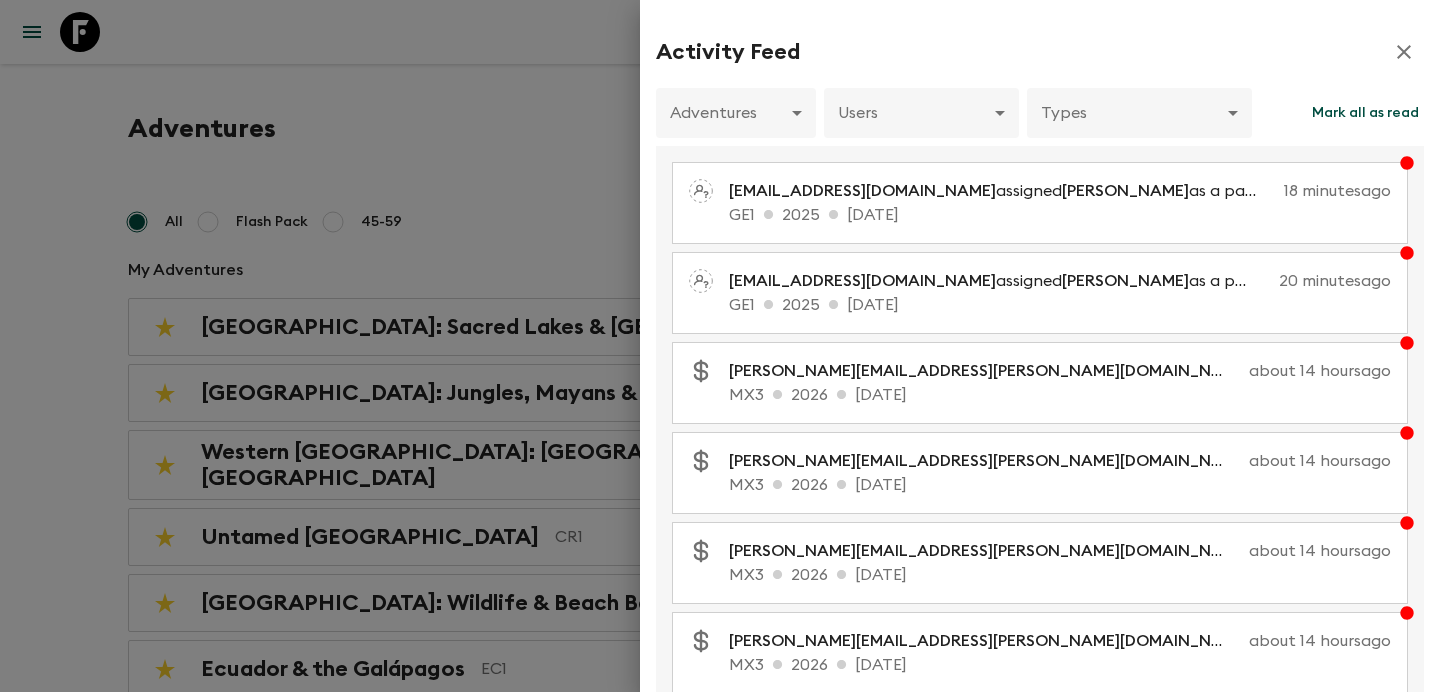click at bounding box center (720, 346) 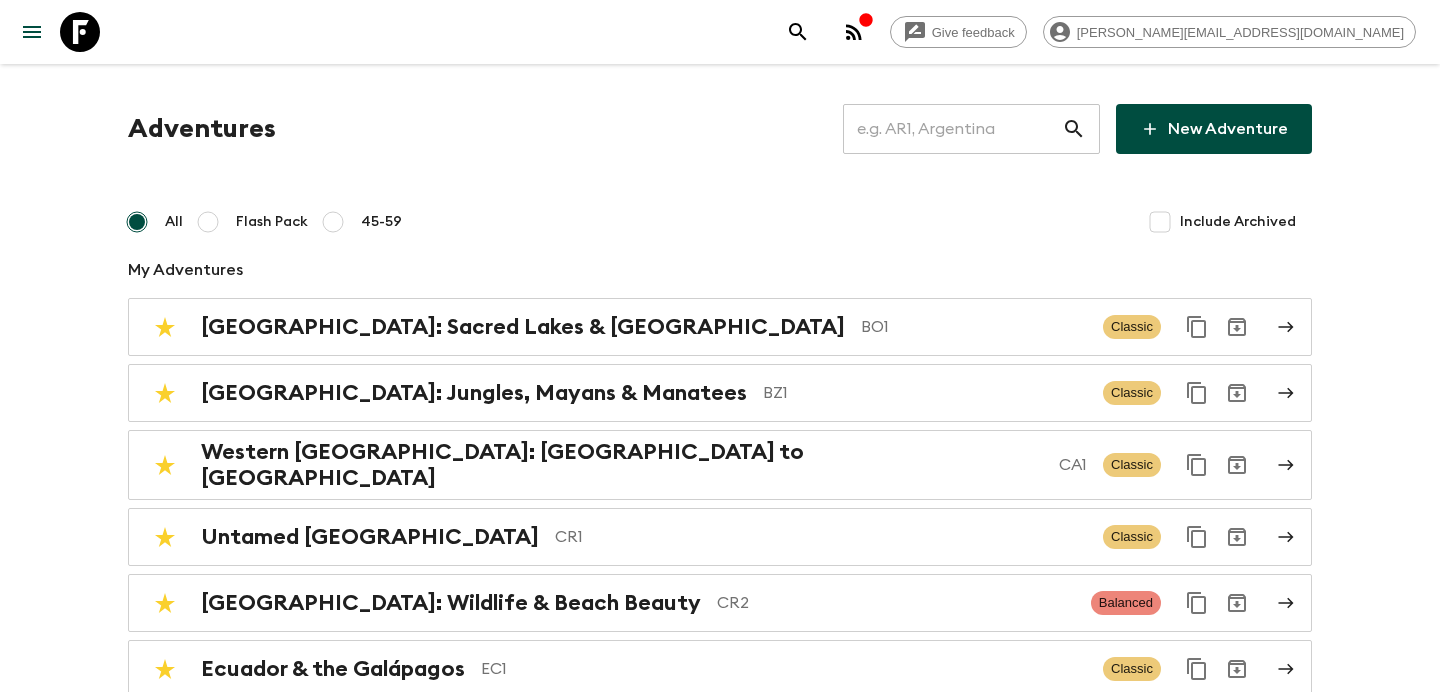 click at bounding box center (952, 129) 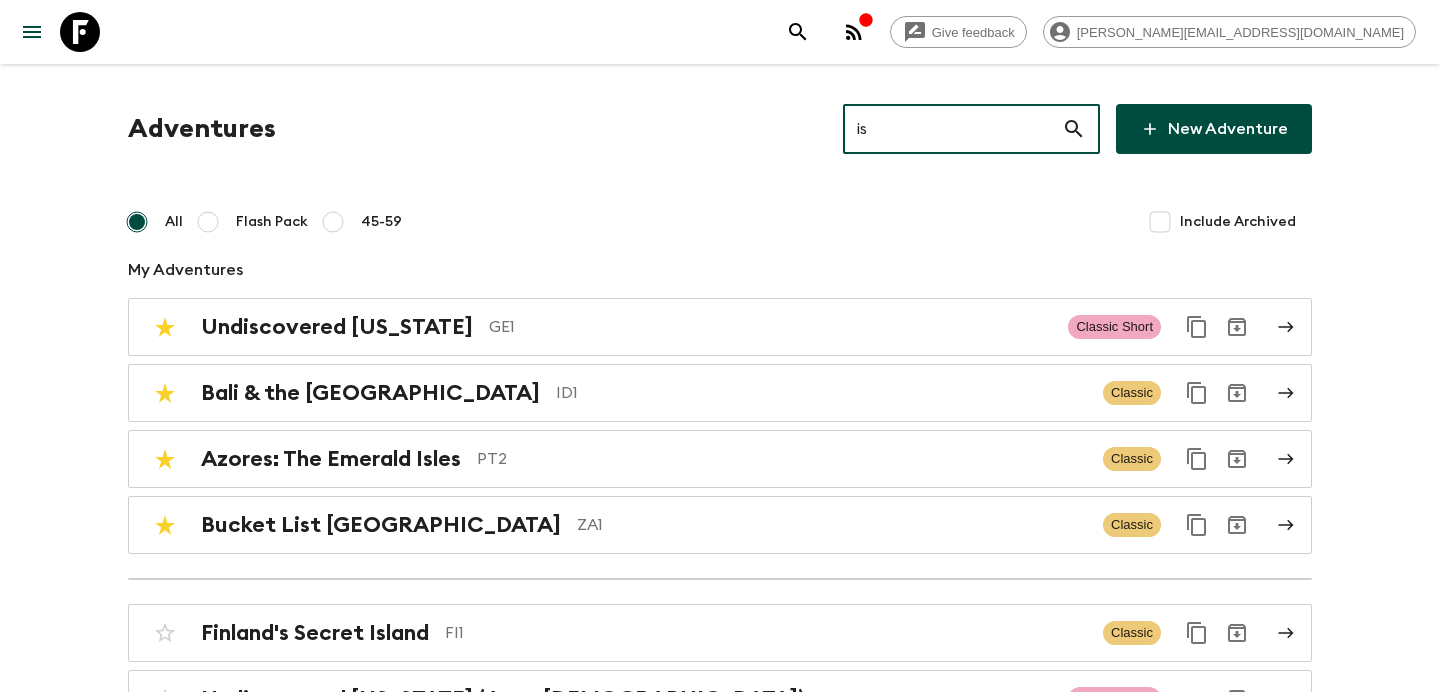 type on "is2" 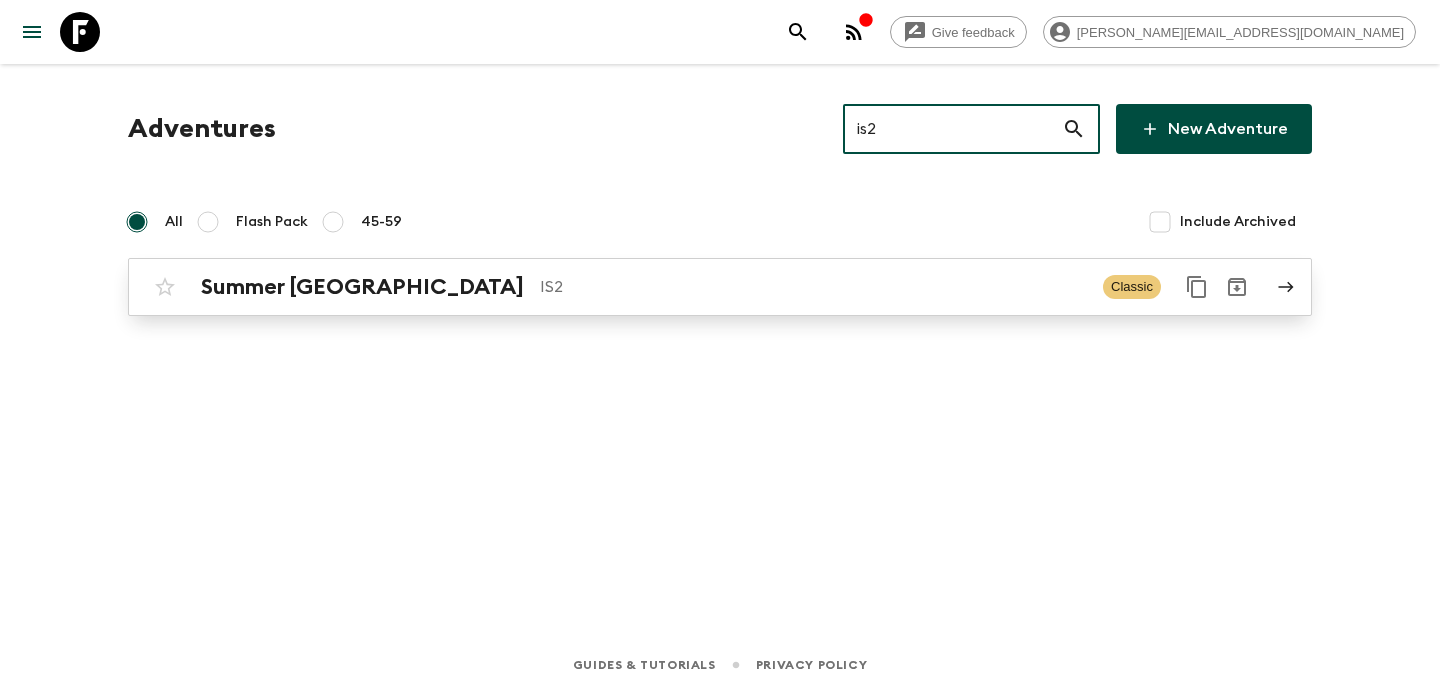 click on "Summer Iceland IS2 Classic" at bounding box center (681, 287) 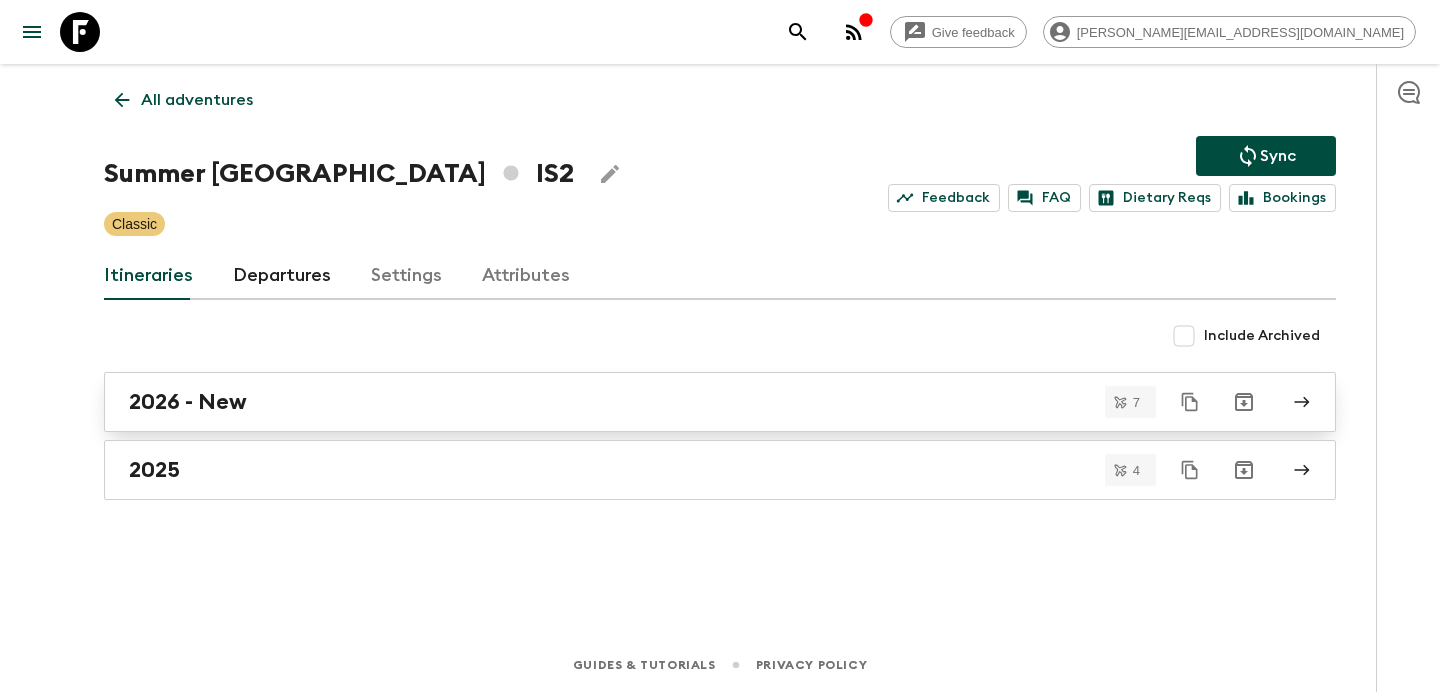 click on "2026 - New" at bounding box center (701, 402) 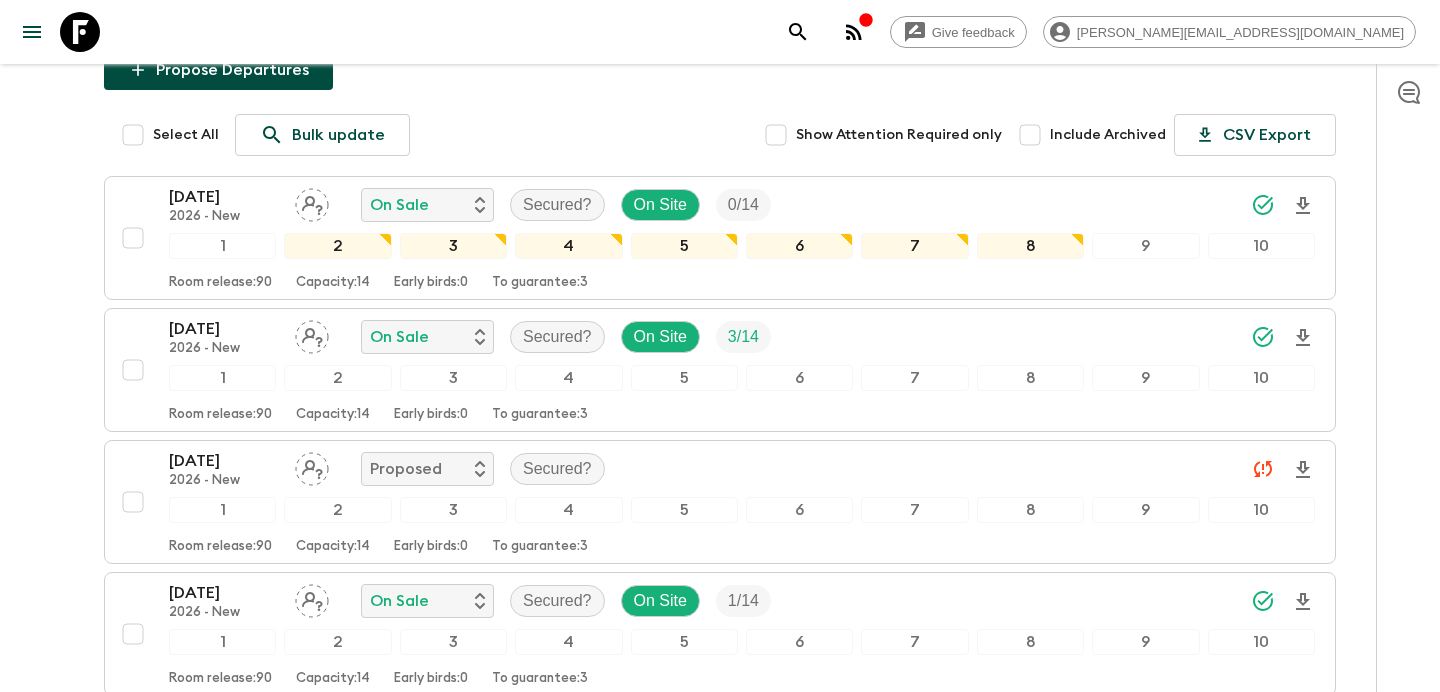 scroll, scrollTop: 0, scrollLeft: 0, axis: both 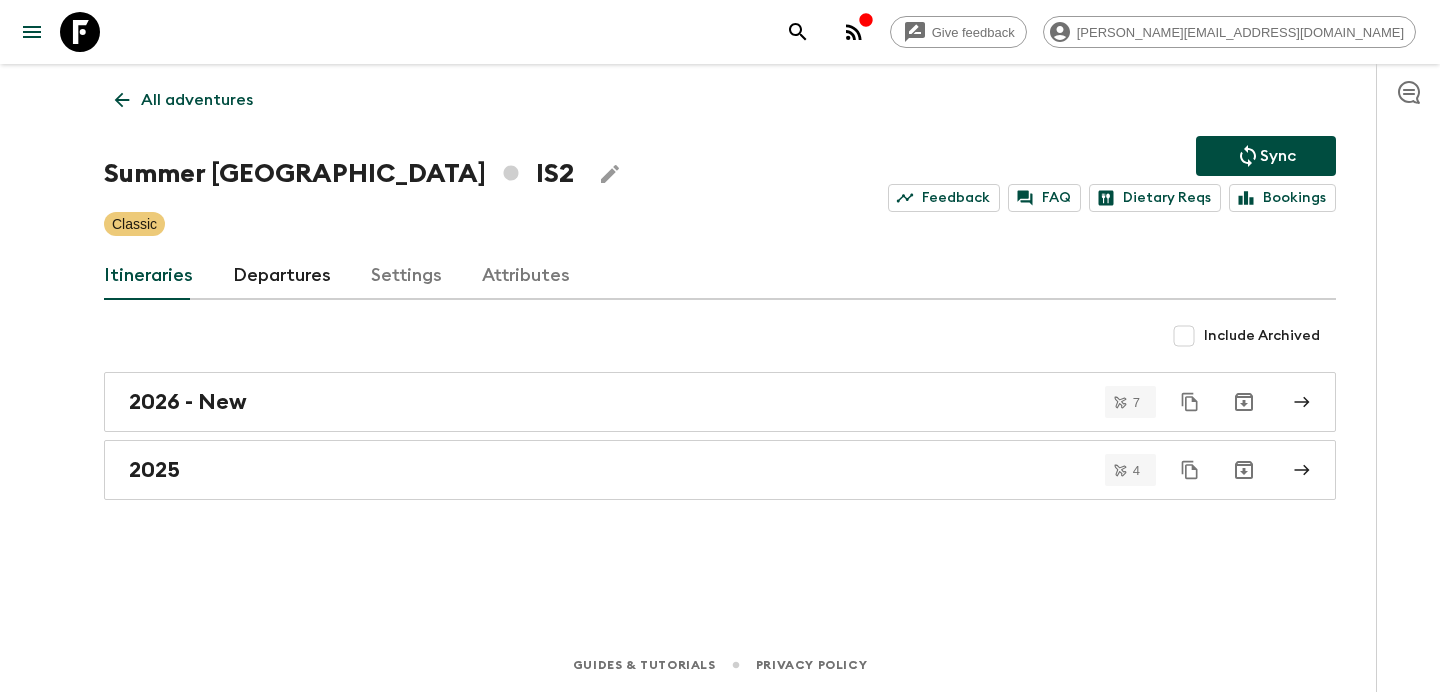 click on "2026 - New" at bounding box center [701, 402] 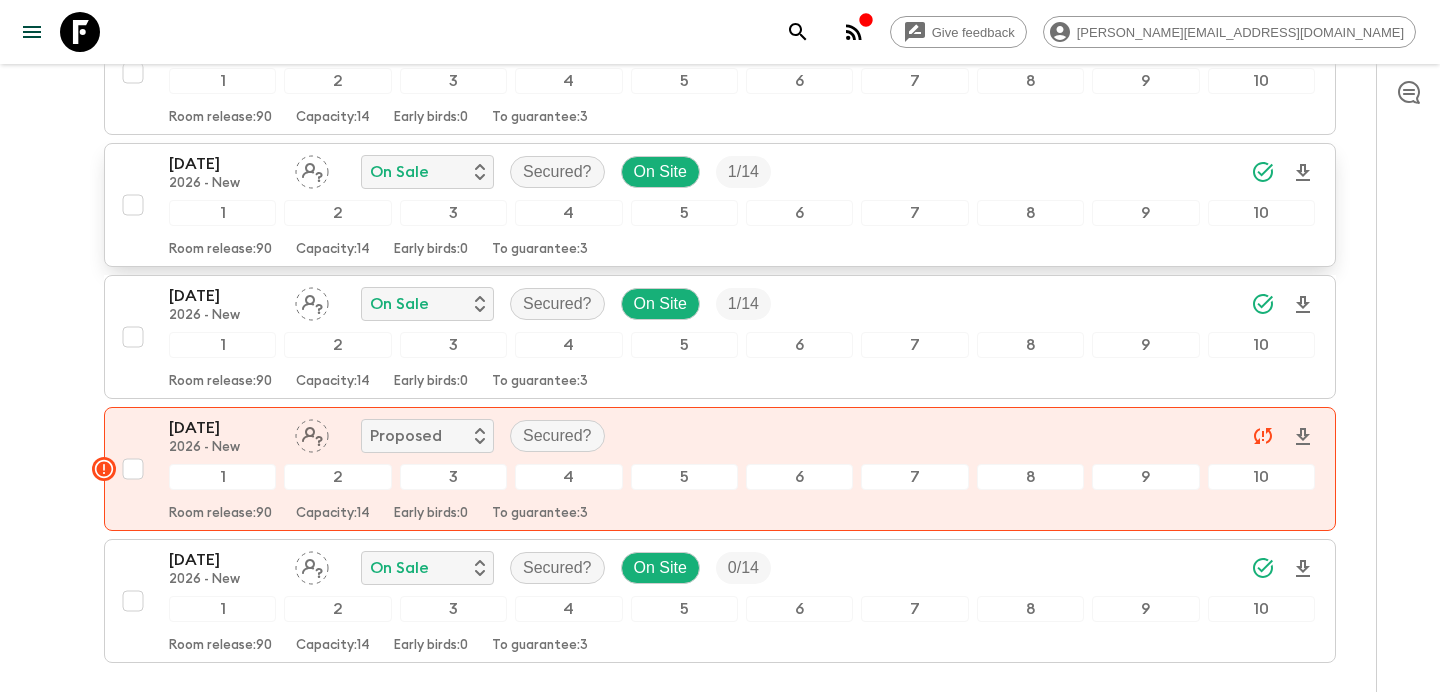 scroll, scrollTop: 0, scrollLeft: 0, axis: both 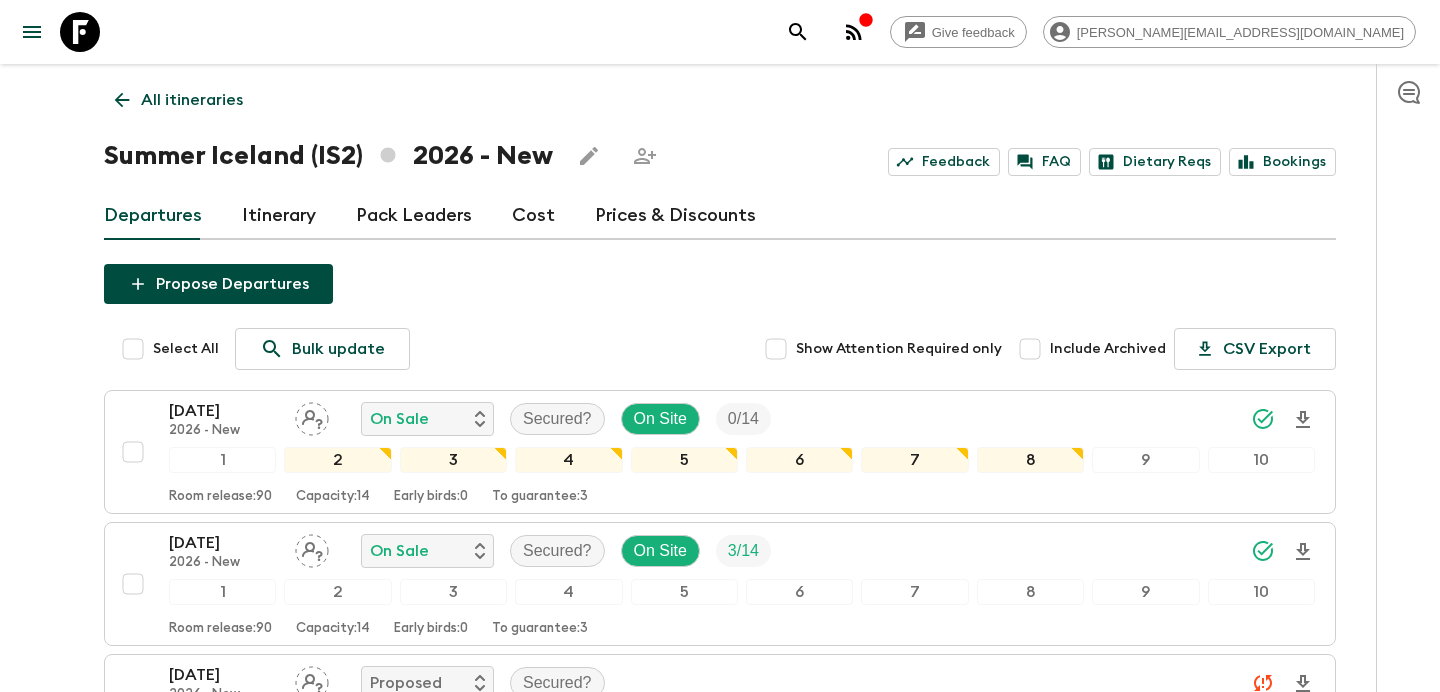 click on "All itineraries" at bounding box center [192, 100] 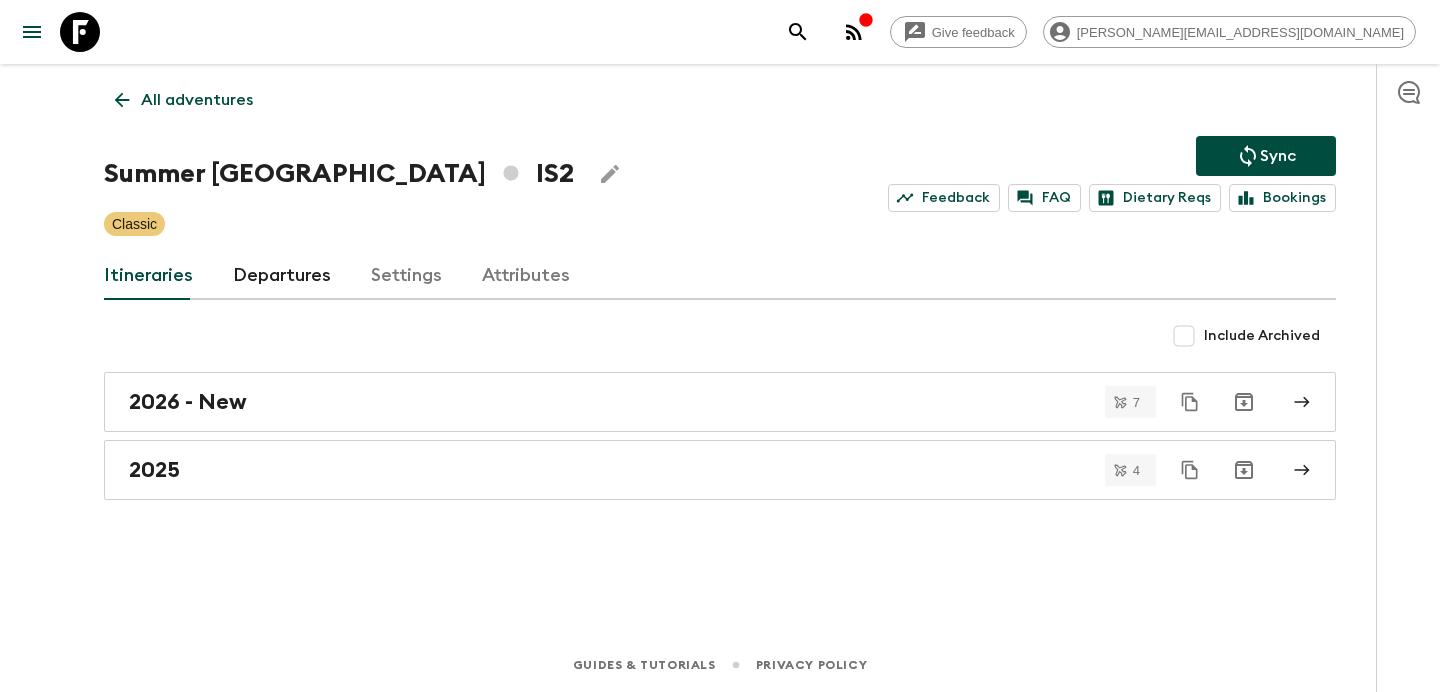 click on "All adventures" at bounding box center (197, 100) 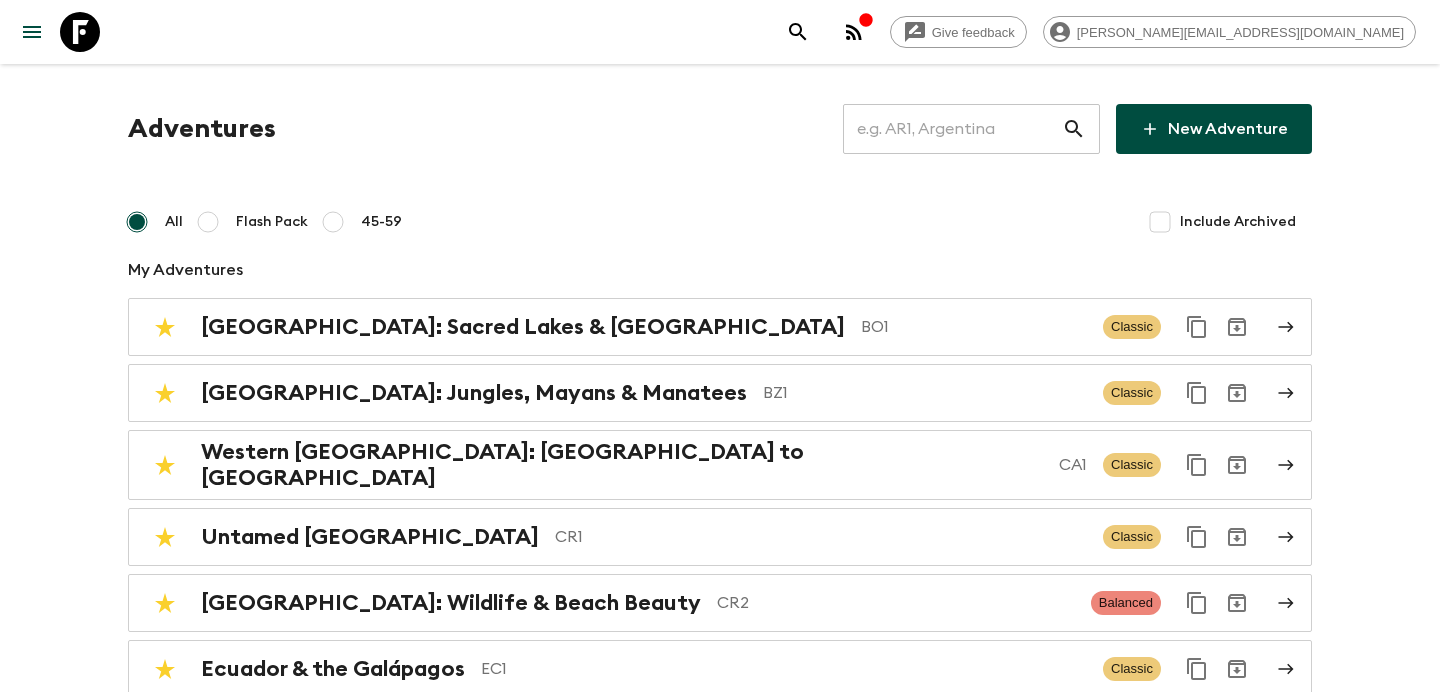 click at bounding box center [952, 129] 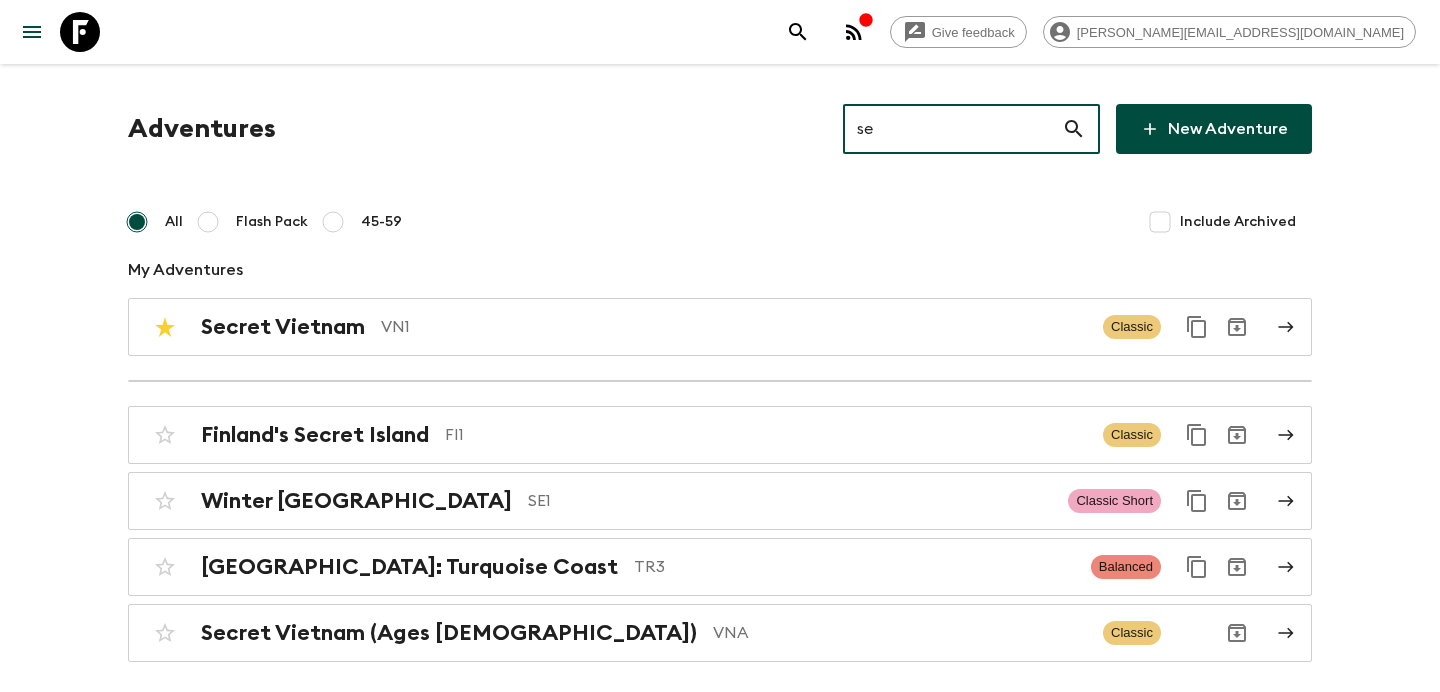 type on "se1" 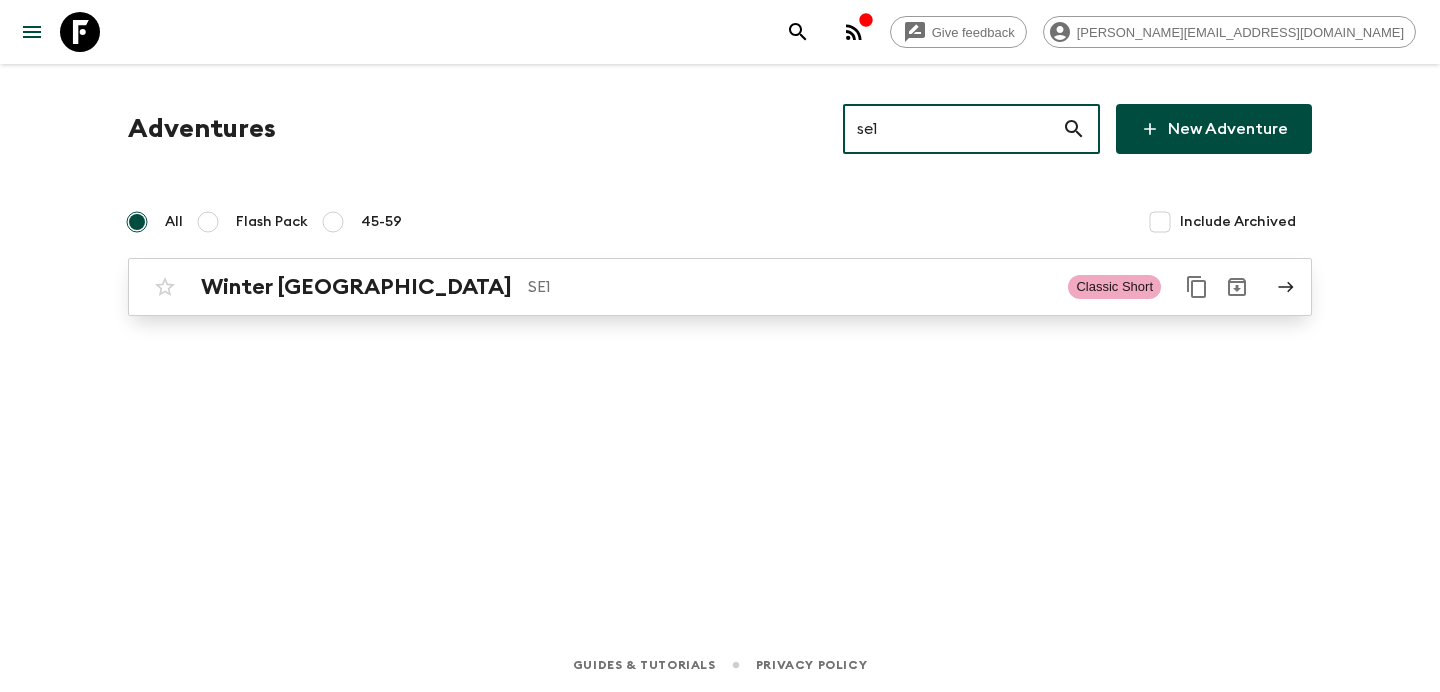click on "Winter Sweden SE1 Classic Short" at bounding box center (681, 287) 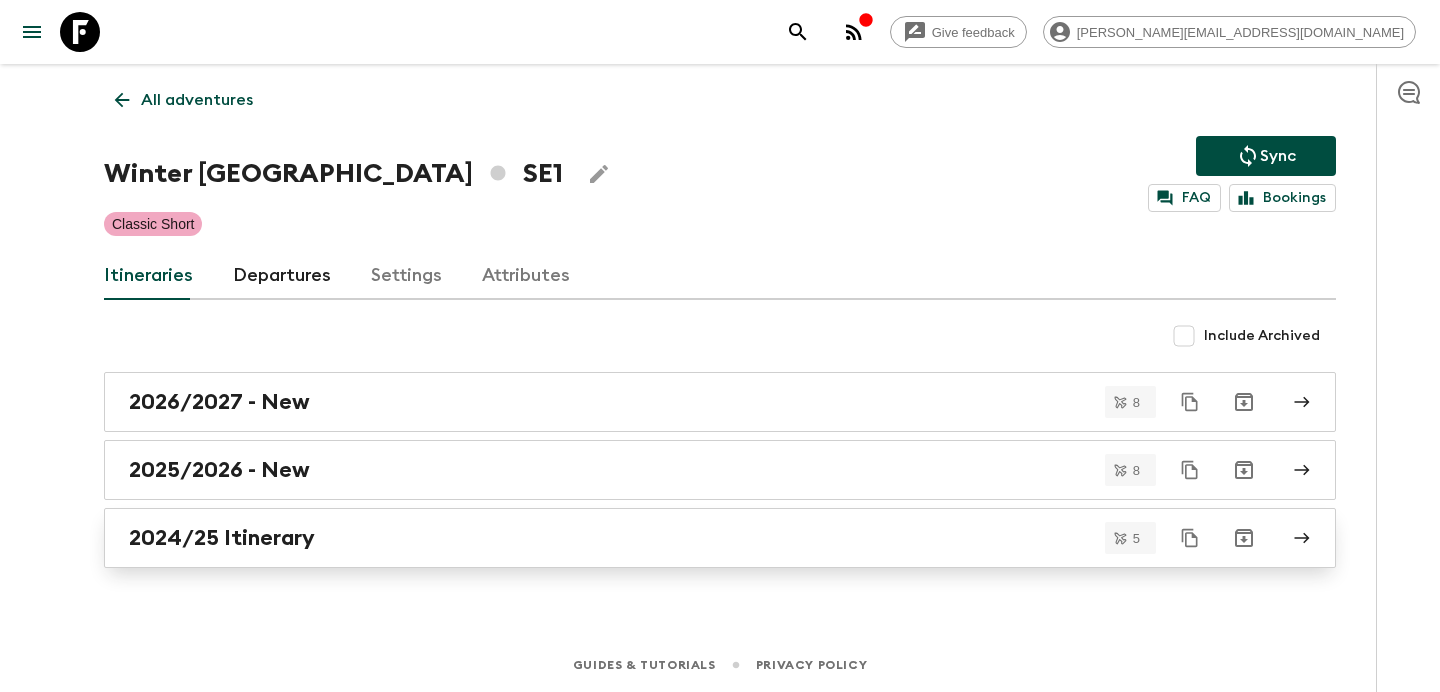 click on "2024/25 Itinerary" at bounding box center [701, 538] 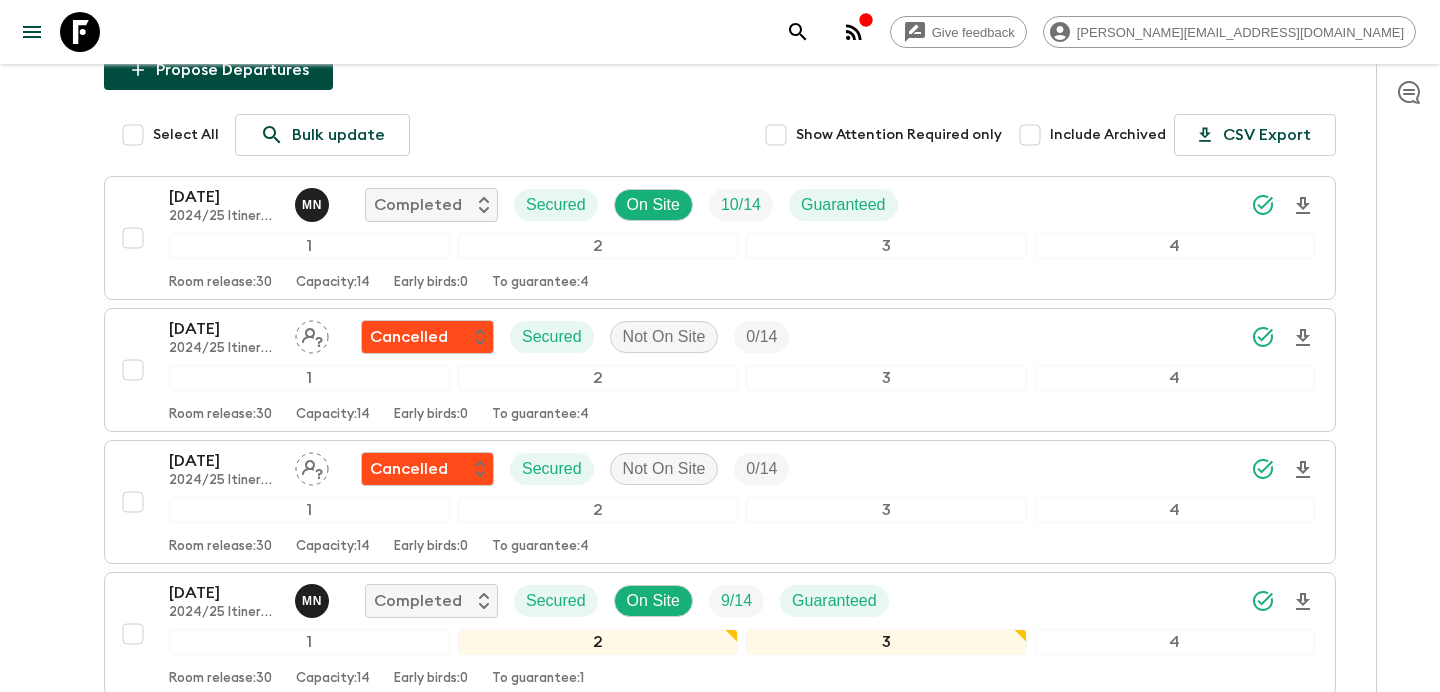 scroll, scrollTop: 212, scrollLeft: 0, axis: vertical 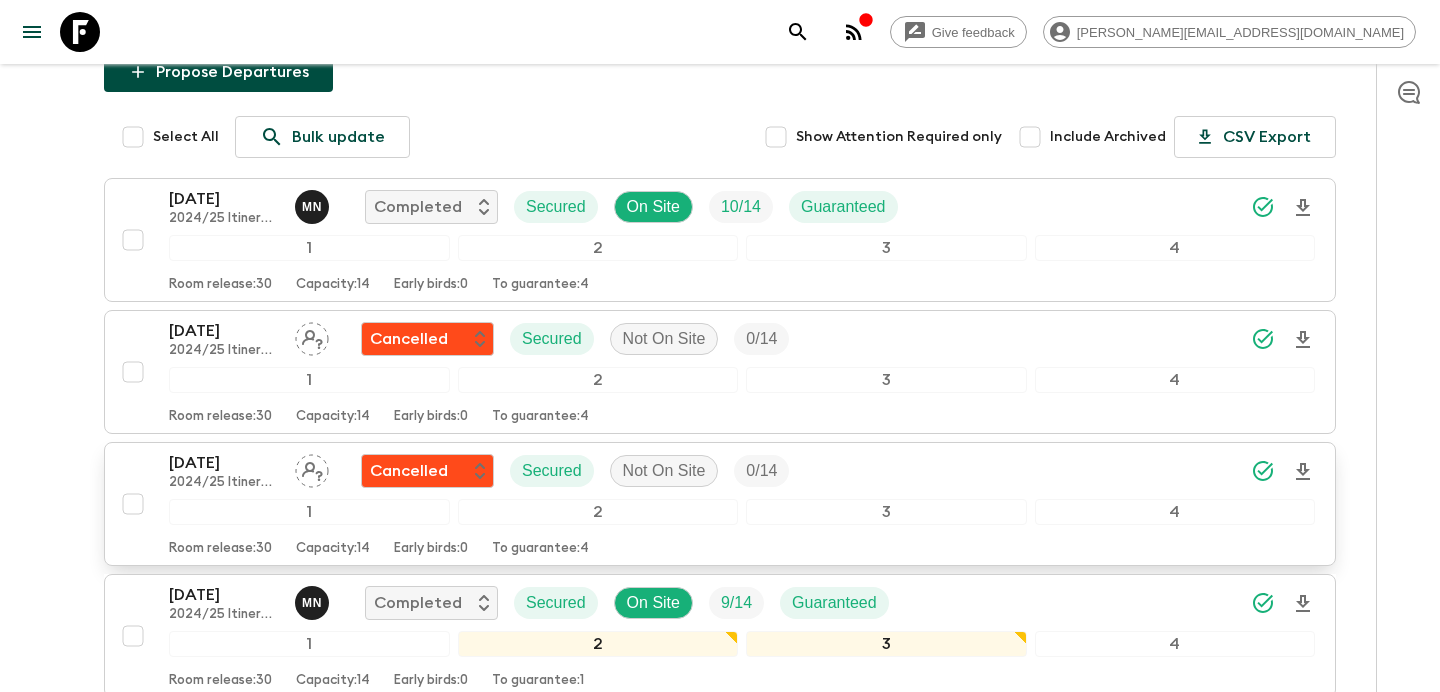 click on "[DATE] 2024/25 Itinerary Cancelled Secured Not On Site 0 / 14 1 2 3 4 Room release:  30 Capacity:  14 Early birds:  0 To guarantee:  4" at bounding box center (720, 504) 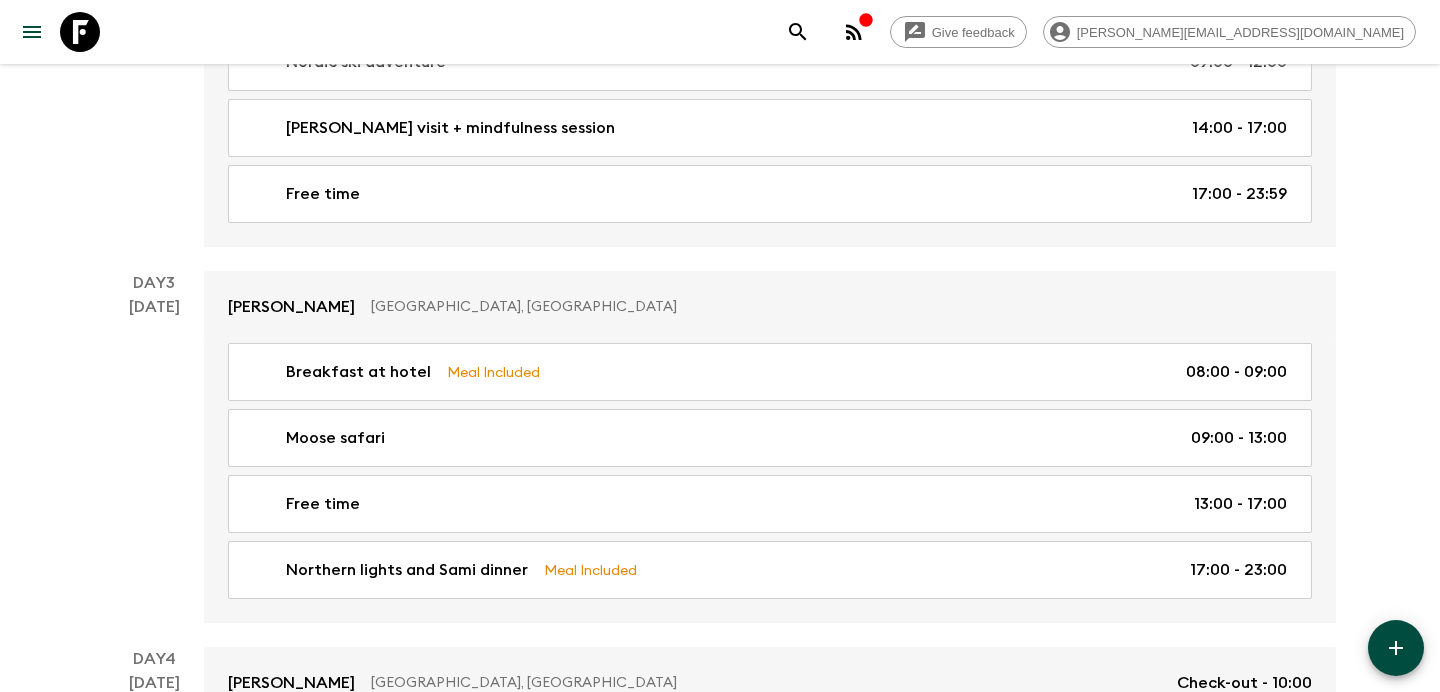 scroll, scrollTop: 0, scrollLeft: 0, axis: both 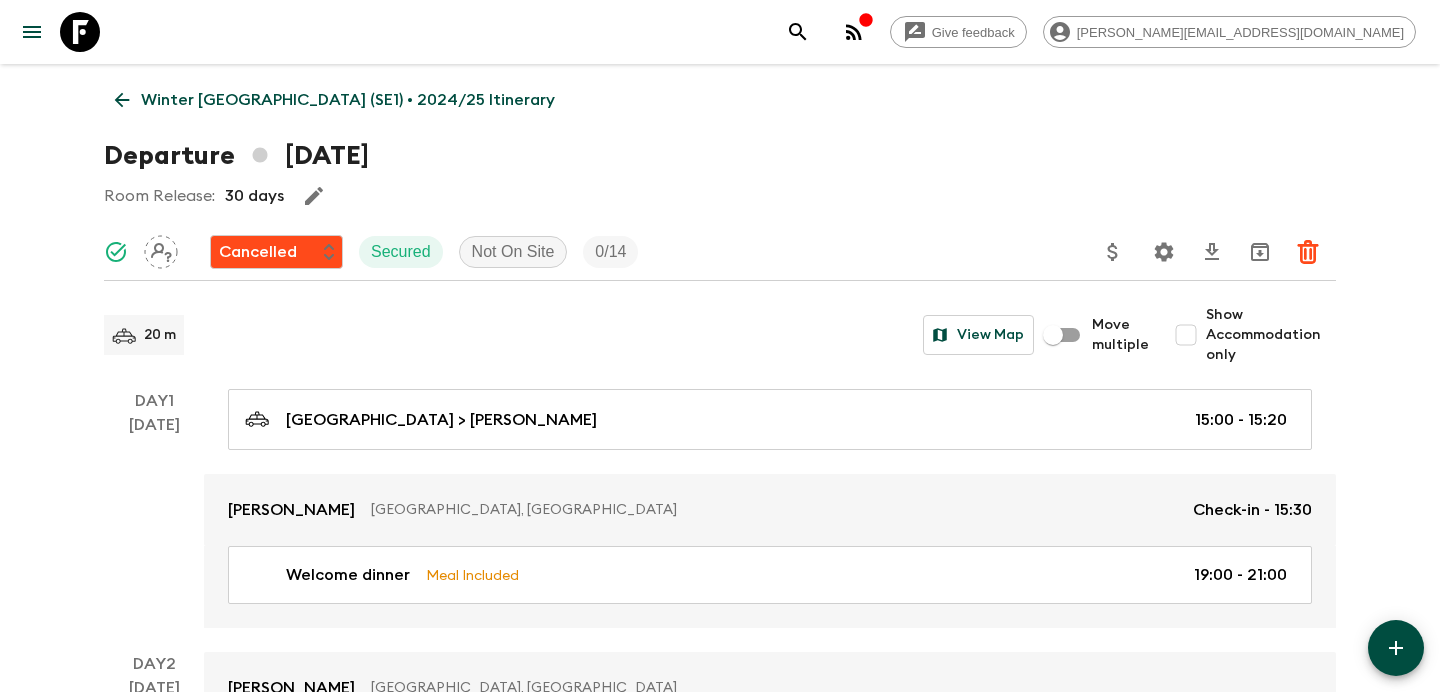 click on "Winter [GEOGRAPHIC_DATA] (SE1) • 2024/25 Itinerary" at bounding box center (348, 100) 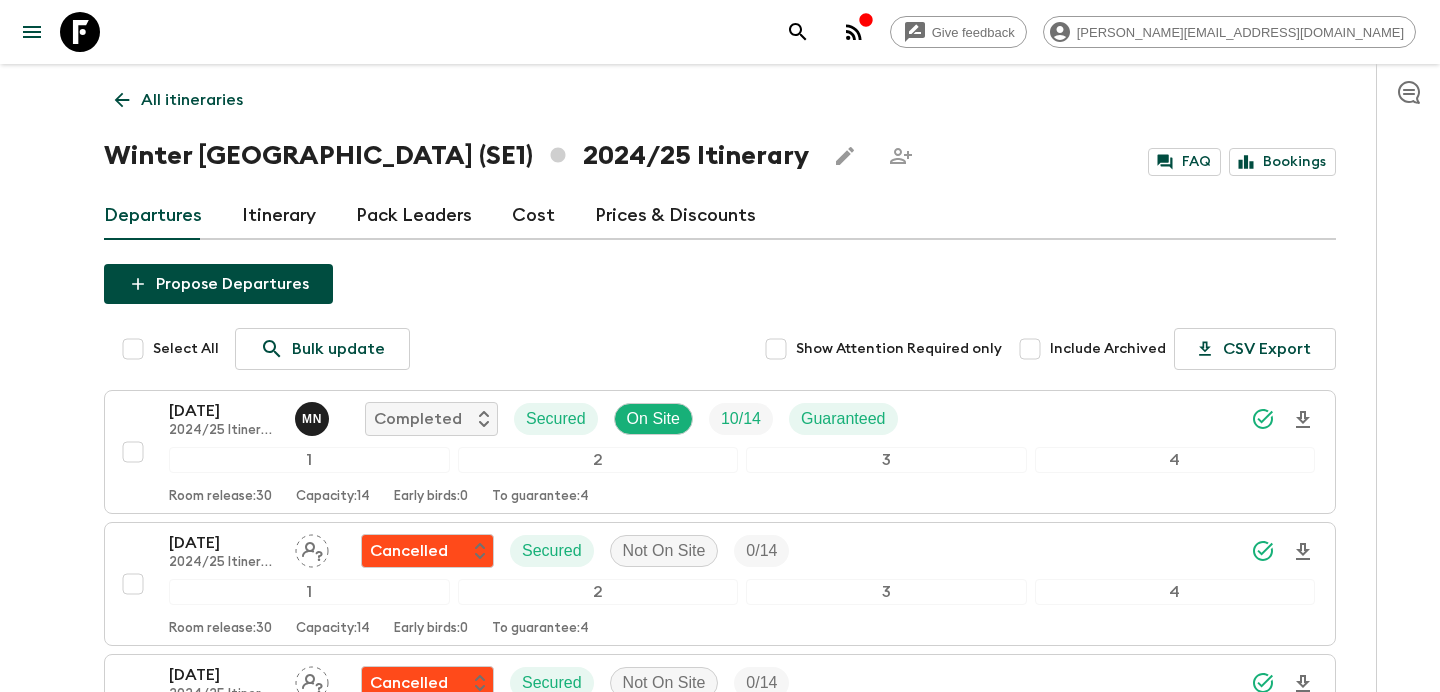 click on "All itineraries" at bounding box center (179, 100) 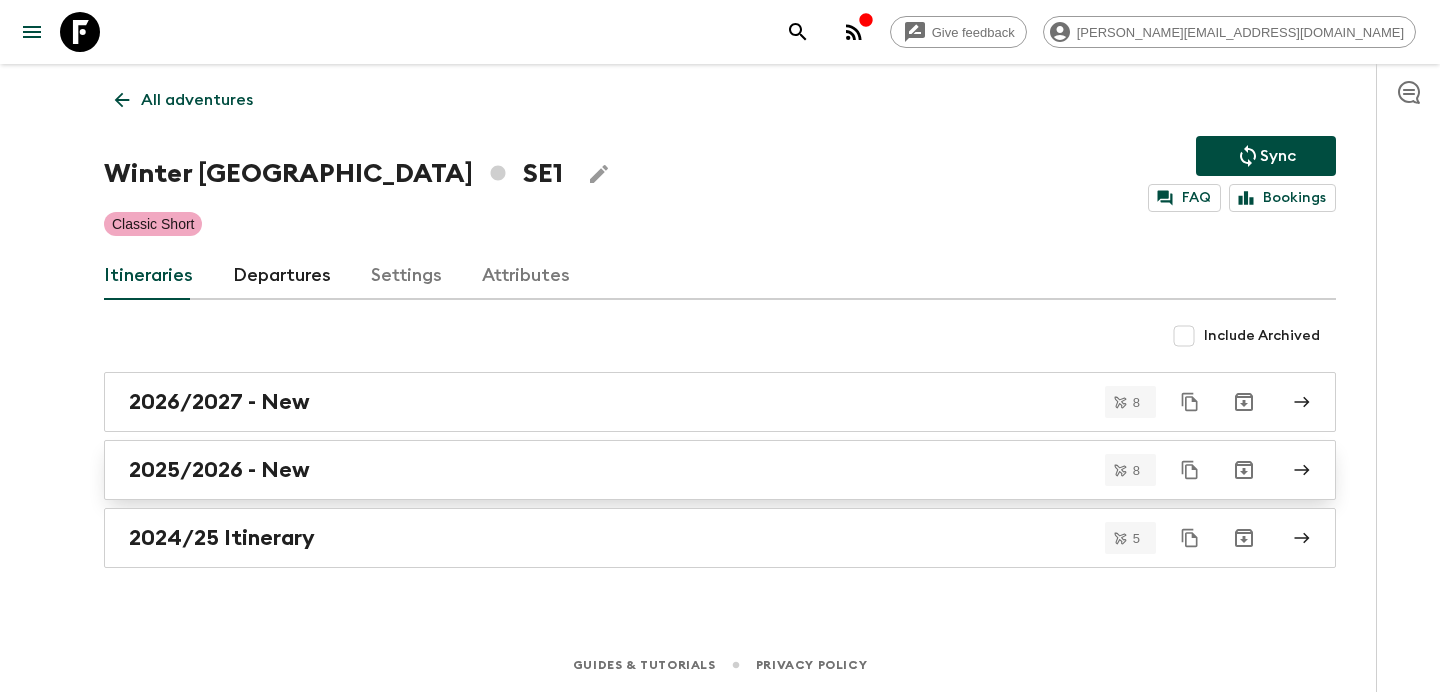 click on "2025/2026 - New" at bounding box center [701, 470] 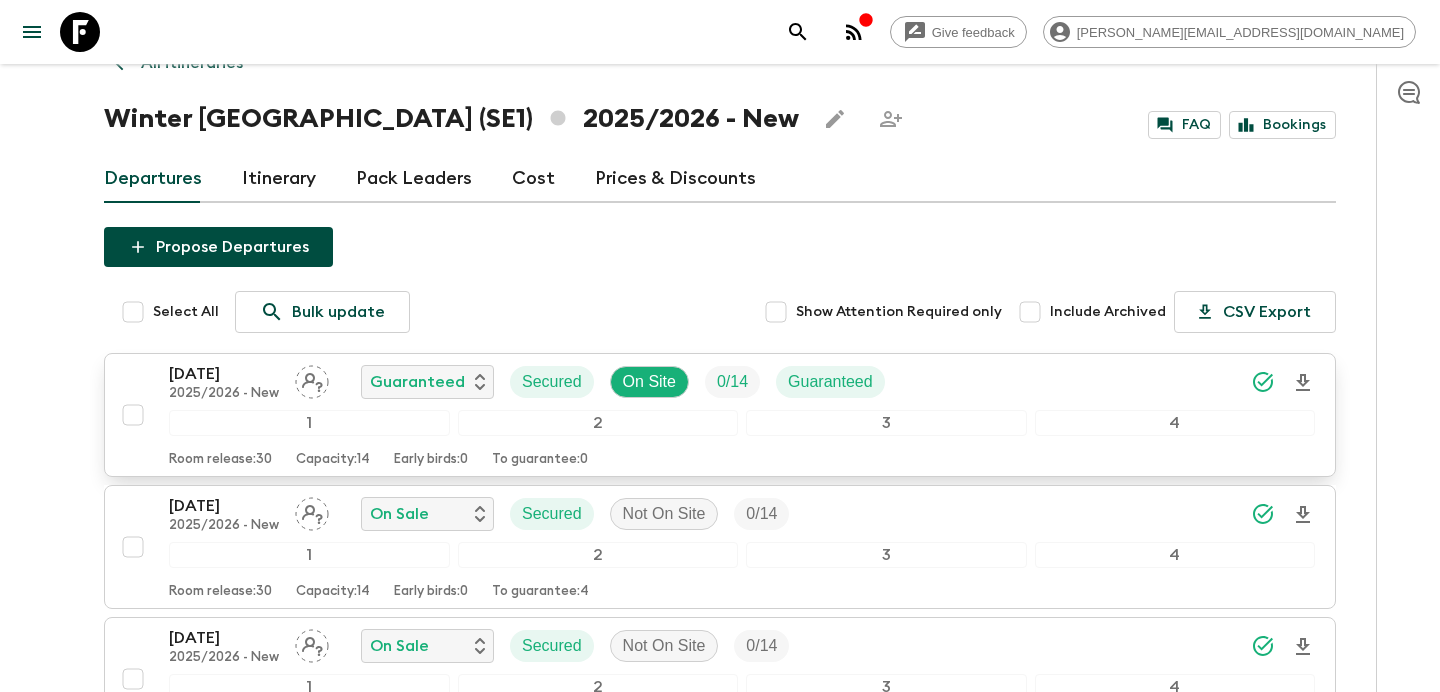 scroll, scrollTop: 0, scrollLeft: 0, axis: both 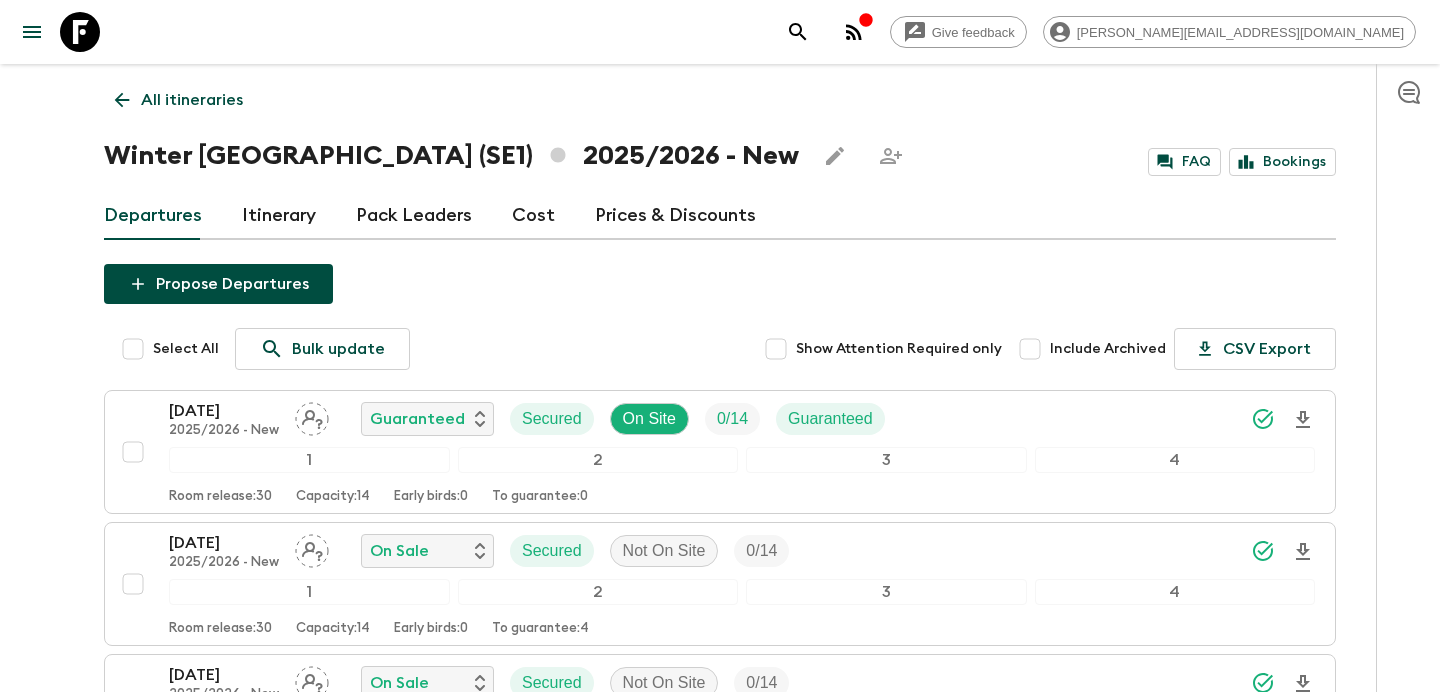 click on "All itineraries Winter [GEOGRAPHIC_DATA] (SE1) 2025/2026 - New FAQ Bookings Departures Itinerary Pack Leaders Cost Prices & Discounts Propose Departures Select All Bulk update Show Attention Required only Include Archived CSV Export [DATE] 2025/2026 - New Guaranteed Secured On Site 0 / 14 Guaranteed 1 2 3 4 Room release:  30 Capacity:  14 Early birds:  0 To guarantee:  0 [DATE] 2025/2026 - New On Sale Secured Not On Site 0 / 14 1 2 3 4 Room release:  30 Capacity:  14 Early birds:  0 To guarantee:  4 [DATE] 2025/2026 - New On Sale Secured Not On Site 0 / 14 1 2 3 4 Room release:  30 Capacity:  14 Early birds:  0 To guarantee:  4 [DATE] 2025/2026 - New Guaranteed Secured On Site 0 / 14 Guaranteed 1 2 3 4 Room release:  30 Capacity:  14 Early birds:  0 To guarantee:  0 [DATE] 2025/2026 - New Guaranteed Secured On Site 0 / 14 Guaranteed 1 2 3 4 Room release:  30 Capacity:  14 Early birds:  0 To guarantee:  0 [DATE] 2025/2026 - New On Sale Secured Not On Site 0 / 14 1 2 3 4 Room release:  30 14" at bounding box center (720, 787) 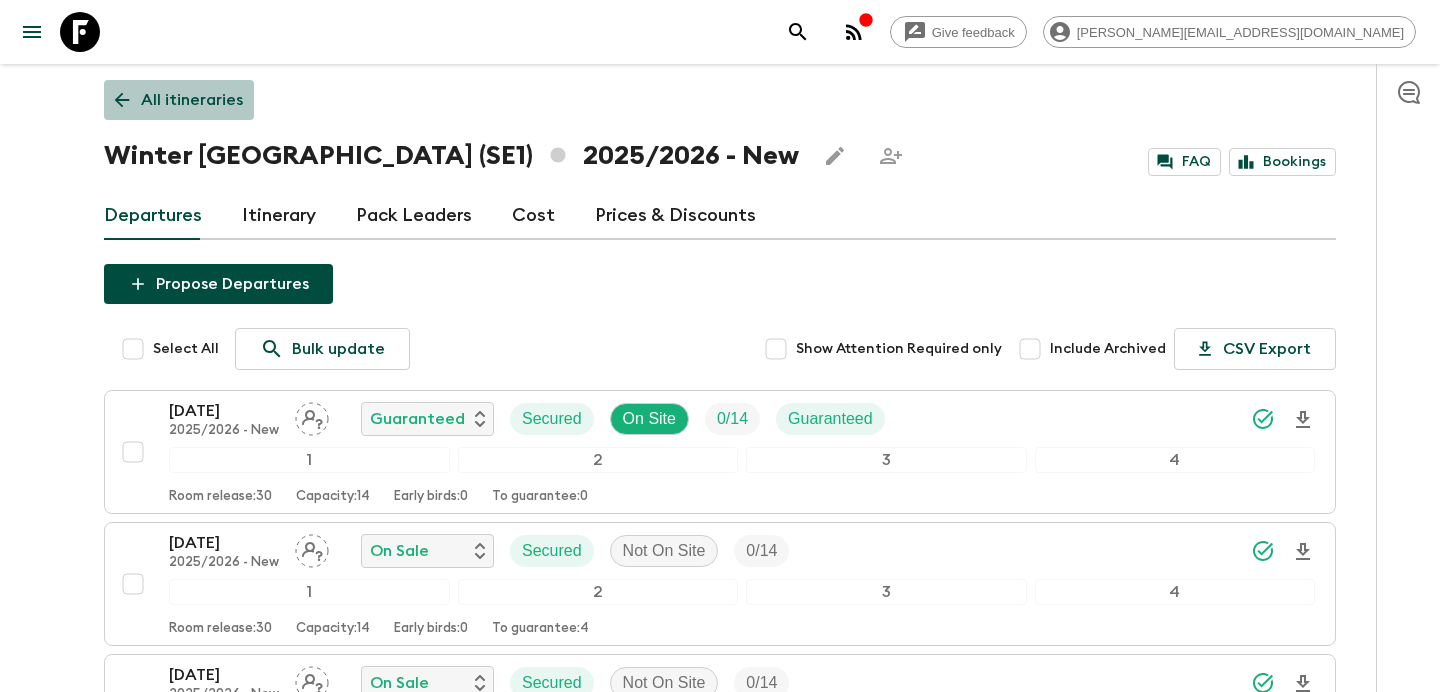 click on "All itineraries" at bounding box center [192, 100] 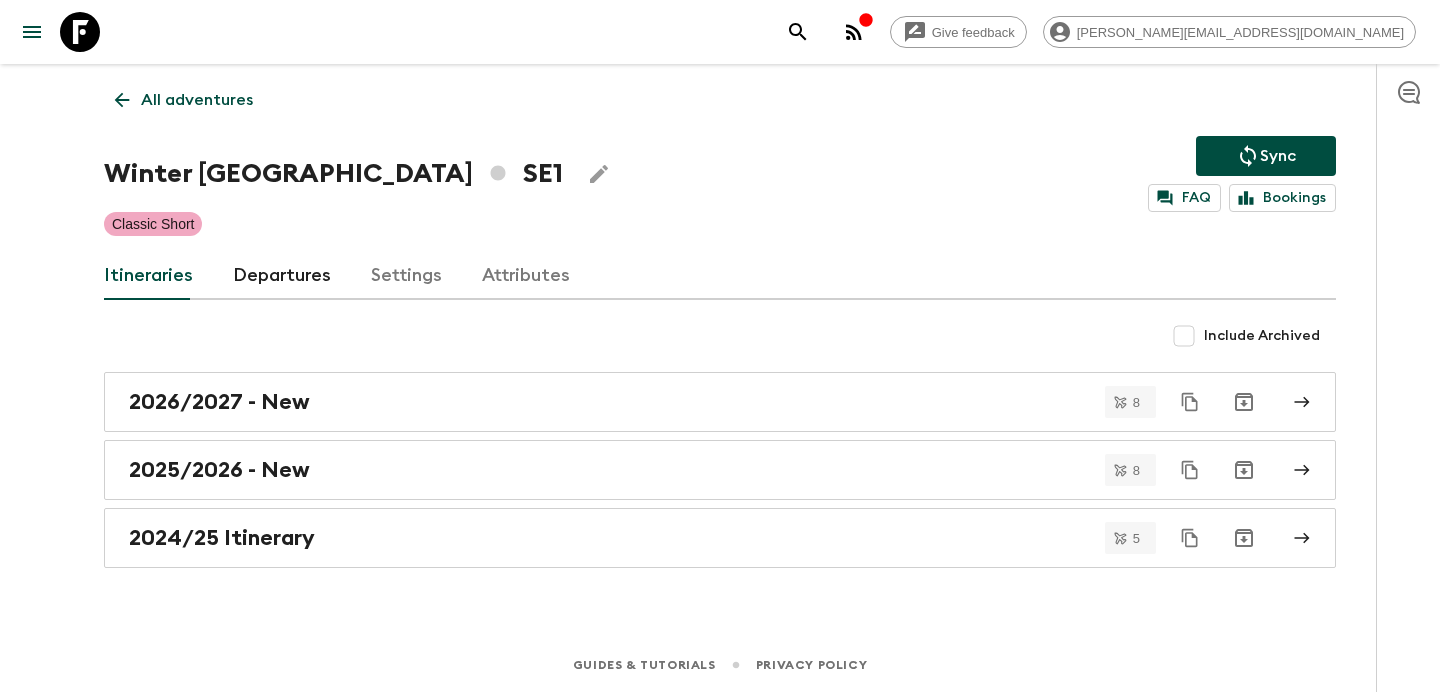 click on "All adventures" at bounding box center (197, 100) 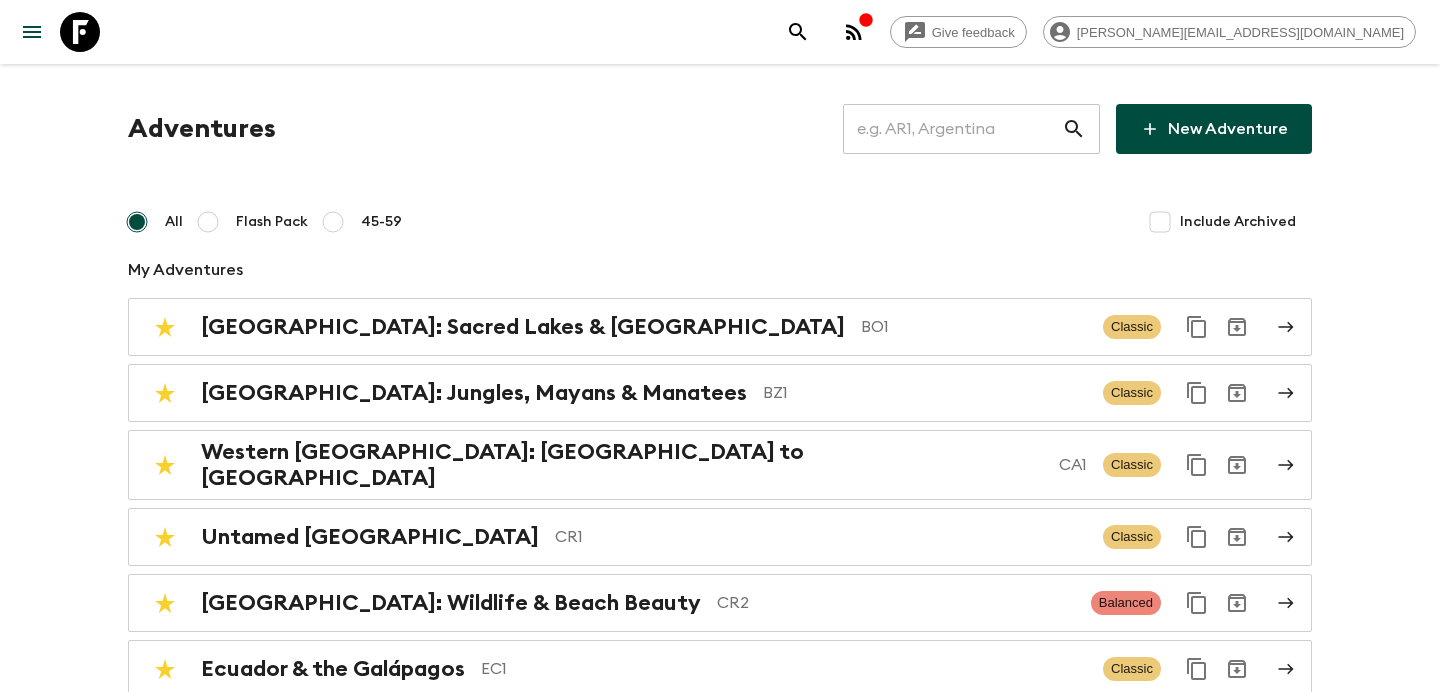 click at bounding box center [952, 129] 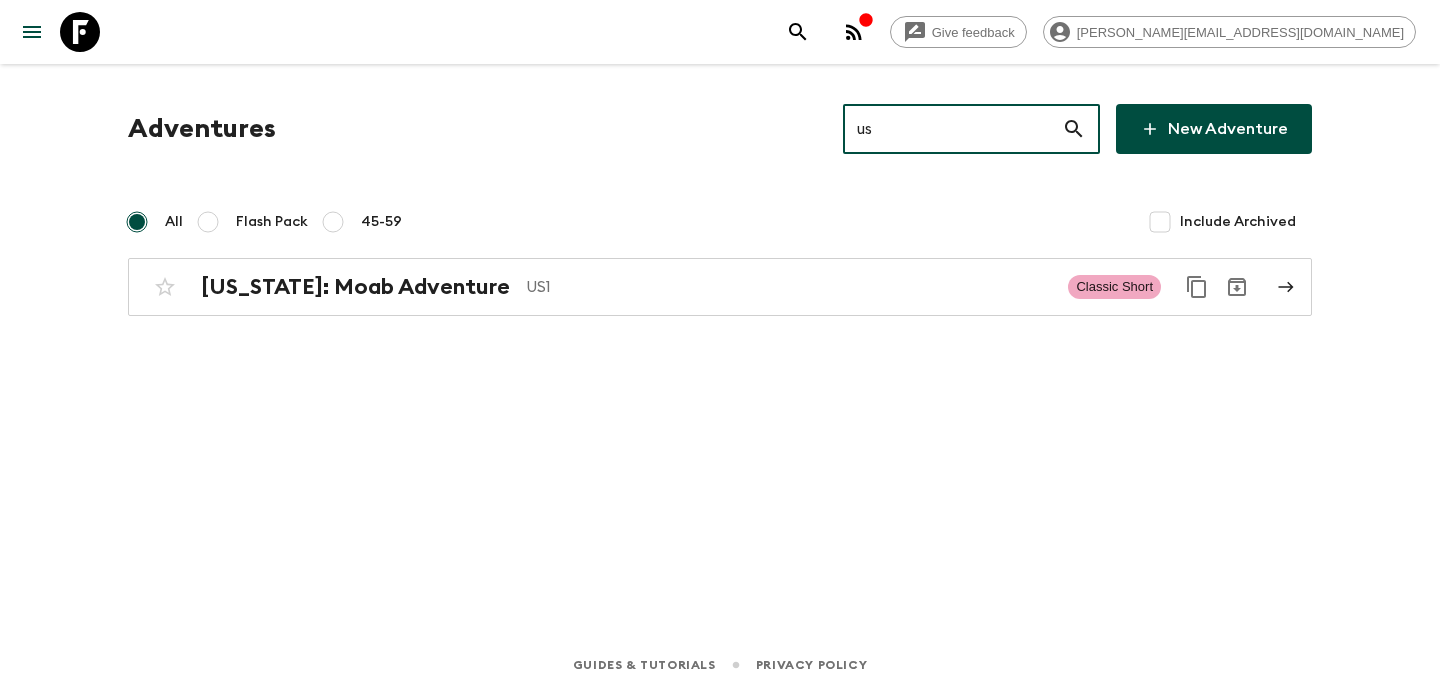 type on "us1" 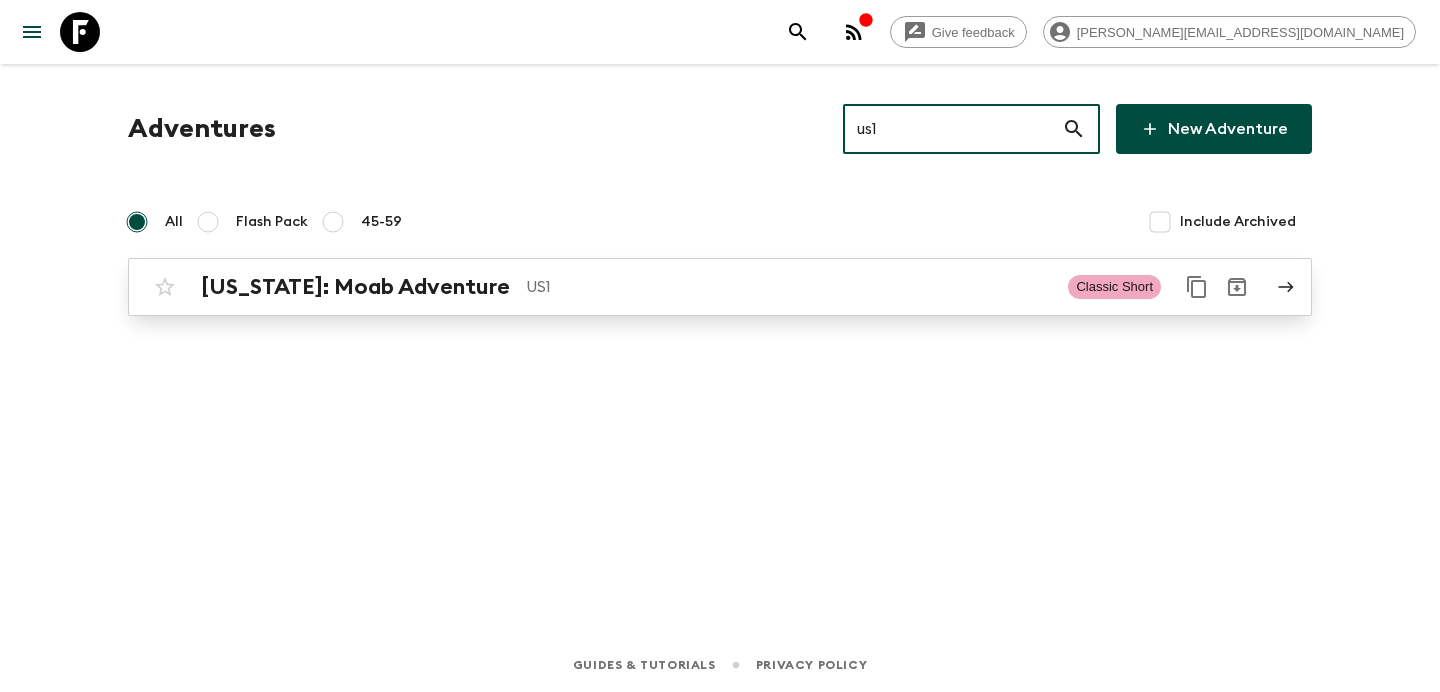 click on "US1" at bounding box center (789, 287) 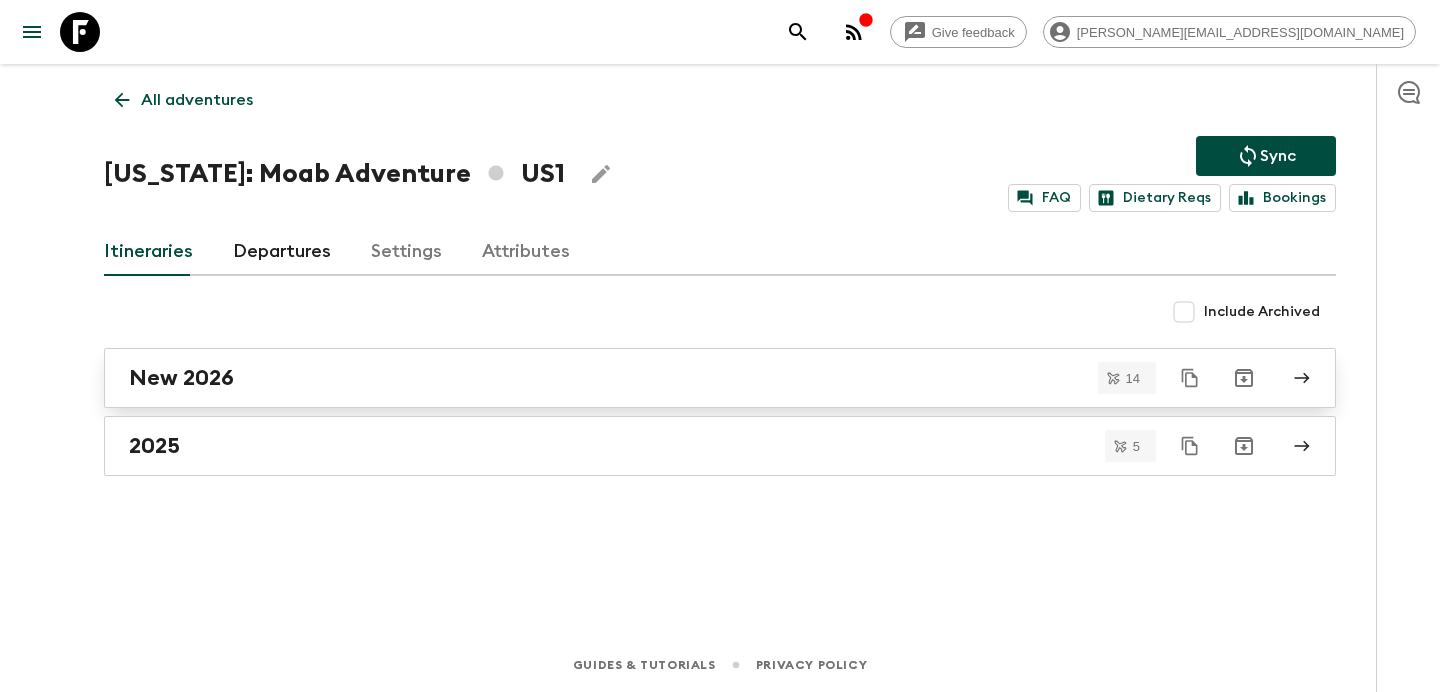 click on "New 2026" at bounding box center [720, 378] 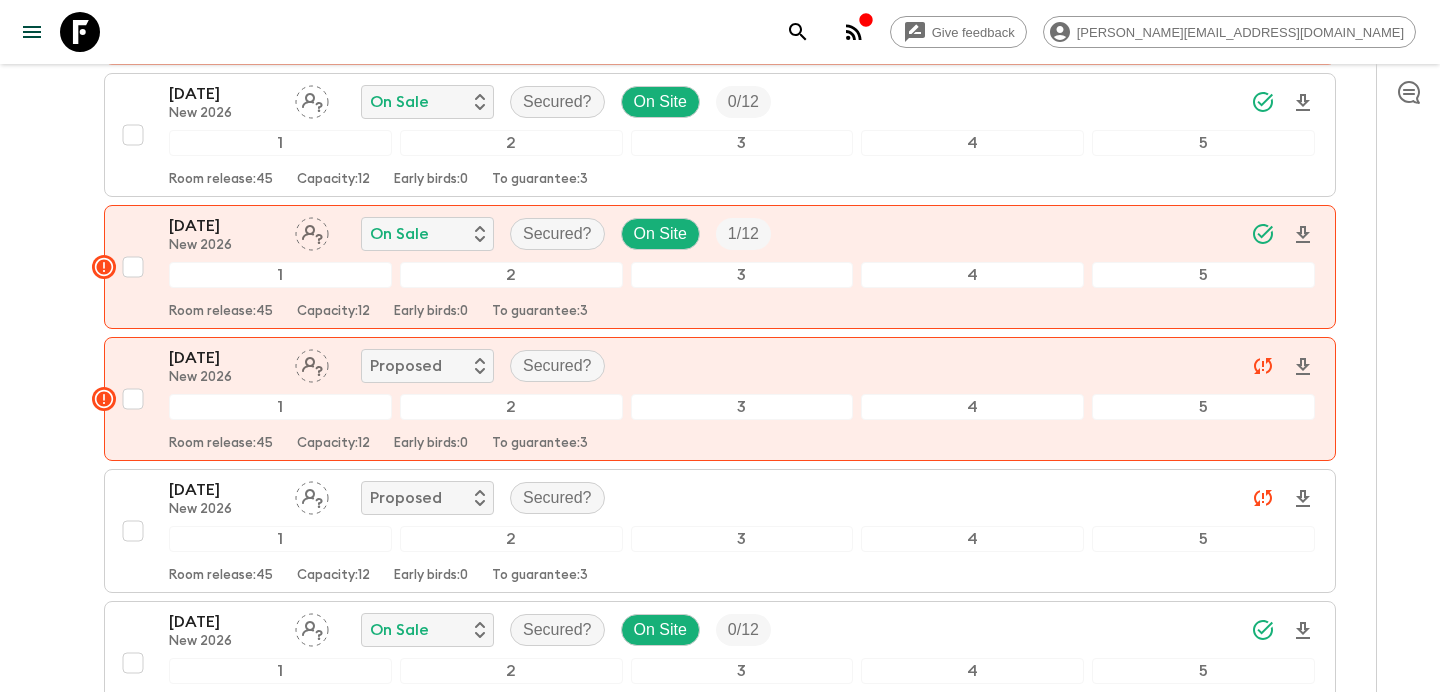 scroll, scrollTop: 451, scrollLeft: 0, axis: vertical 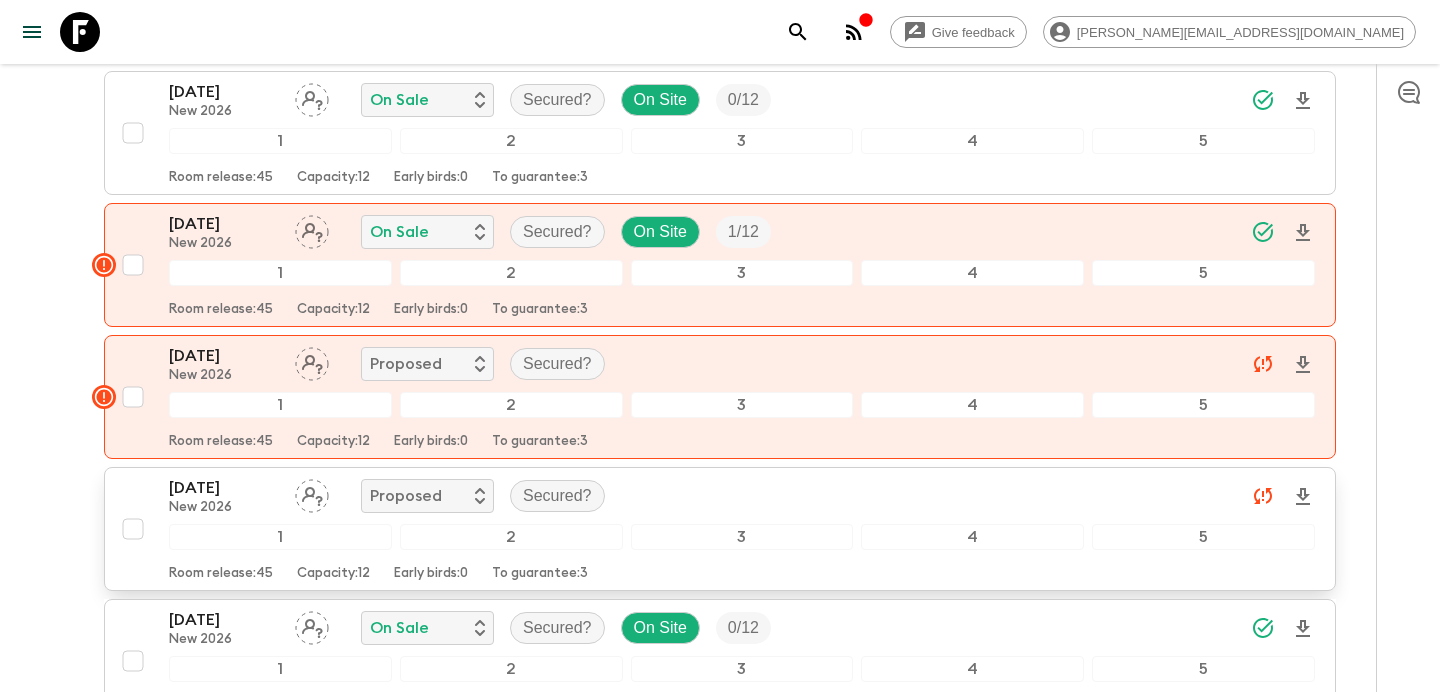 click at bounding box center (133, 529) 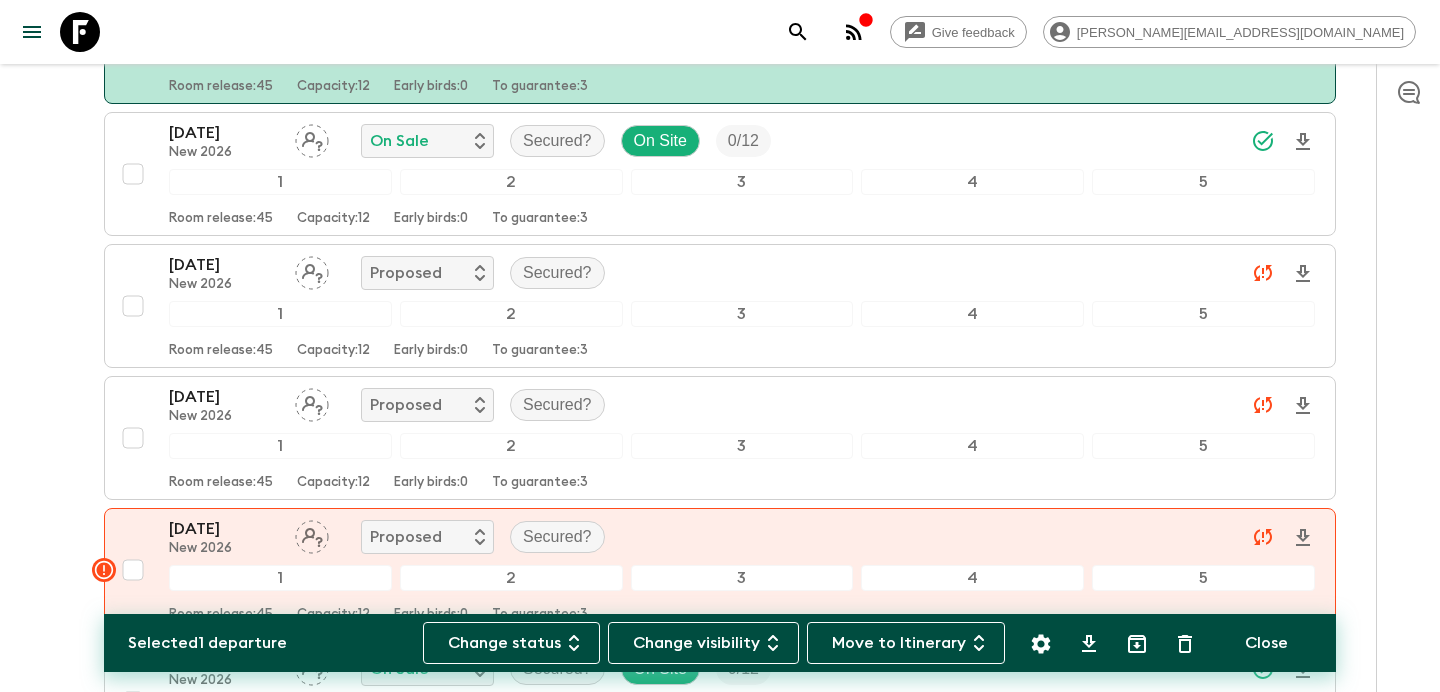 scroll, scrollTop: 953, scrollLeft: 0, axis: vertical 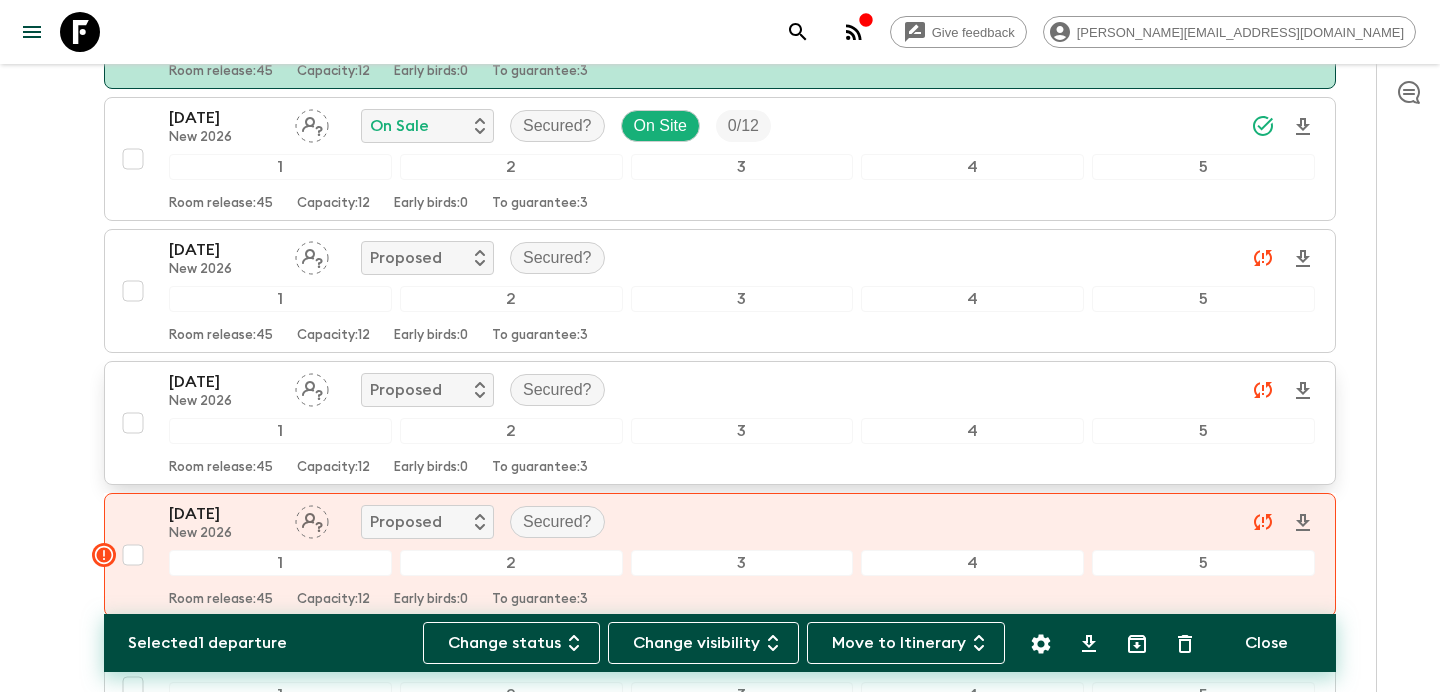 click at bounding box center (133, 423) 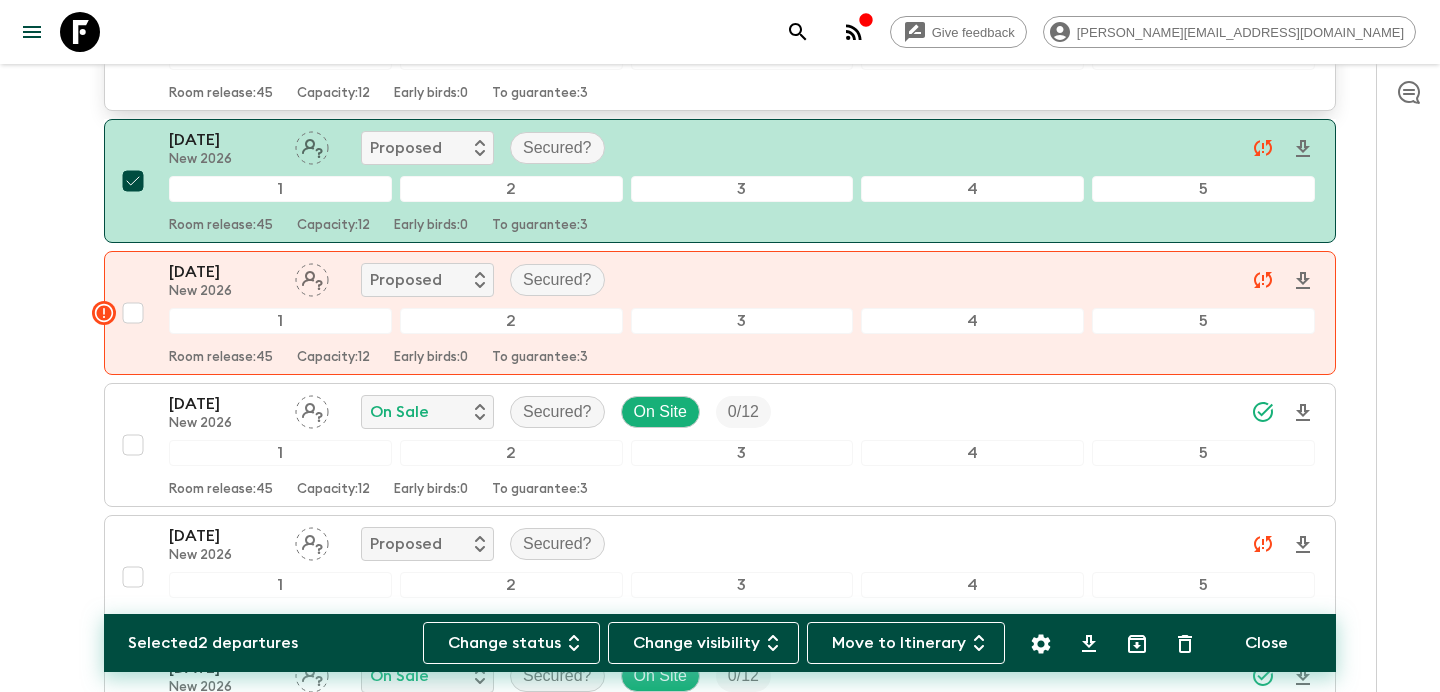 scroll, scrollTop: 1202, scrollLeft: 0, axis: vertical 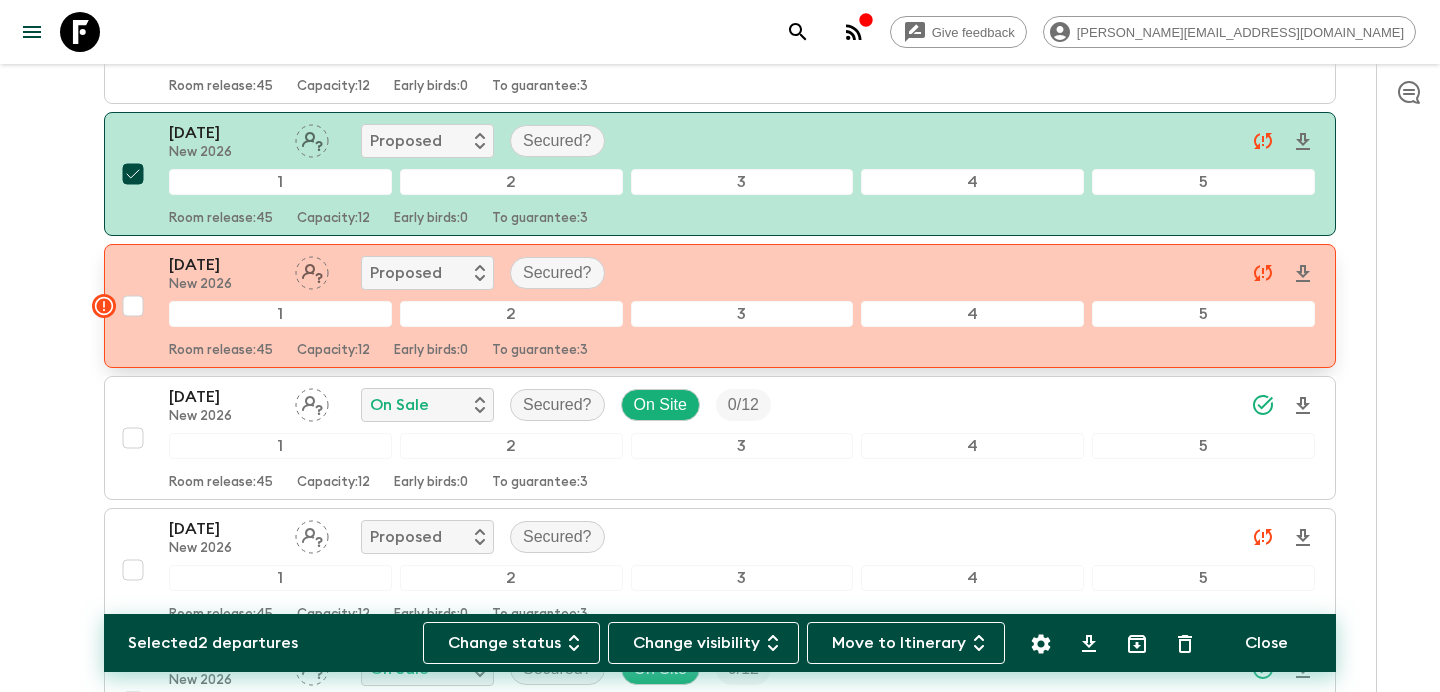 click at bounding box center (133, 306) 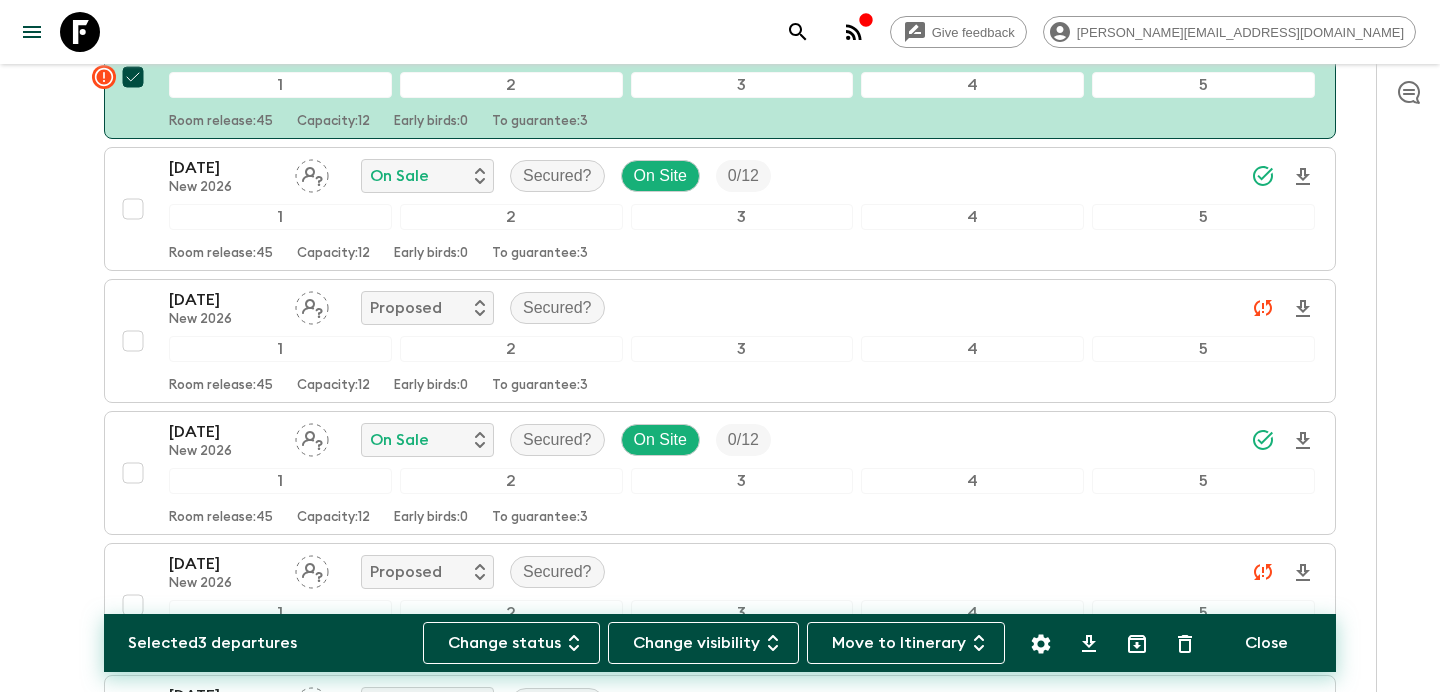 scroll, scrollTop: 1720, scrollLeft: 0, axis: vertical 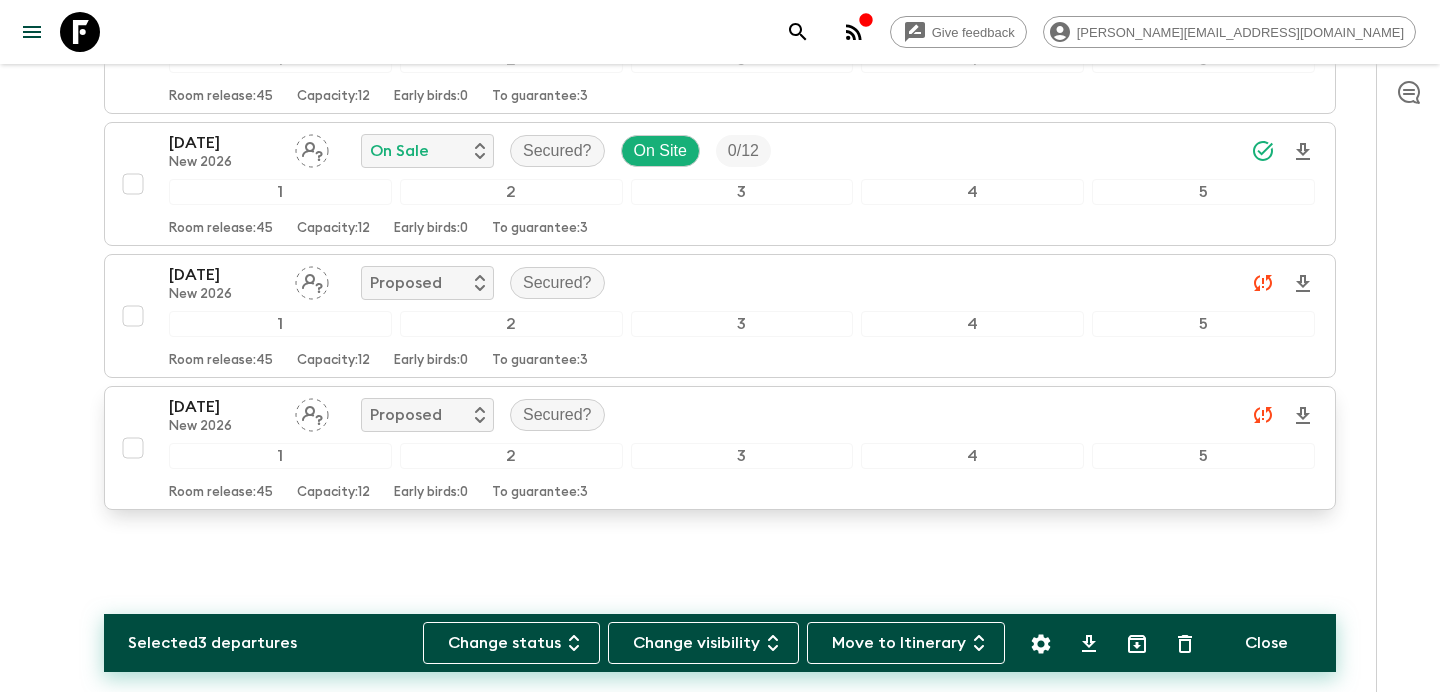 click at bounding box center [133, 448] 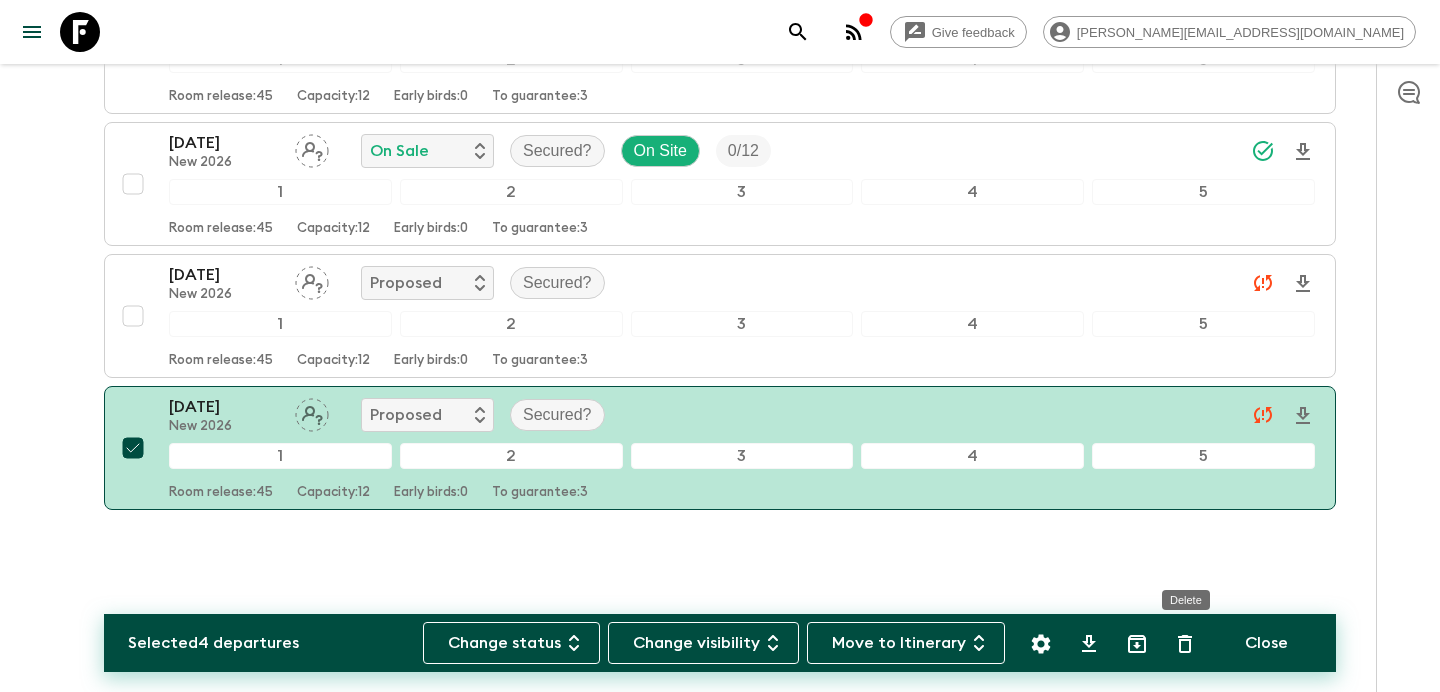 click 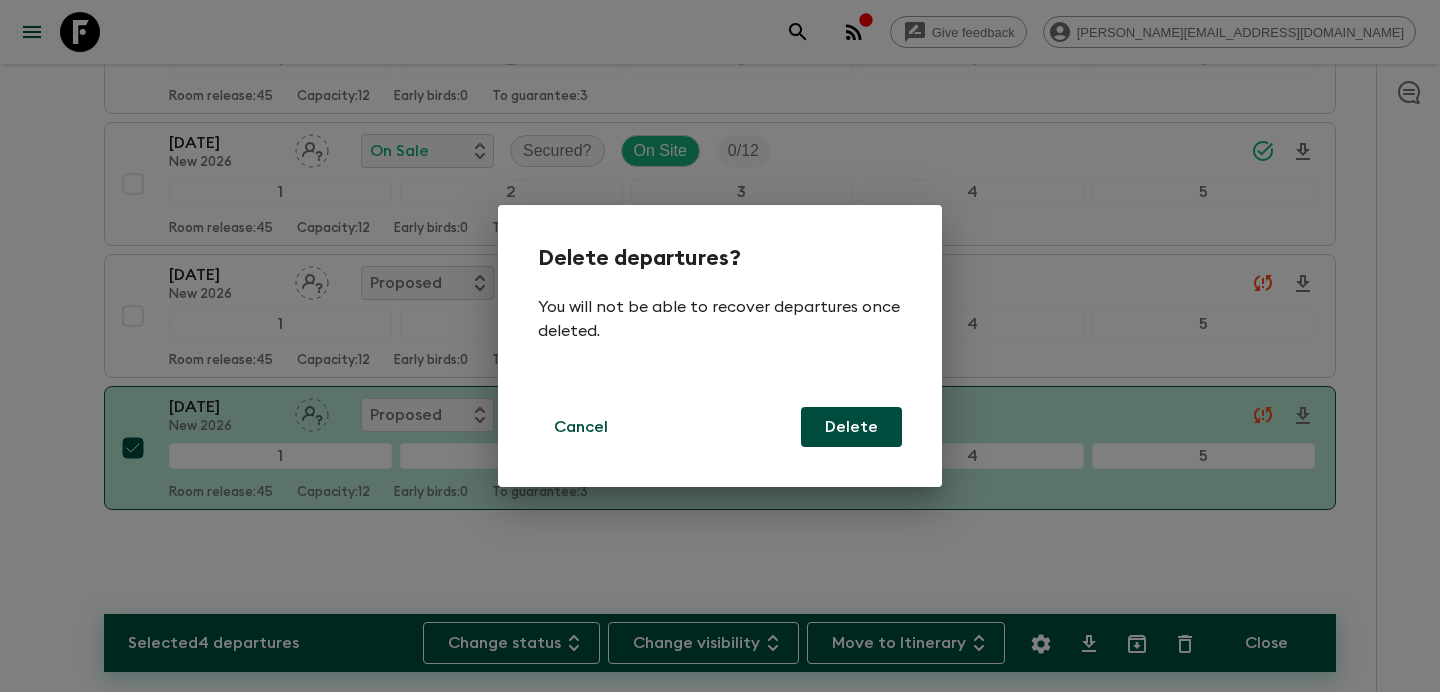click on "Delete" at bounding box center [851, 427] 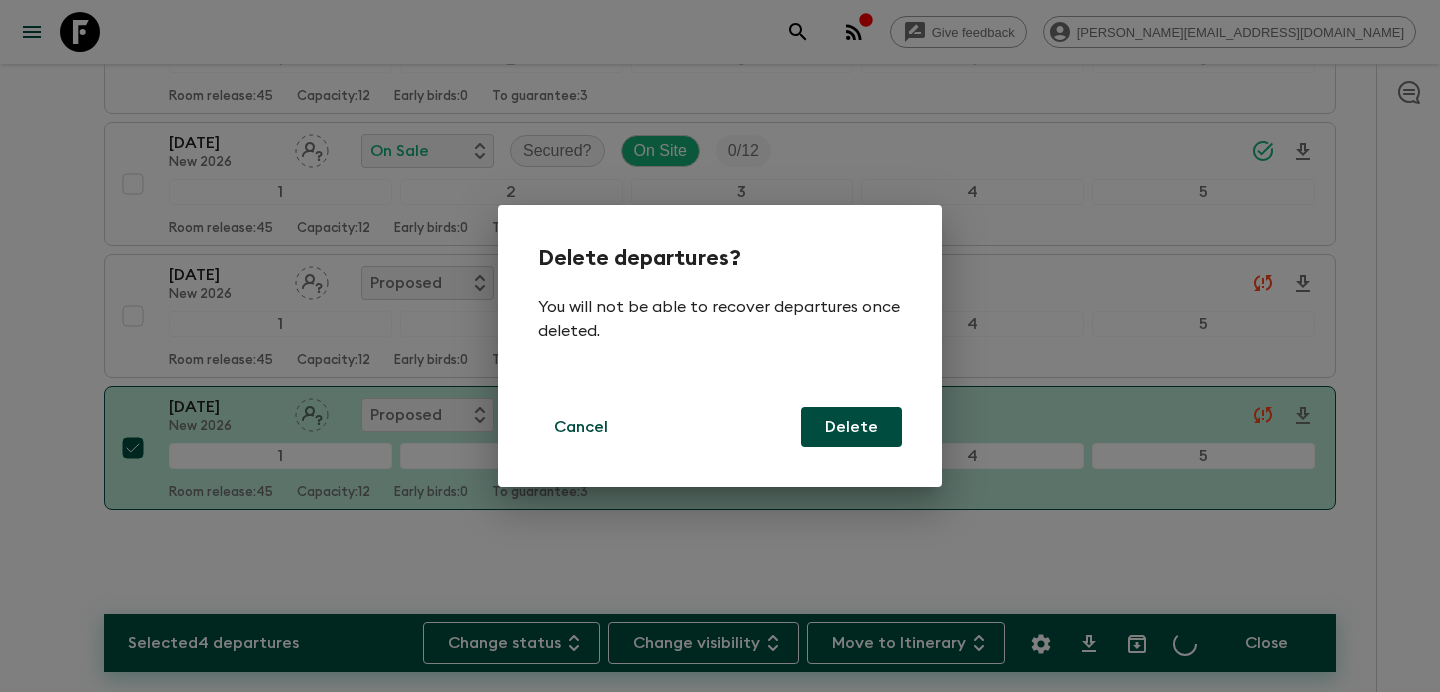 checkbox on "false" 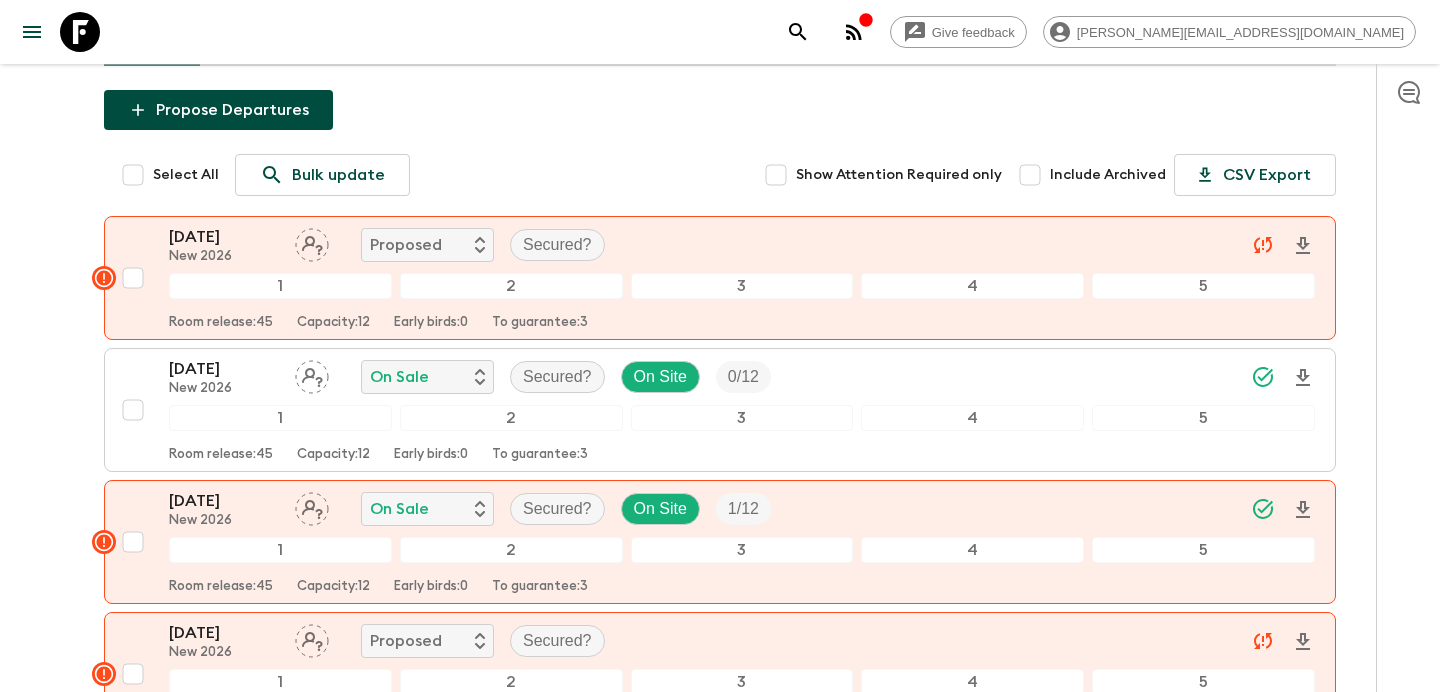 scroll, scrollTop: 201, scrollLeft: 0, axis: vertical 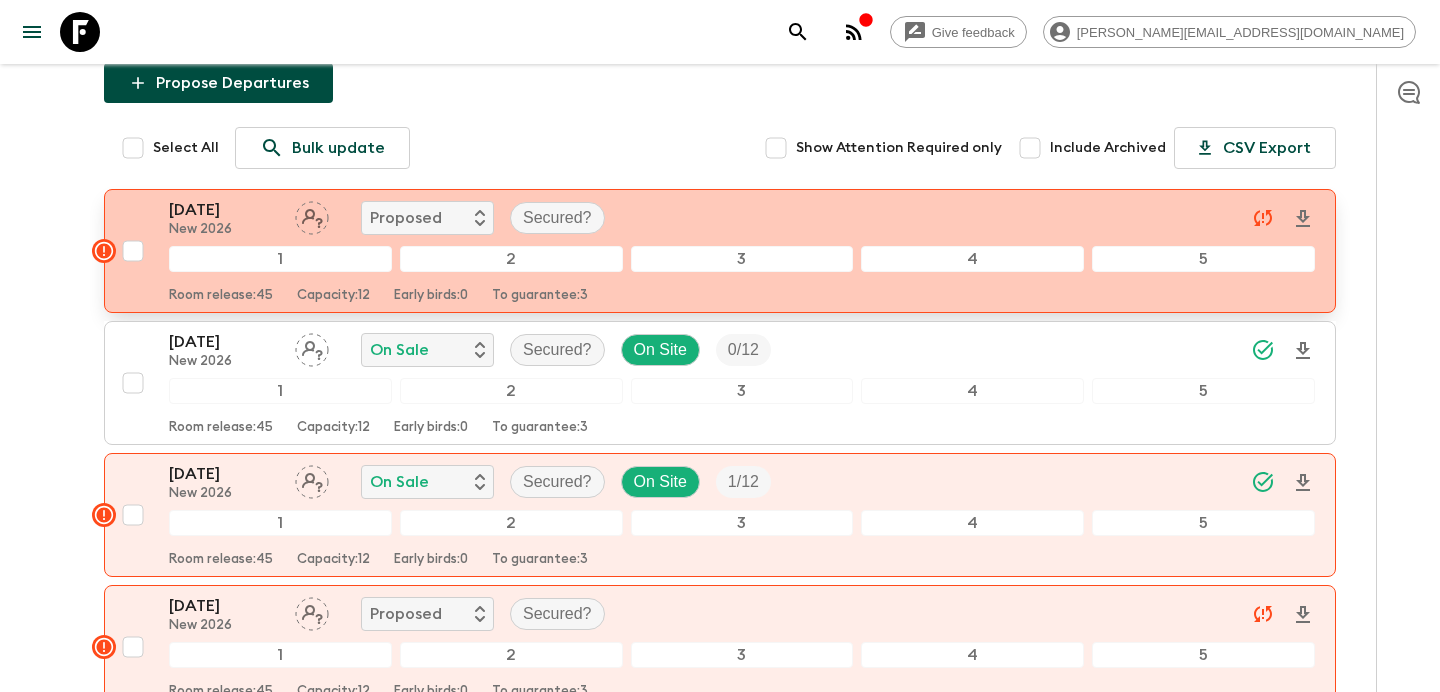 click at bounding box center [133, 251] 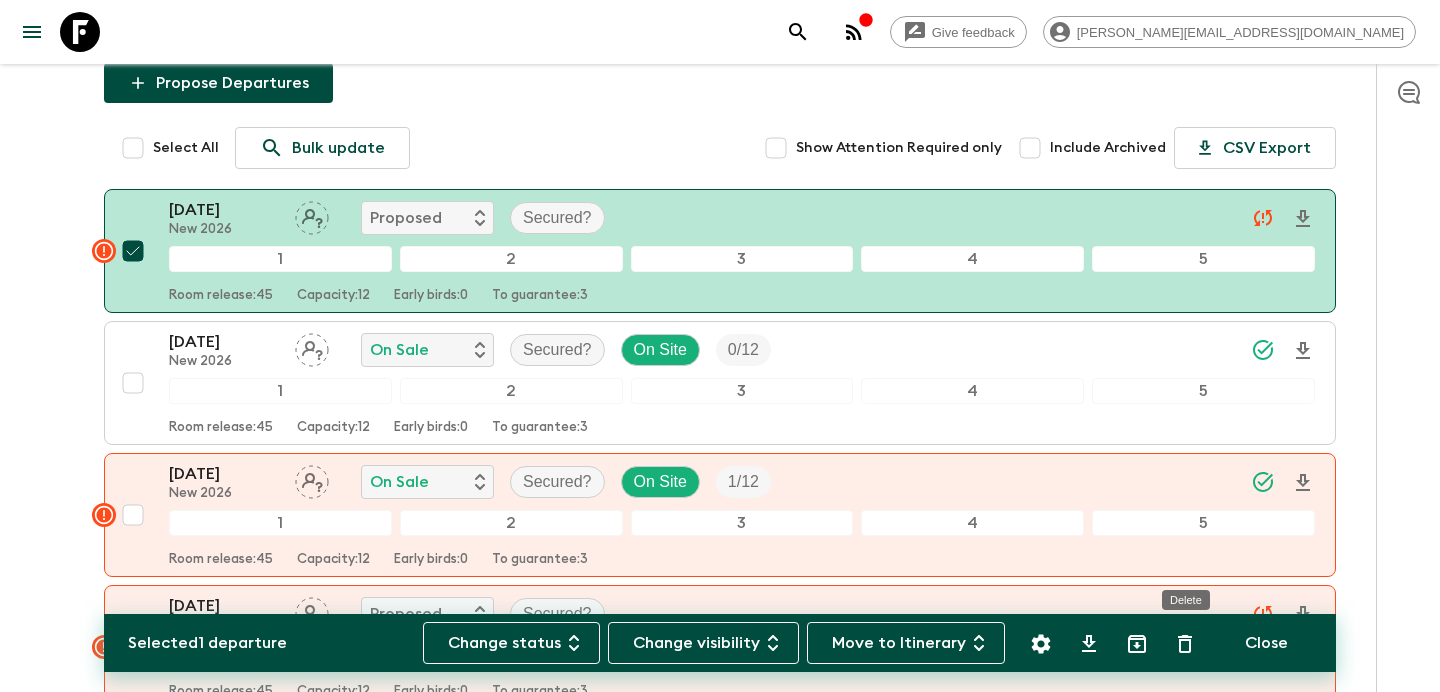 click 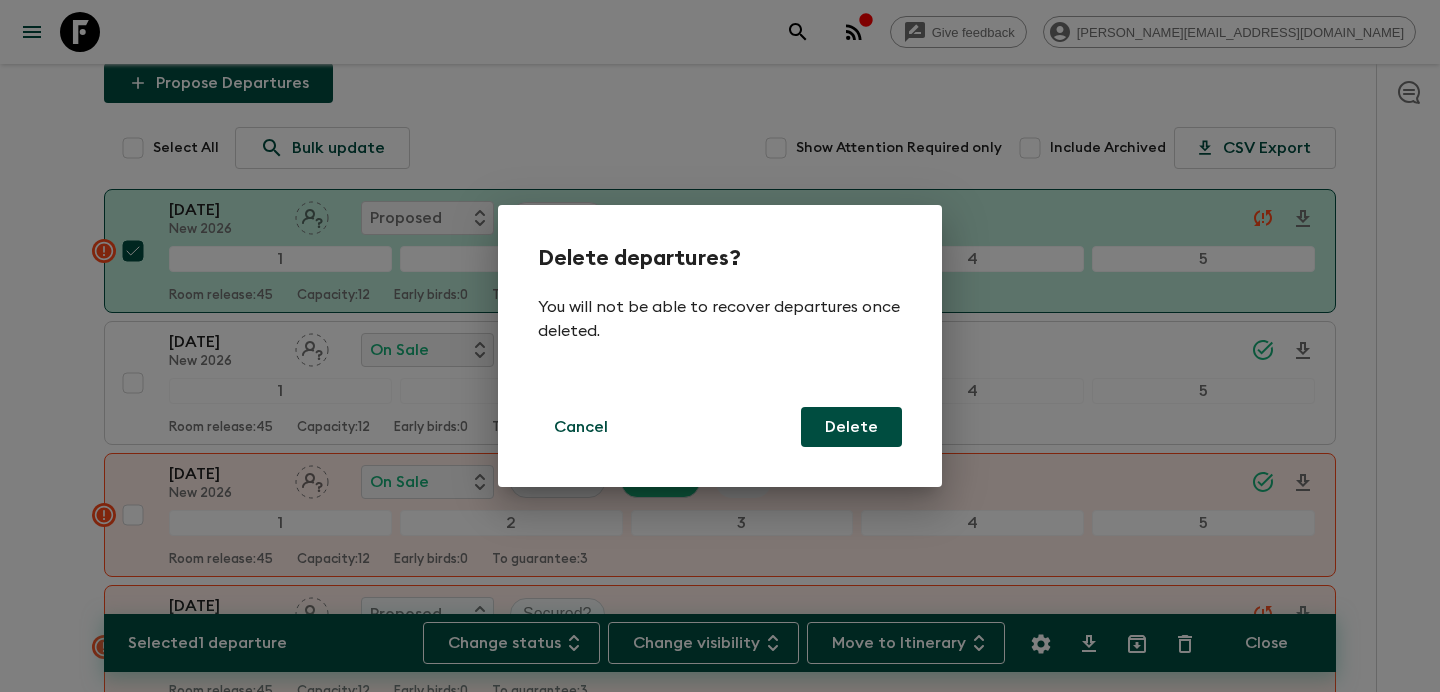 click on "Delete" at bounding box center [851, 427] 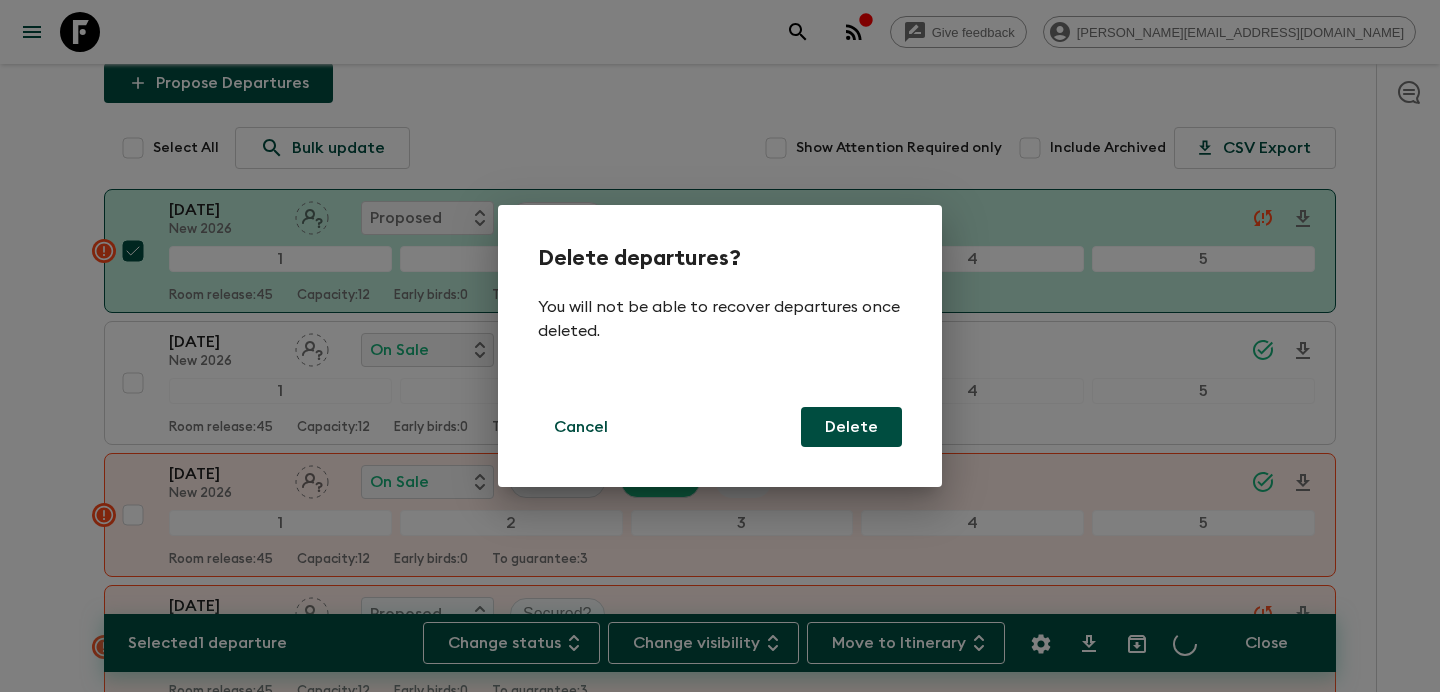 checkbox on "false" 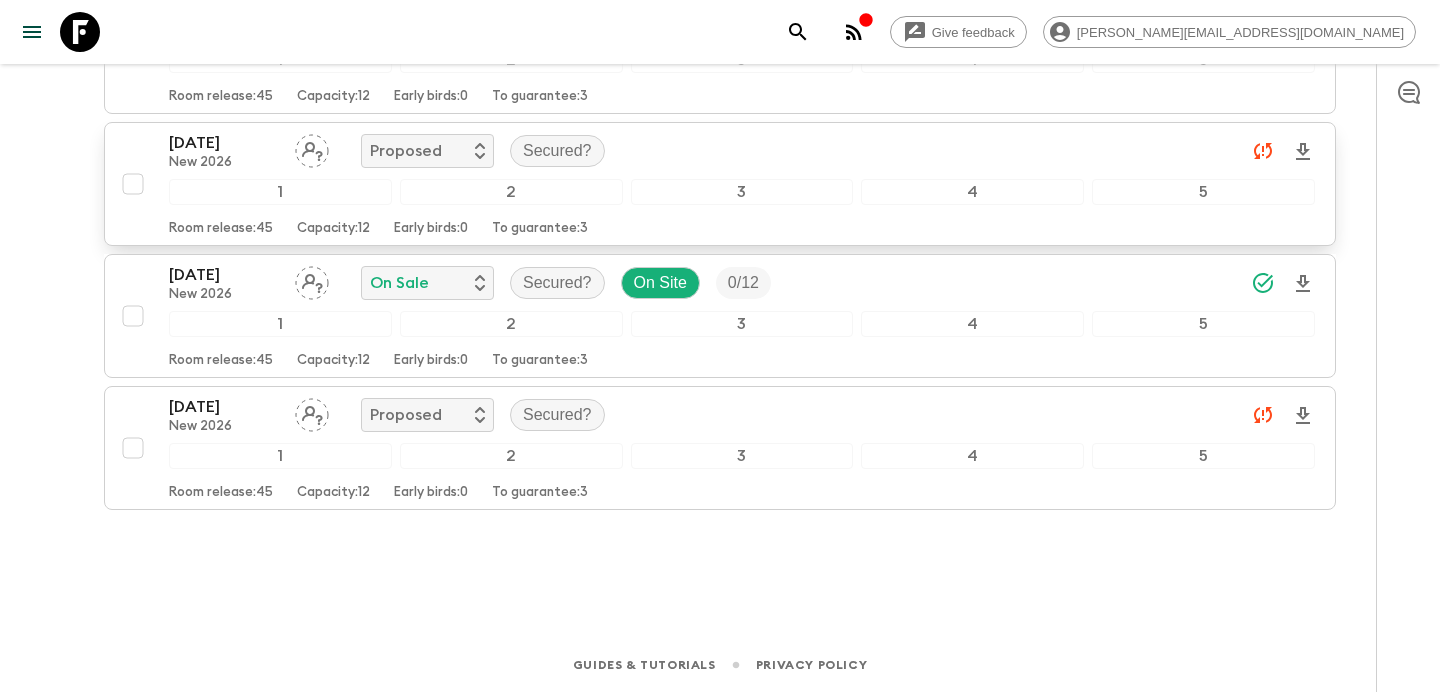 scroll, scrollTop: 0, scrollLeft: 0, axis: both 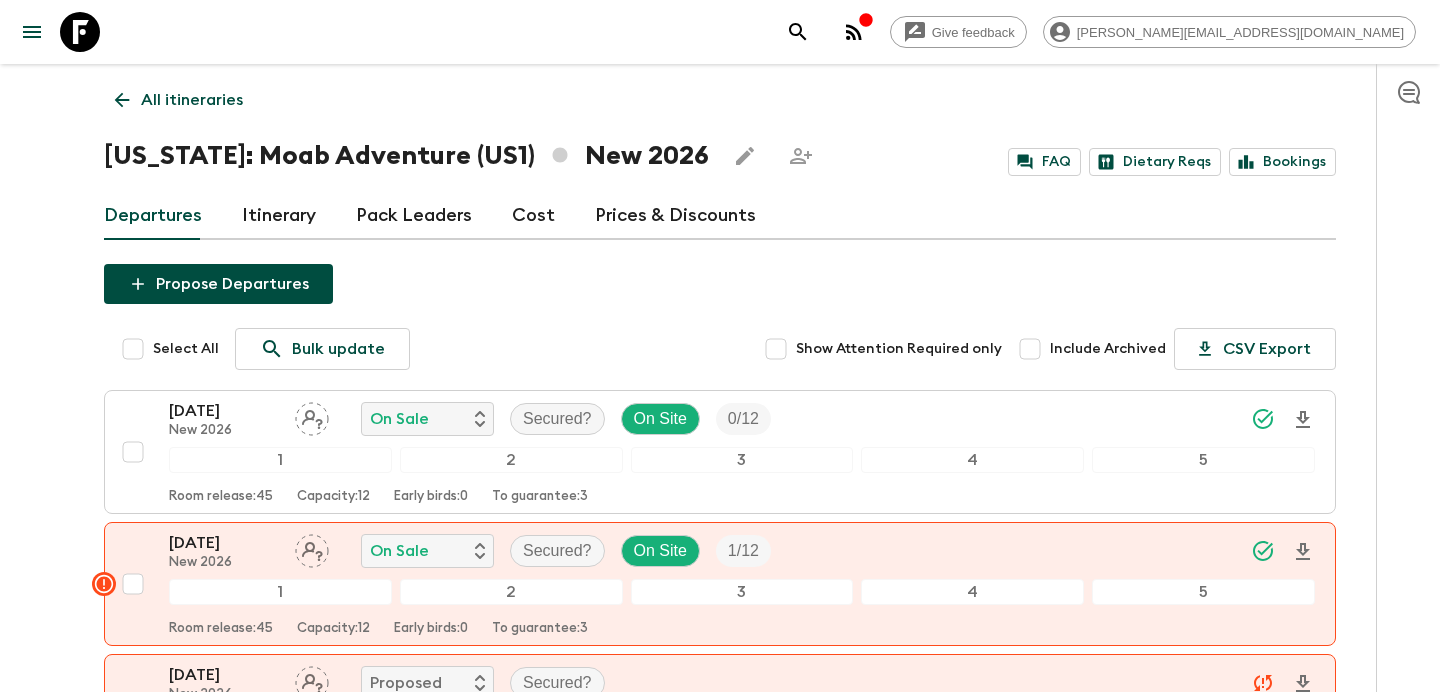 click on "All itineraries" at bounding box center (192, 100) 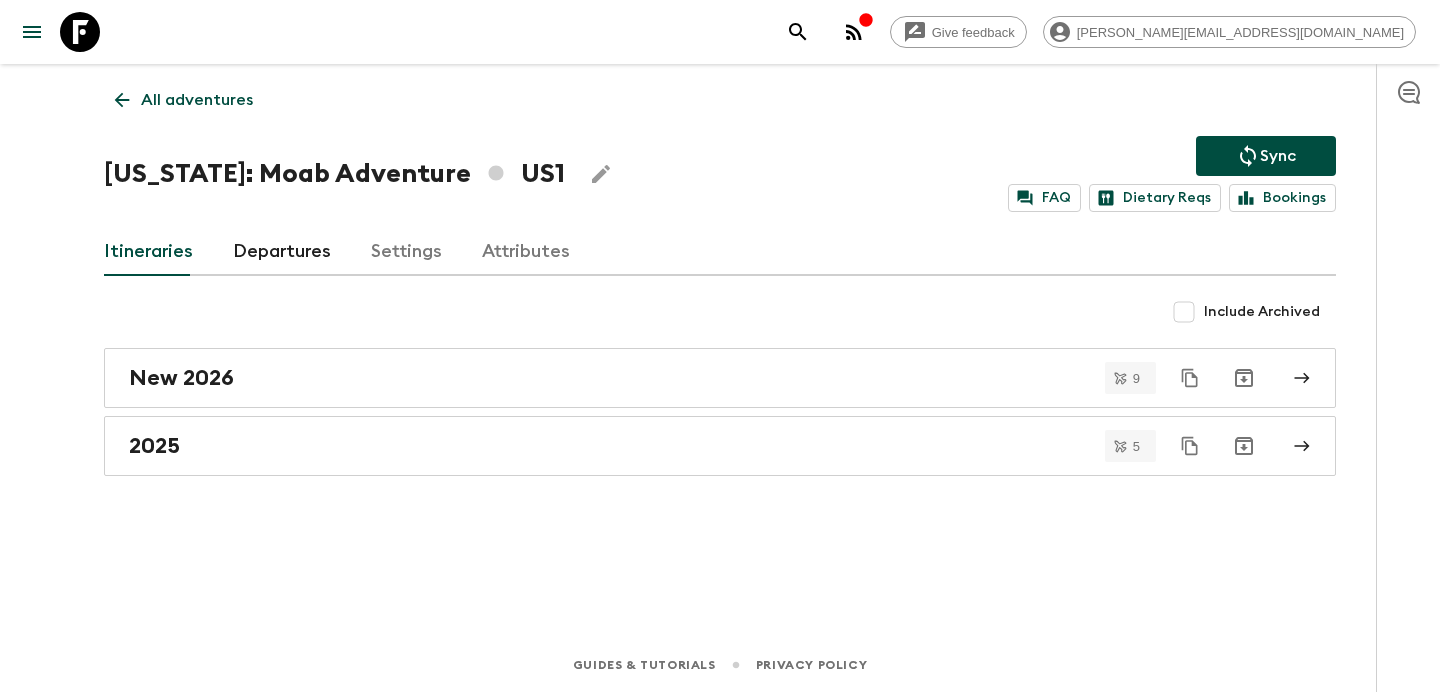 click on "All adventures" at bounding box center (197, 100) 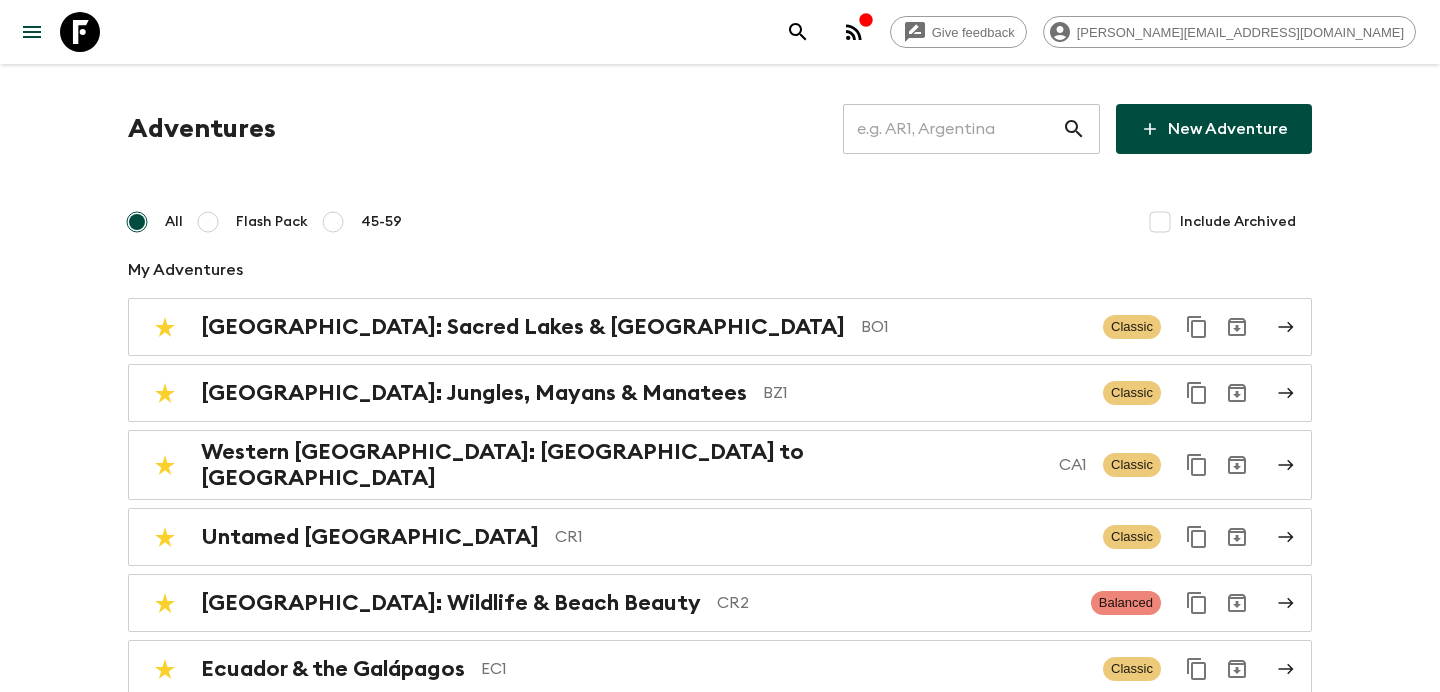 click at bounding box center (952, 129) 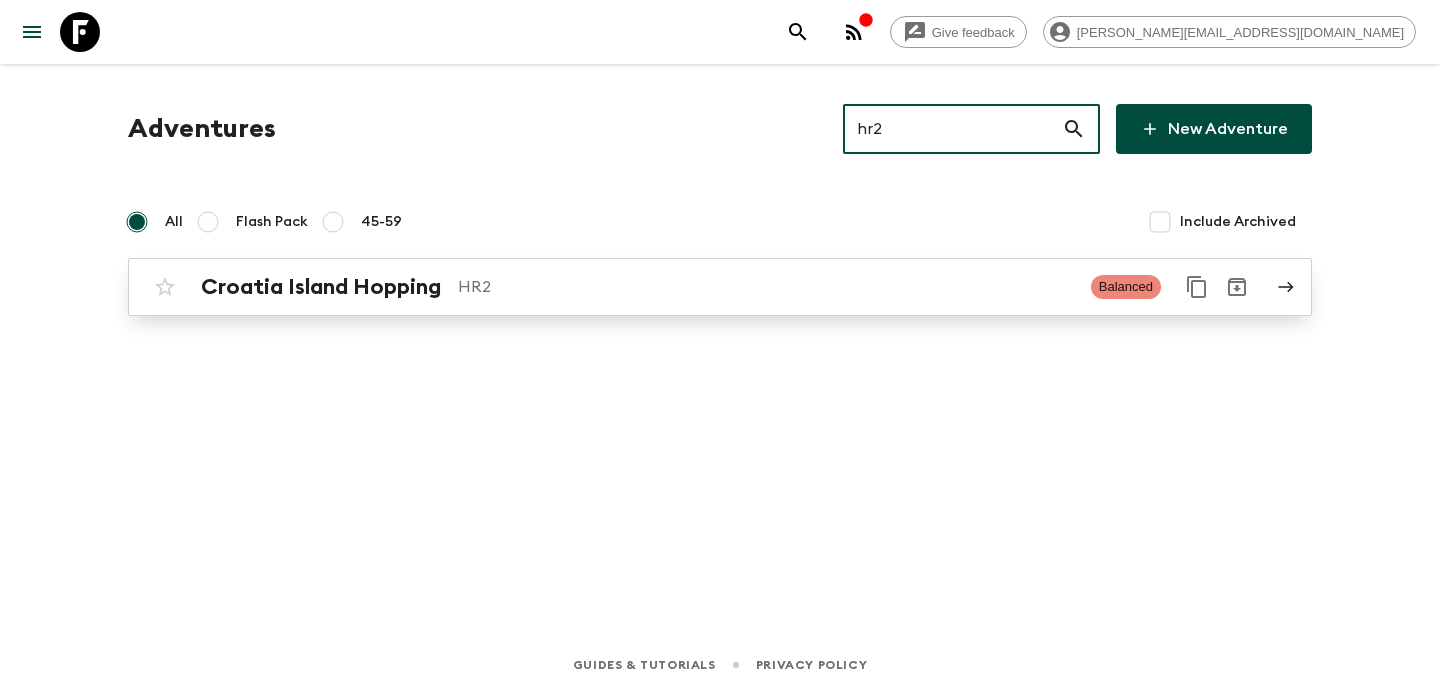 type on "hr2" 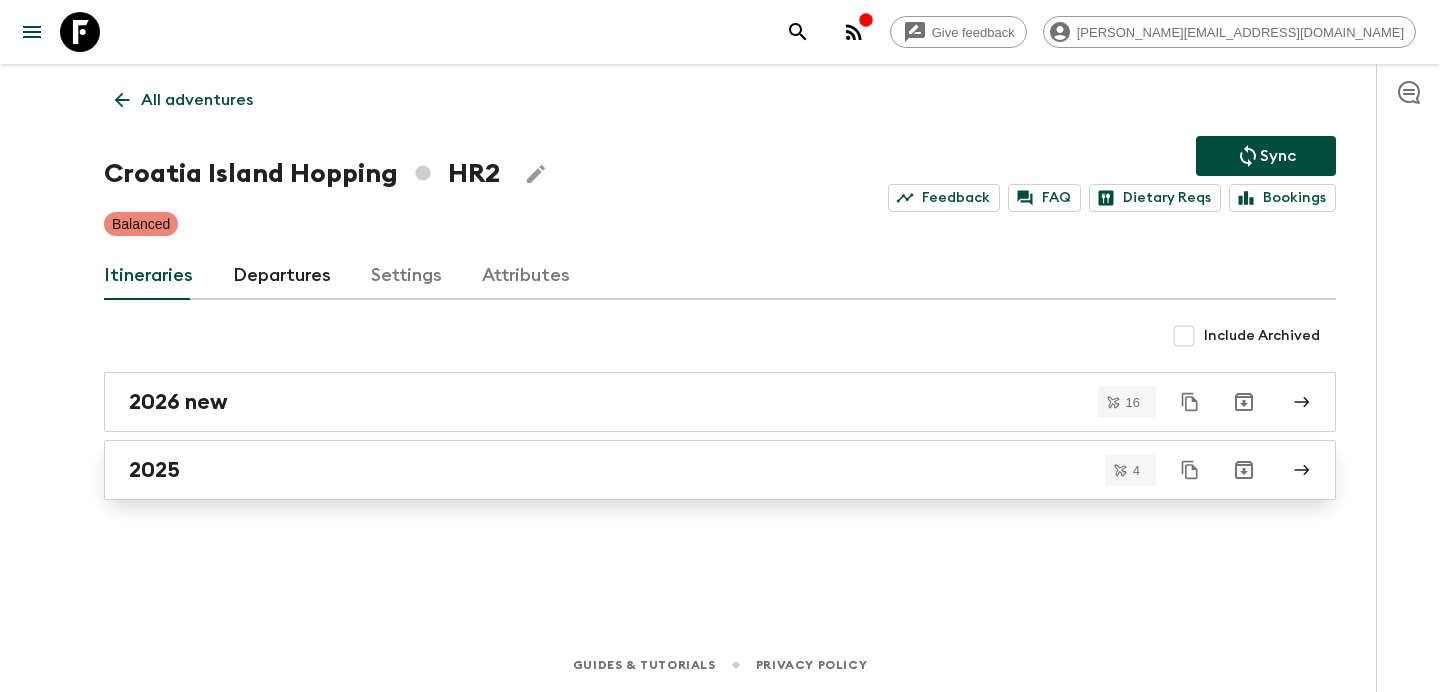 click on "2025" at bounding box center [701, 470] 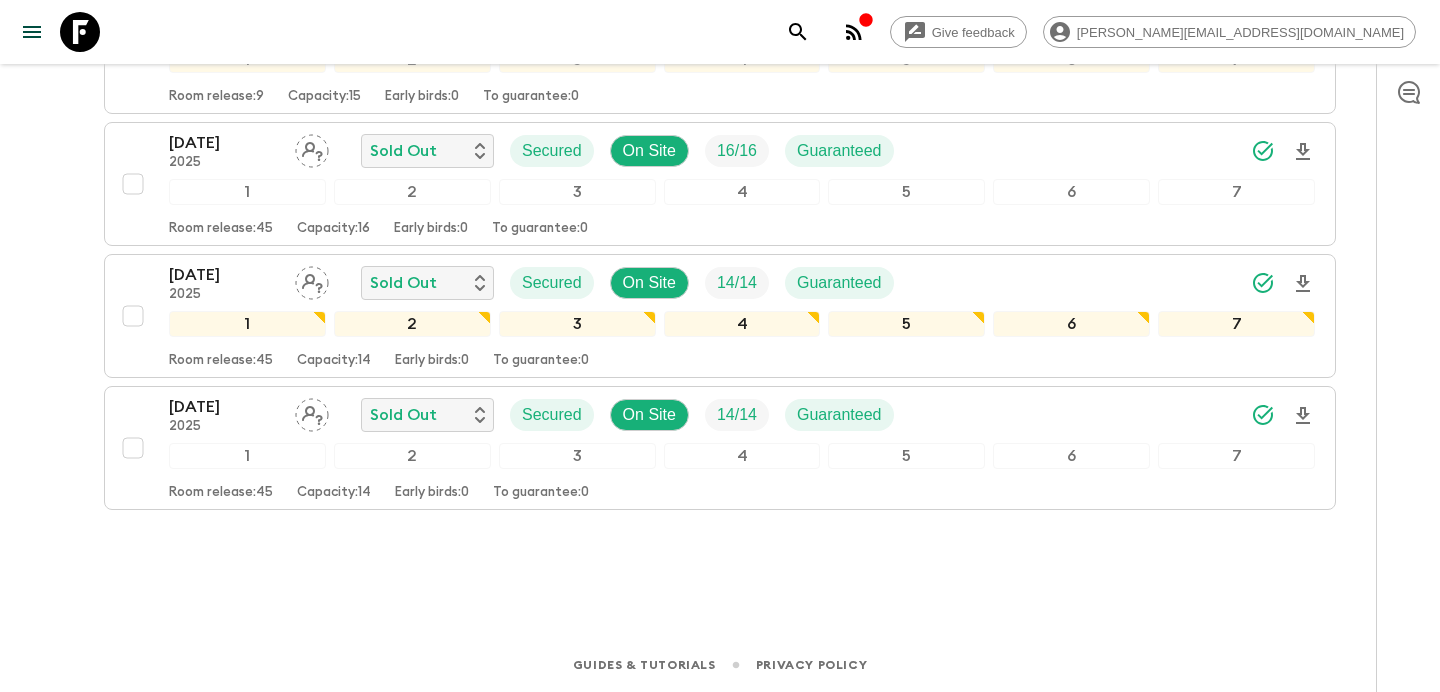 scroll, scrollTop: 0, scrollLeft: 0, axis: both 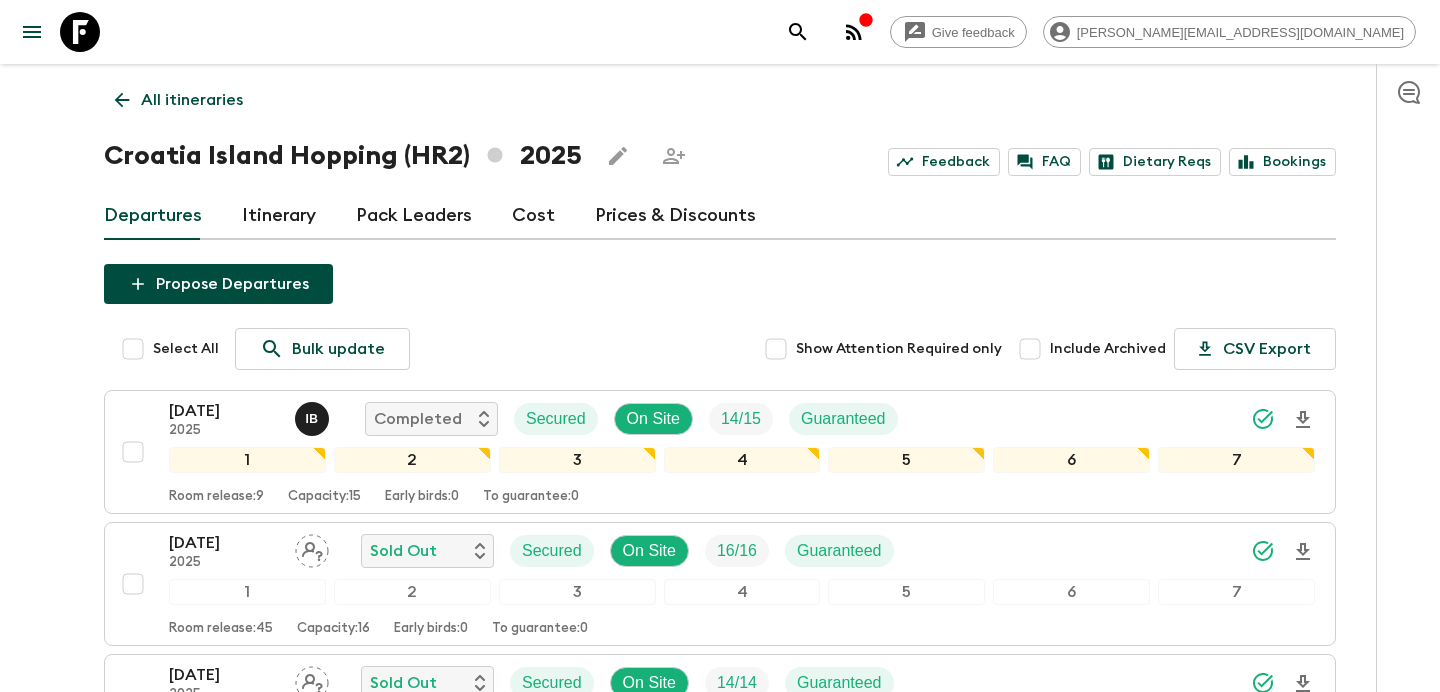 click on "All itineraries" at bounding box center [192, 100] 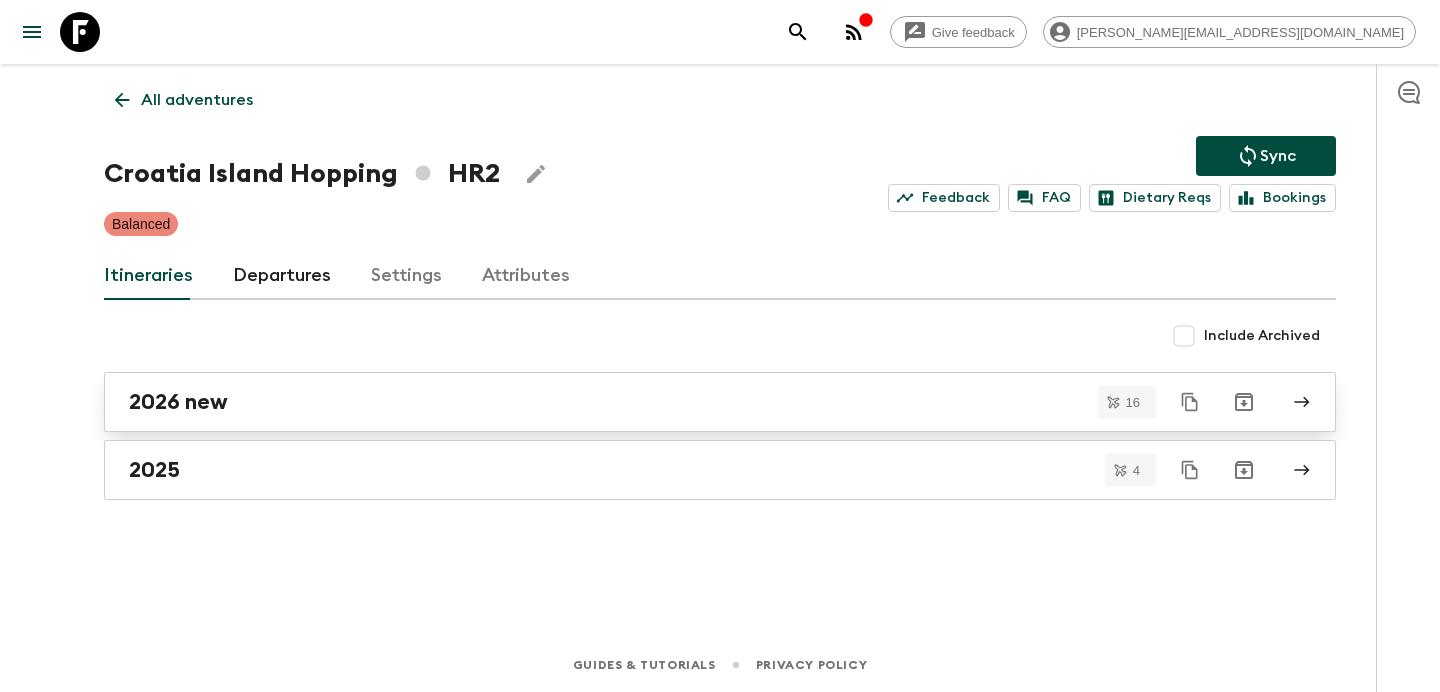 click on "2026 new" at bounding box center (720, 402) 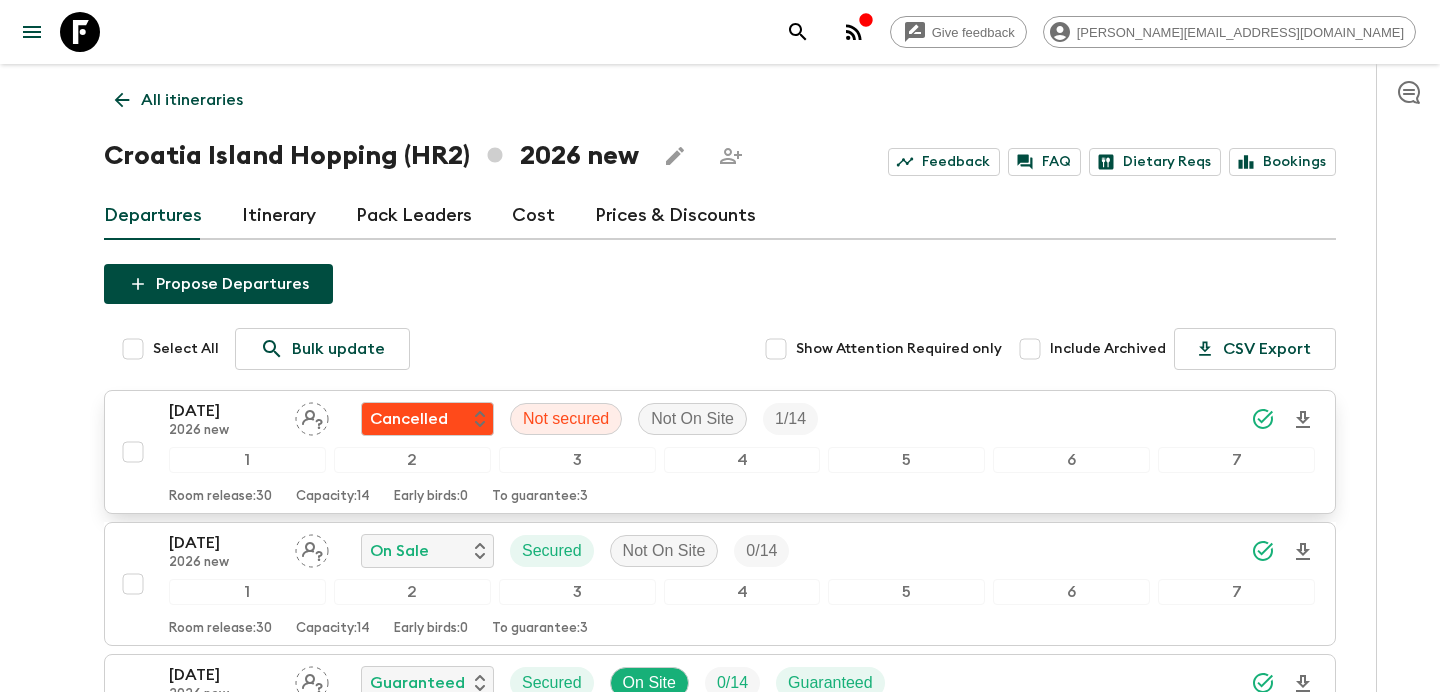 click at bounding box center [133, 452] 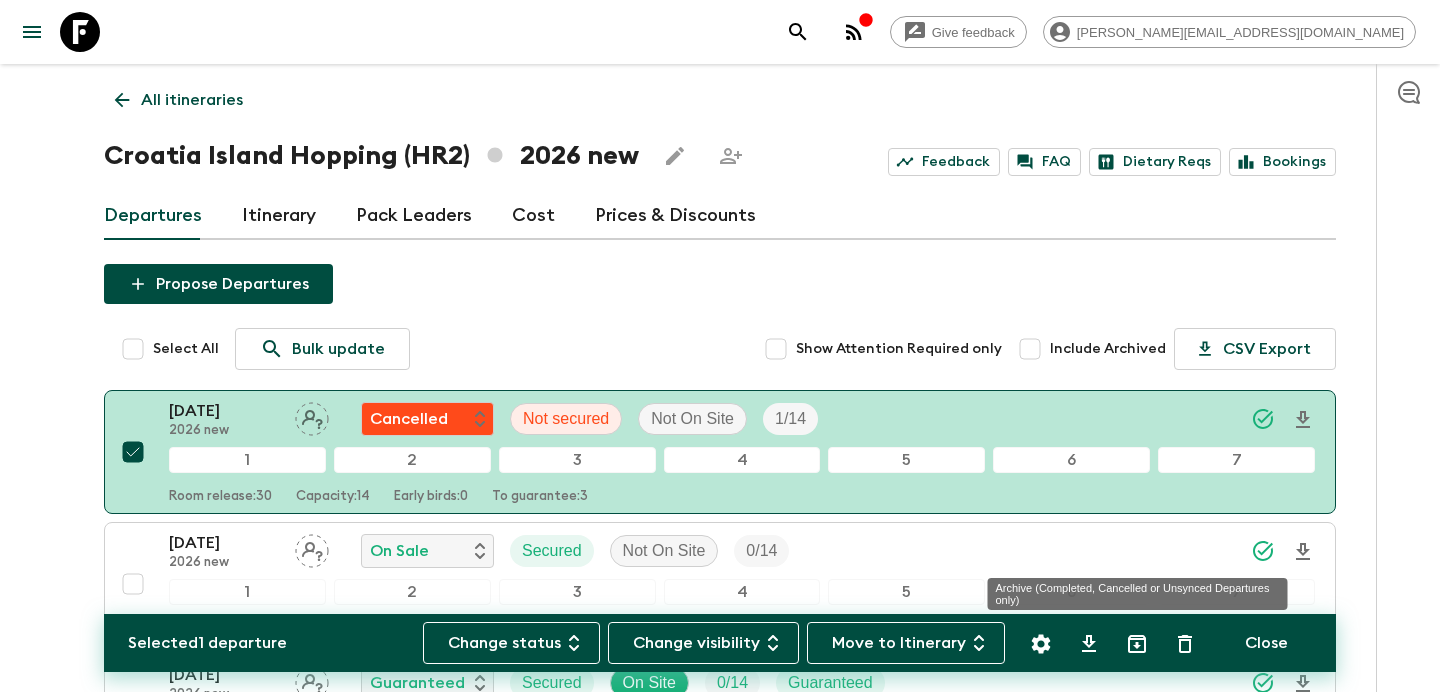 click 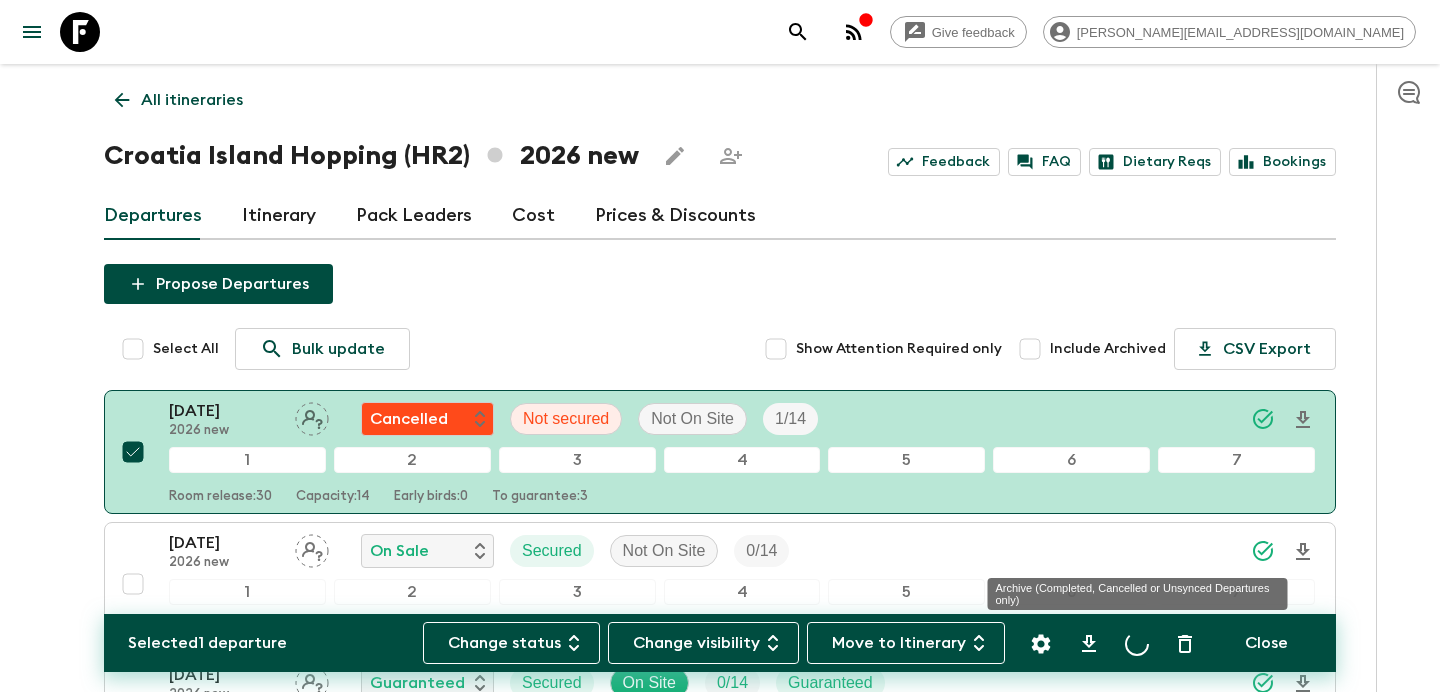 checkbox on "false" 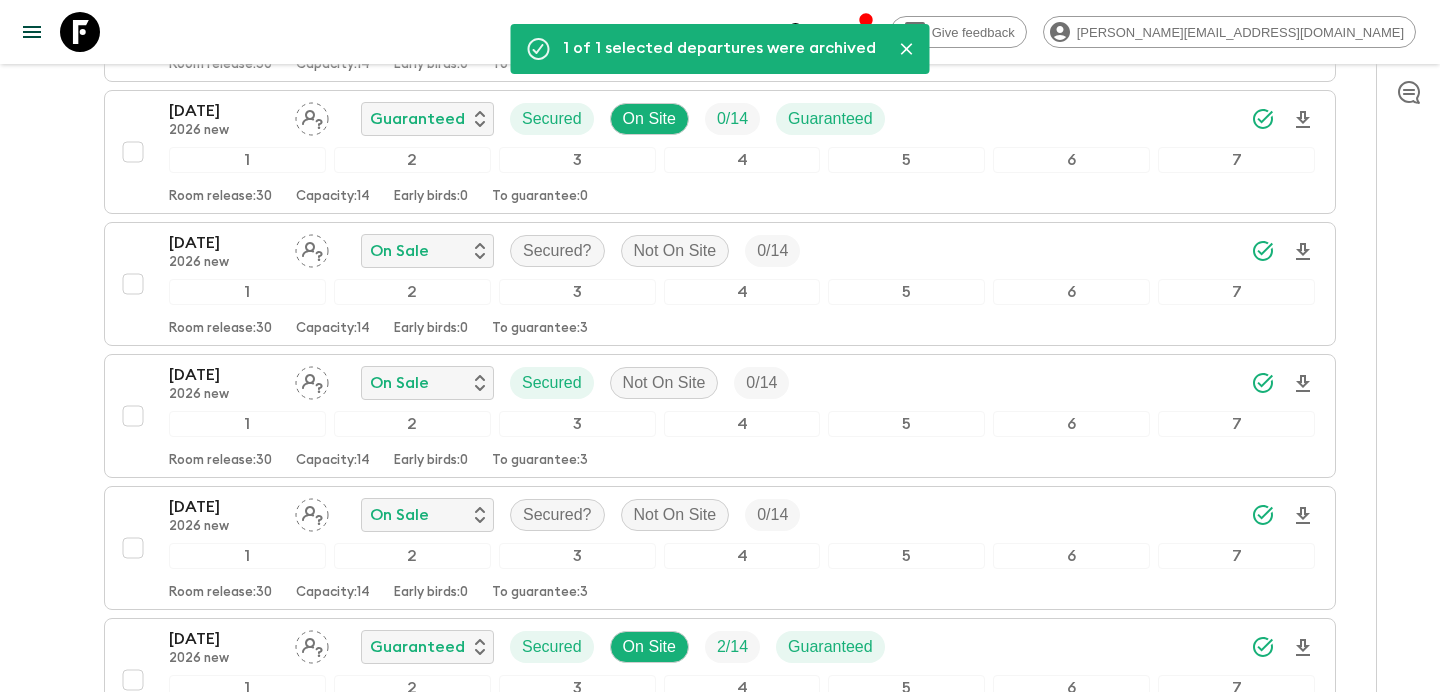 scroll, scrollTop: 0, scrollLeft: 0, axis: both 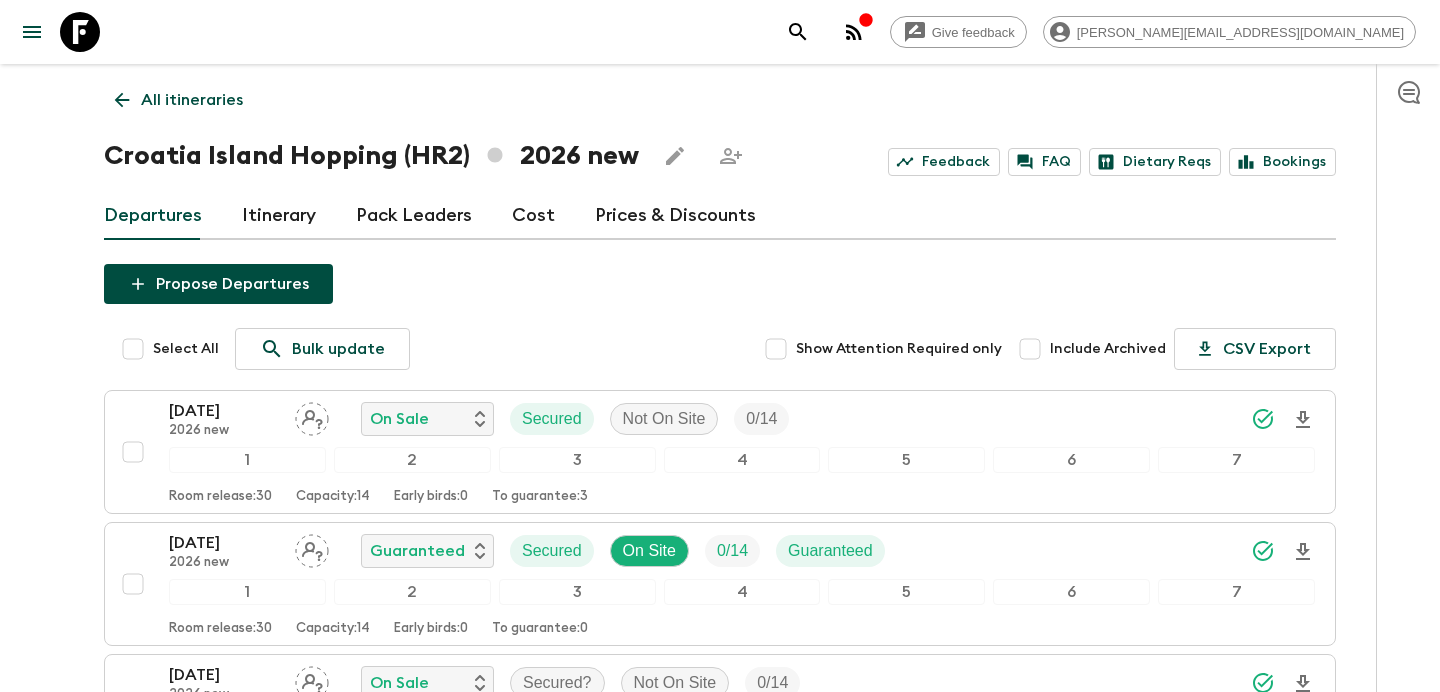 click on "Include Archived" at bounding box center (1030, 349) 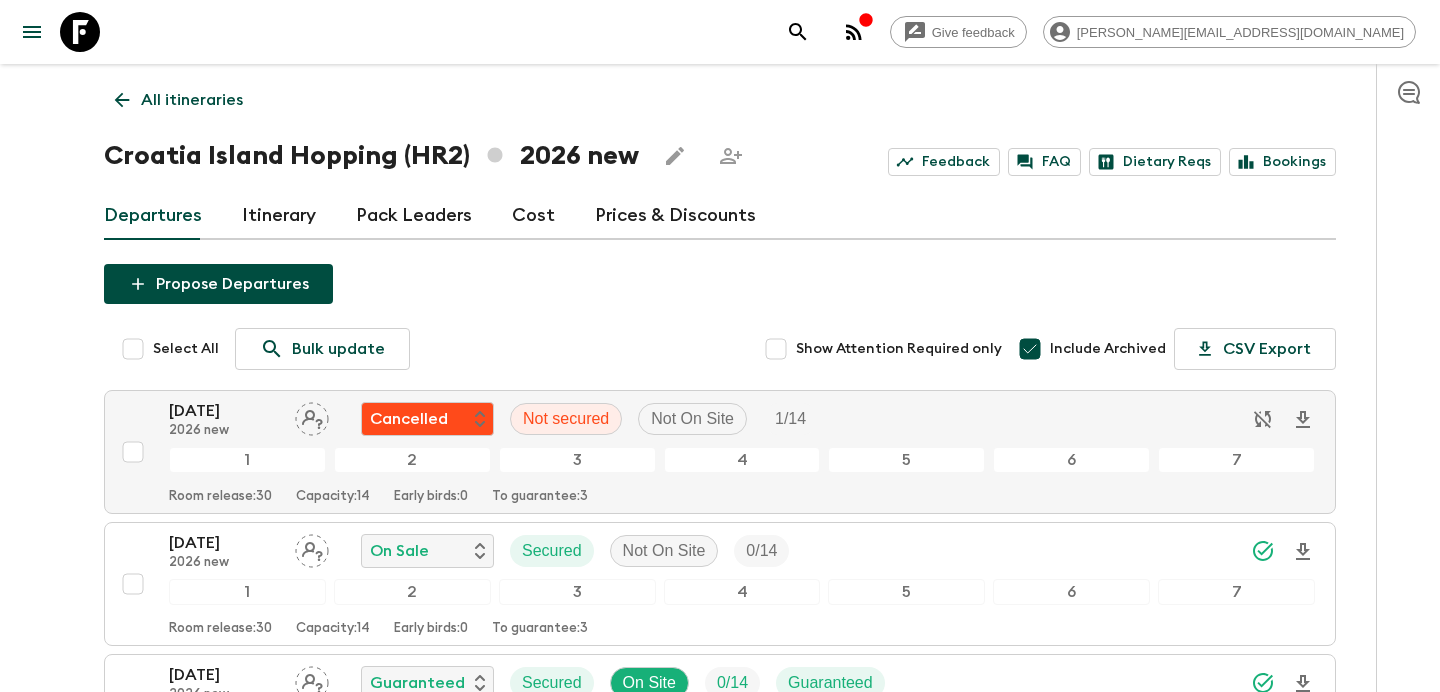 click on "Include Archived" at bounding box center [1030, 349] 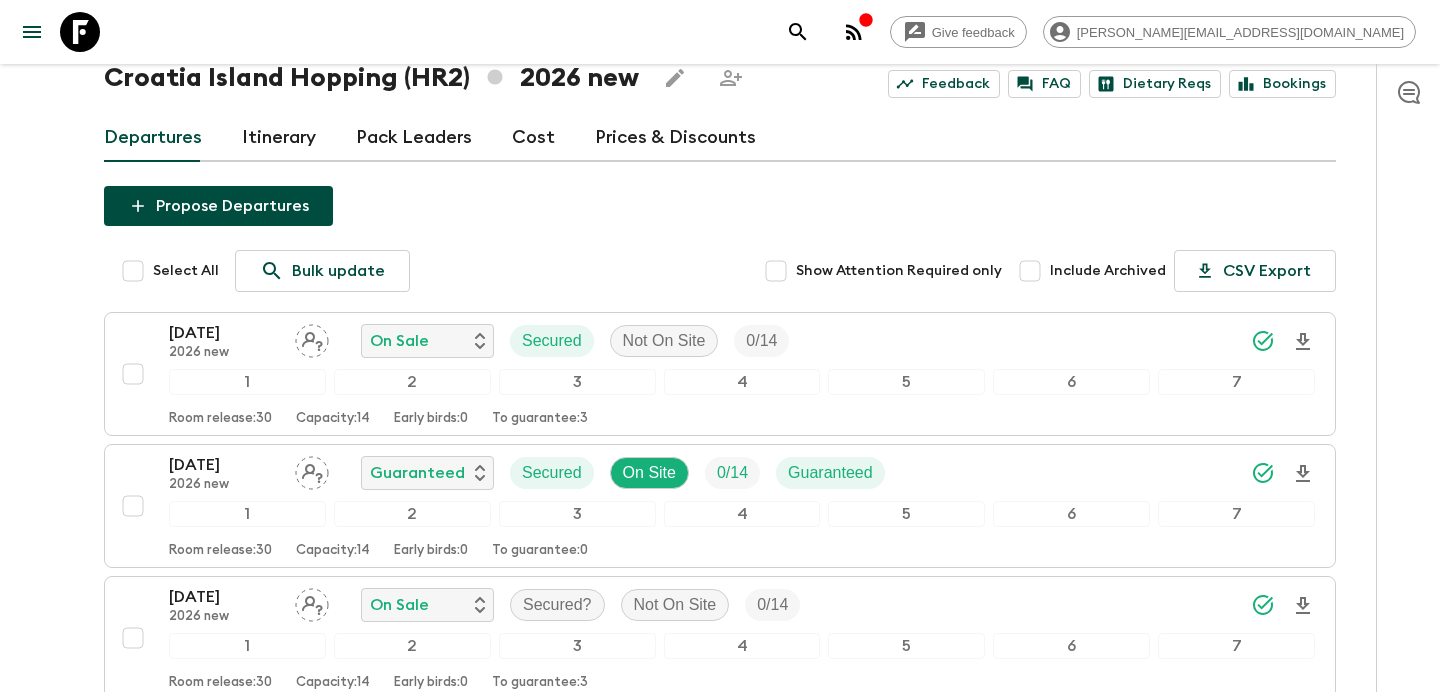 scroll, scrollTop: 0, scrollLeft: 0, axis: both 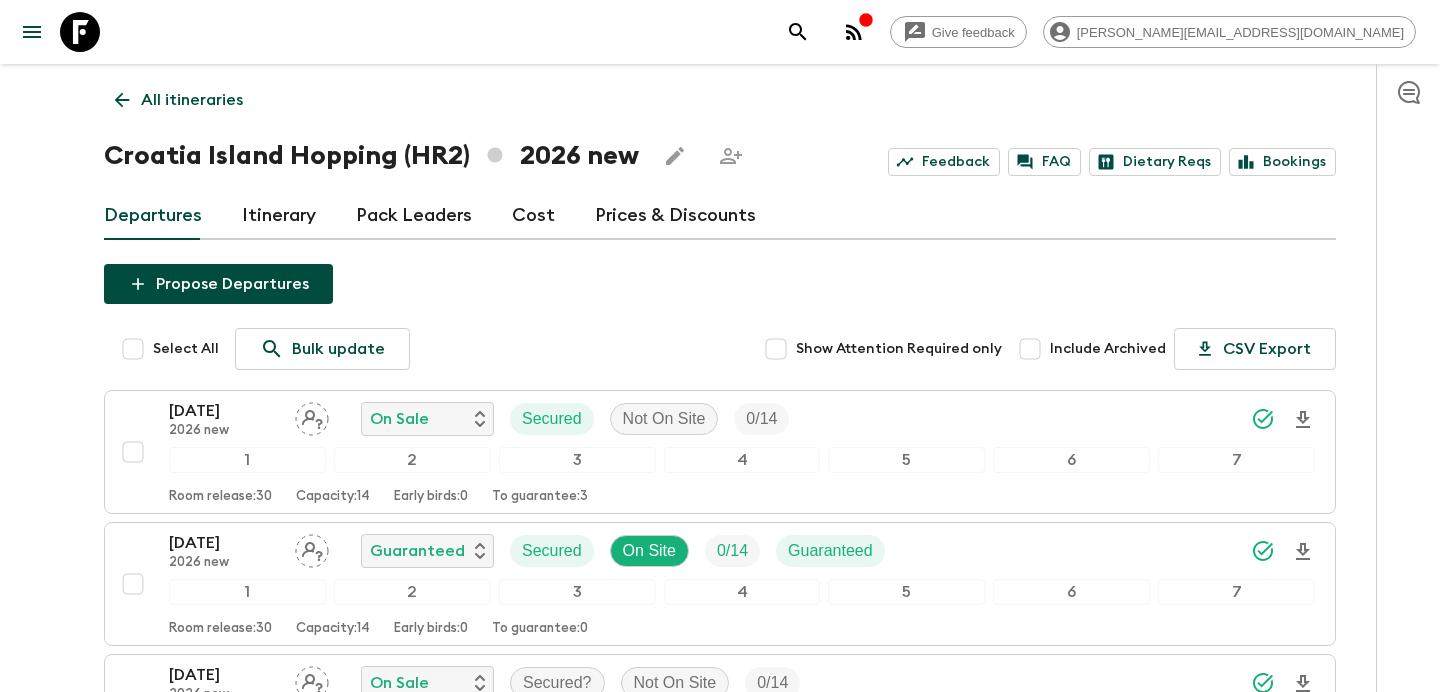 click on "All itineraries" at bounding box center [192, 100] 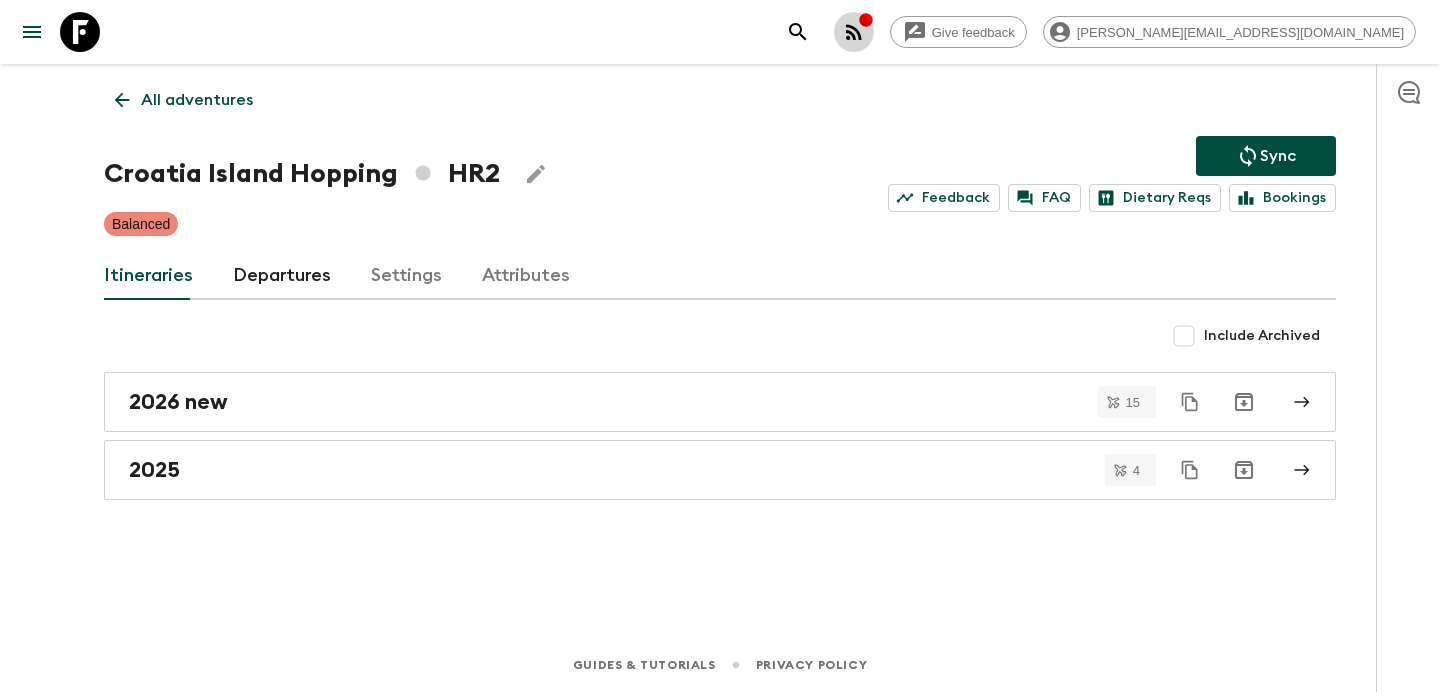 click at bounding box center (866, 22) 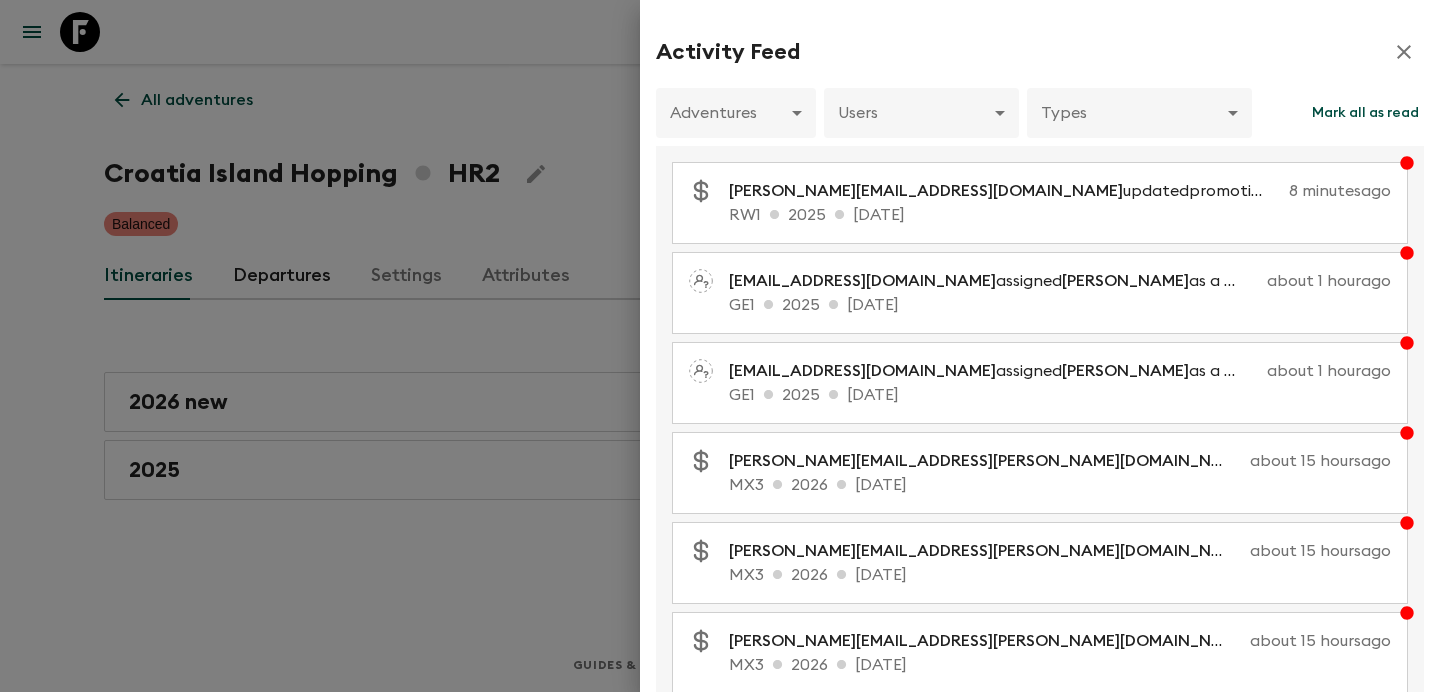 click at bounding box center [720, 346] 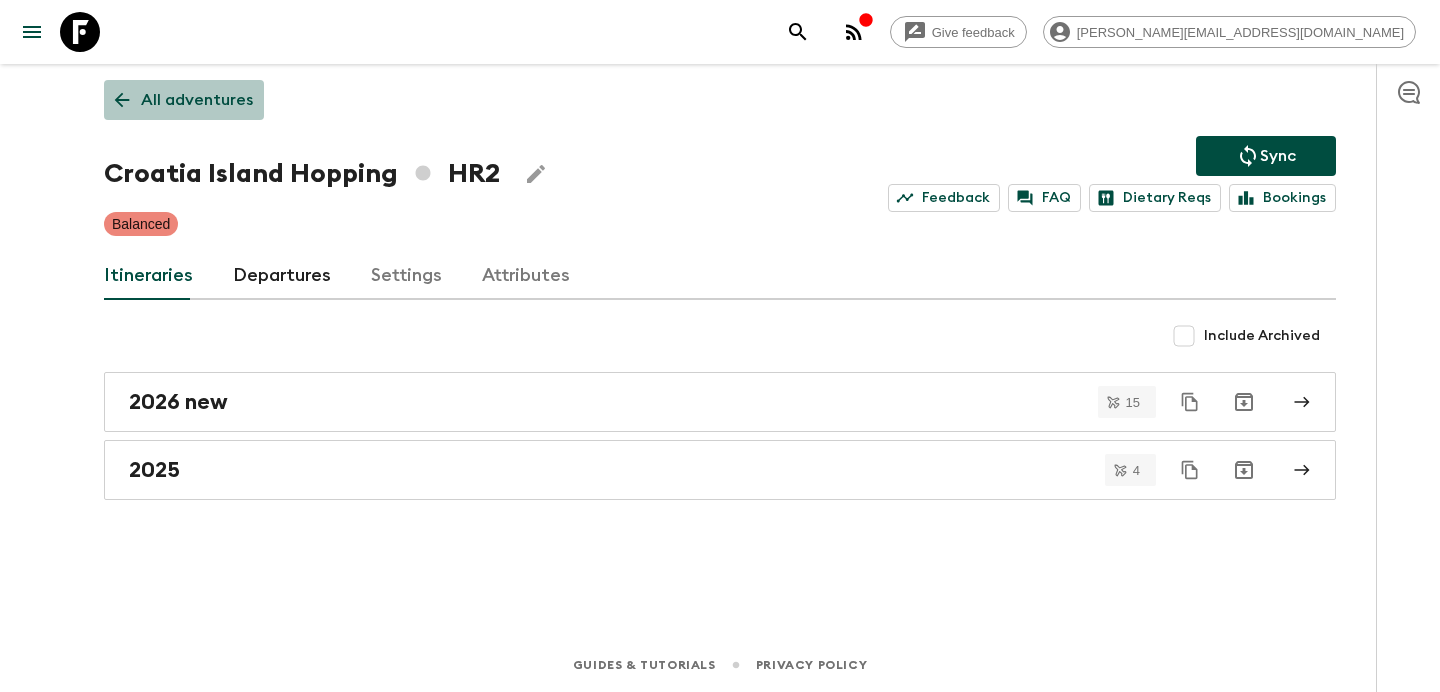 click on "All adventures" at bounding box center [197, 100] 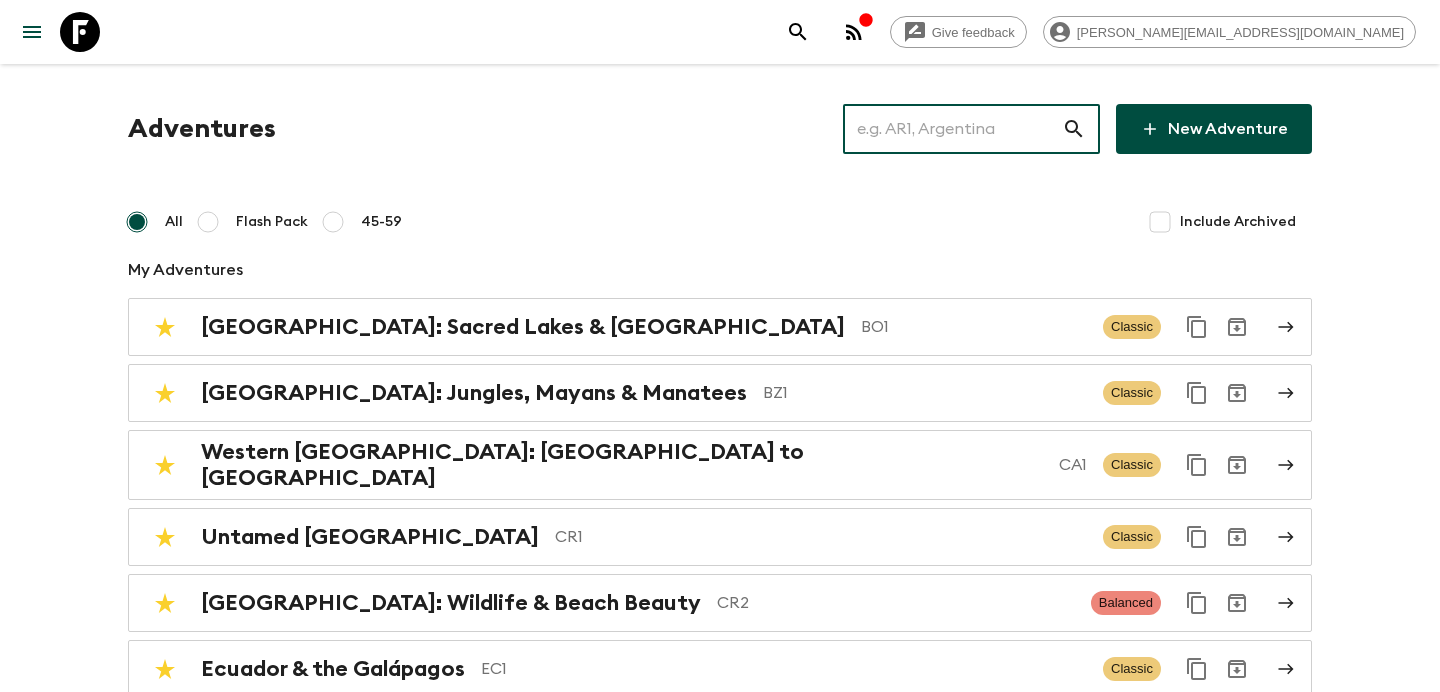 click at bounding box center (952, 129) 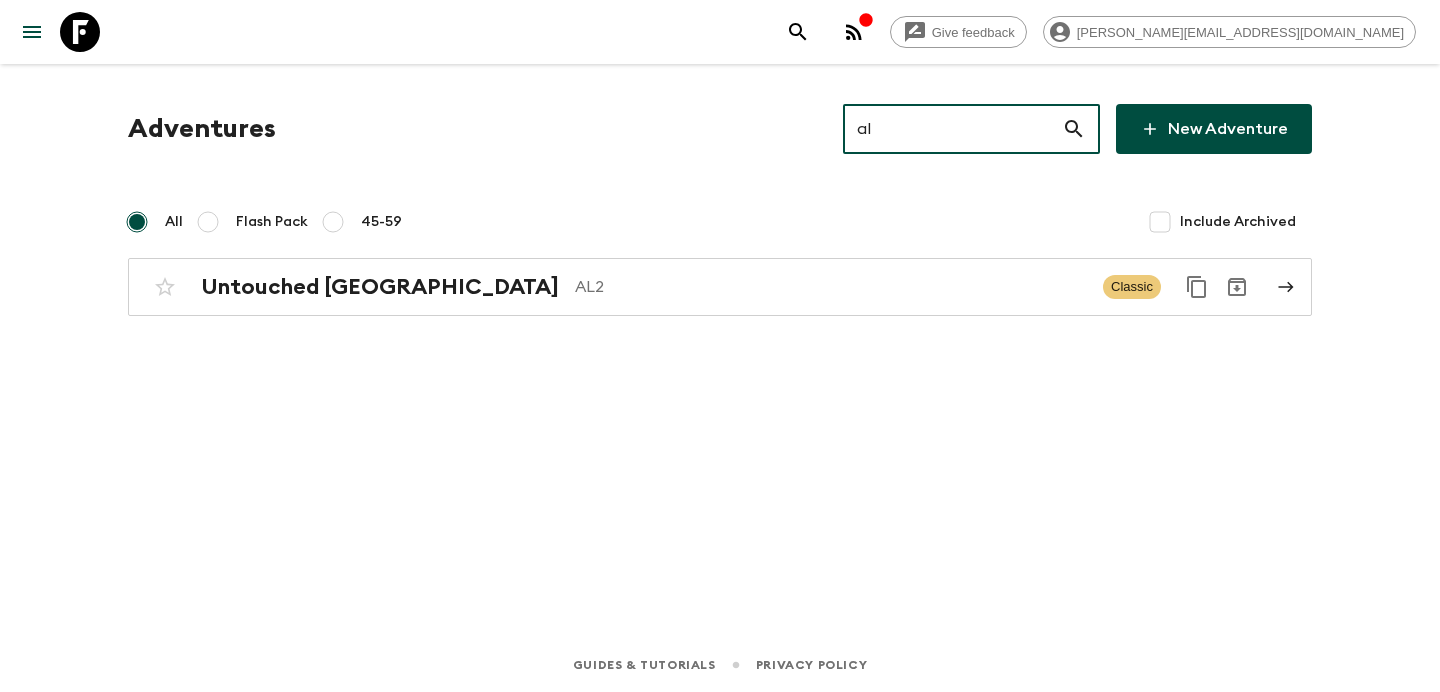 type on "al2" 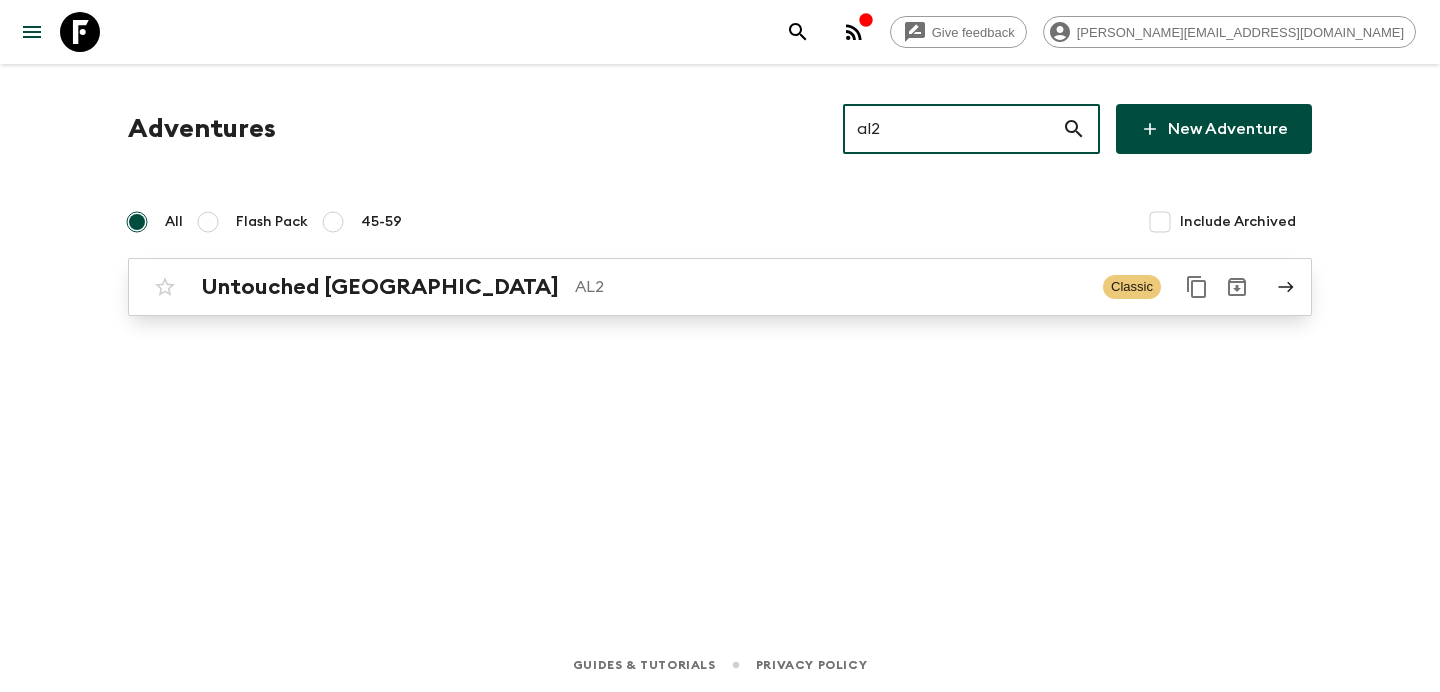 click on "AL2" at bounding box center [831, 287] 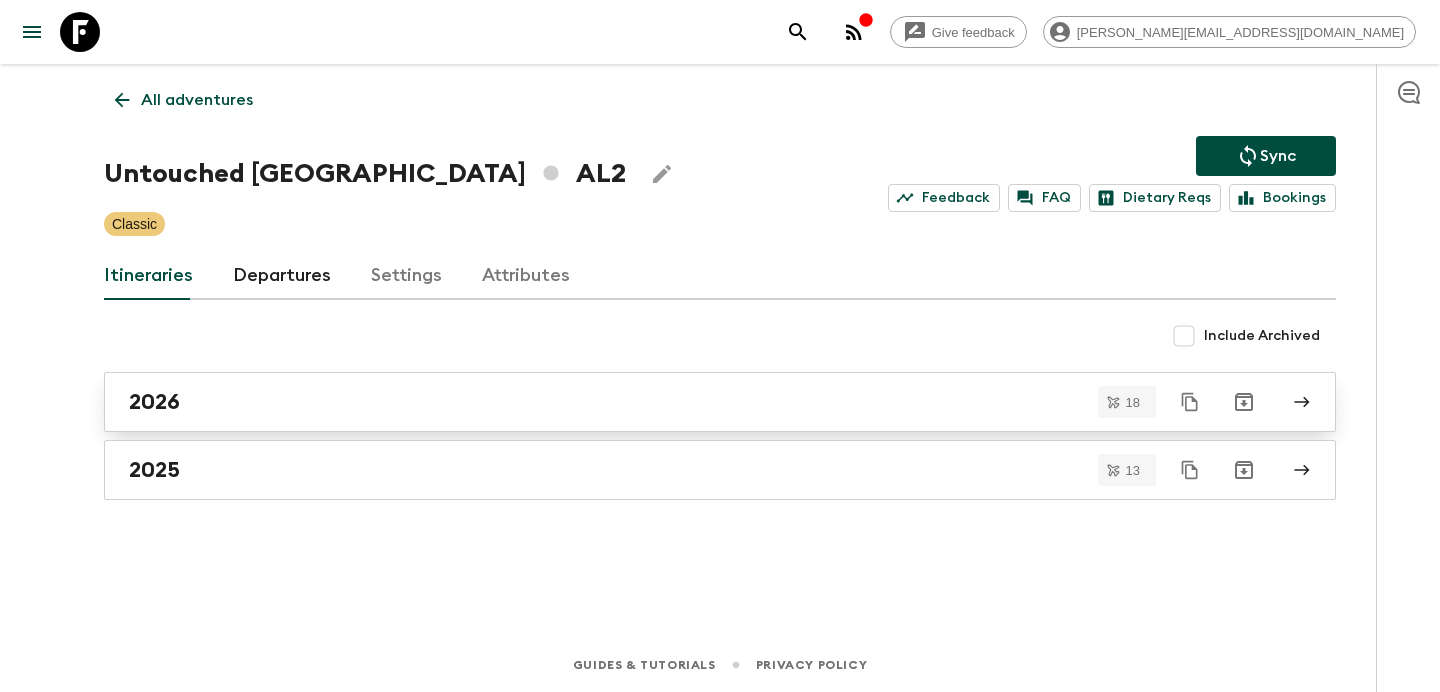 click on "2026" at bounding box center (720, 402) 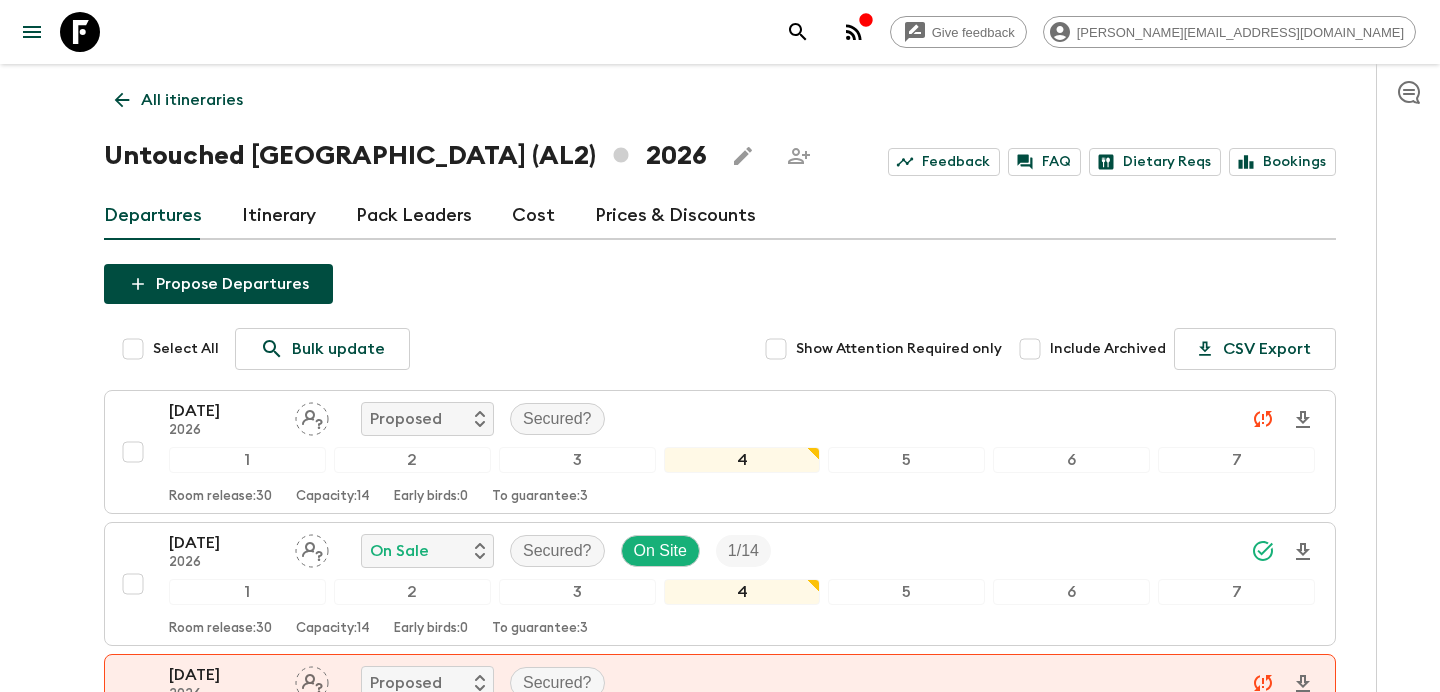 click 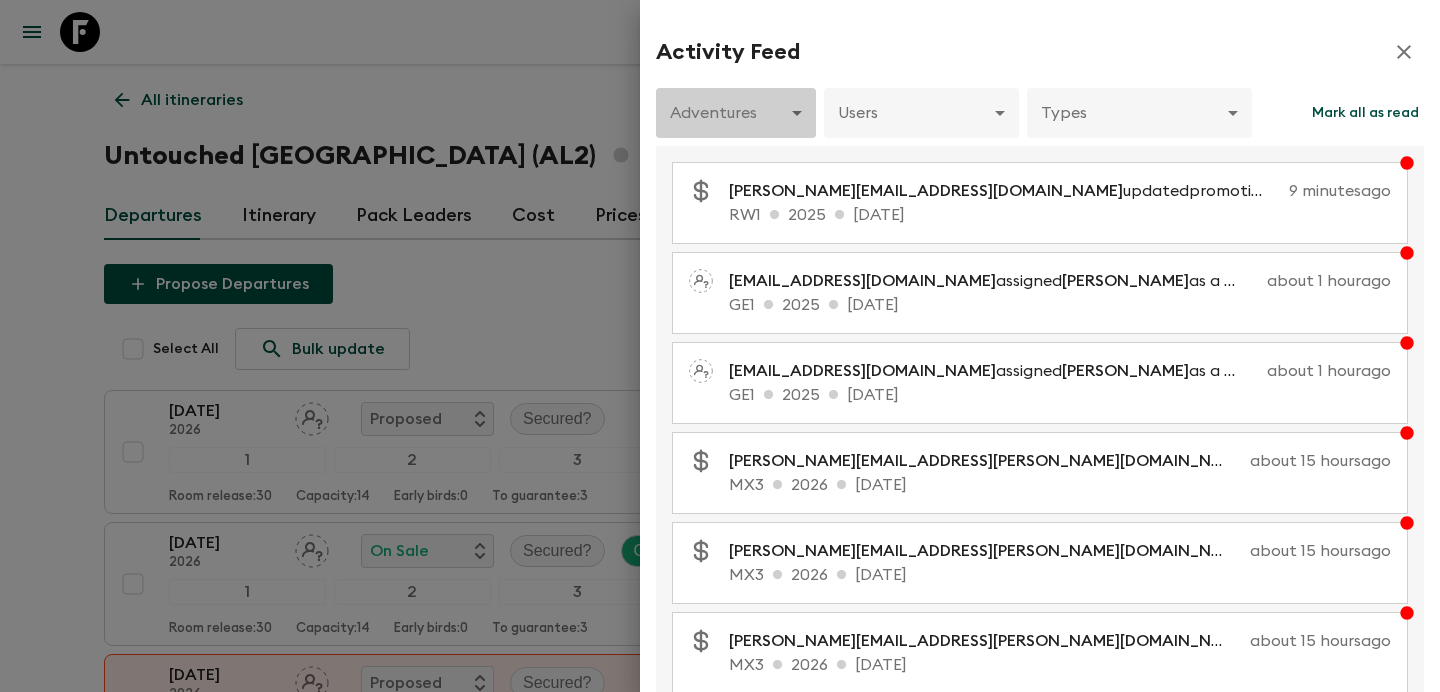 click on "Give feedback [PERSON_NAME][EMAIL_ADDRESS][DOMAIN_NAME] All itineraries Untouched [GEOGRAPHIC_DATA] (AL2) 2026 Feedback FAQ Dietary Reqs Bookings Departures Itinerary Pack Leaders Cost Prices & Discounts Propose Departures Select All Bulk update Show Attention Required only Include Archived CSV Export [DATE] 2026 Proposed Secured? 1 2 3 4 5 6 7 Room release:  30 Capacity:  14 Early birds:  0 To guarantee:  3 [DATE] 2026 On Sale Secured? On Site 1 / 14 1 2 3 4 5 6 7 Room release:  30 Capacity:  14 Early birds:  0 To guarantee:  3 [DATE] 2026 Proposed Secured? 1 2 3 4 5 6 7 Room release:  30 Capacity:  14 Early birds:  0 To guarantee:  3 [DATE] 2026 On Sale Secured? On Site 4 / 14 1 2 3 4 5 6 7 Room release:  30 Capacity:  14 Early birds:  0 To guarantee:  3 [DATE] 2026 Proposed Secured? 1 2 3 4 5 6 7 Room release:  30 Capacity:  14 Early birds:  0 To guarantee:  3 [DATE] 2026 Proposed Secured? 1 2 3 4 5 6 7 Room release:  30 Capacity:  14 Early birds:  0 To guarantee:  3 [DATE] 2026 Proposed Secured?" at bounding box center (720, 1470) 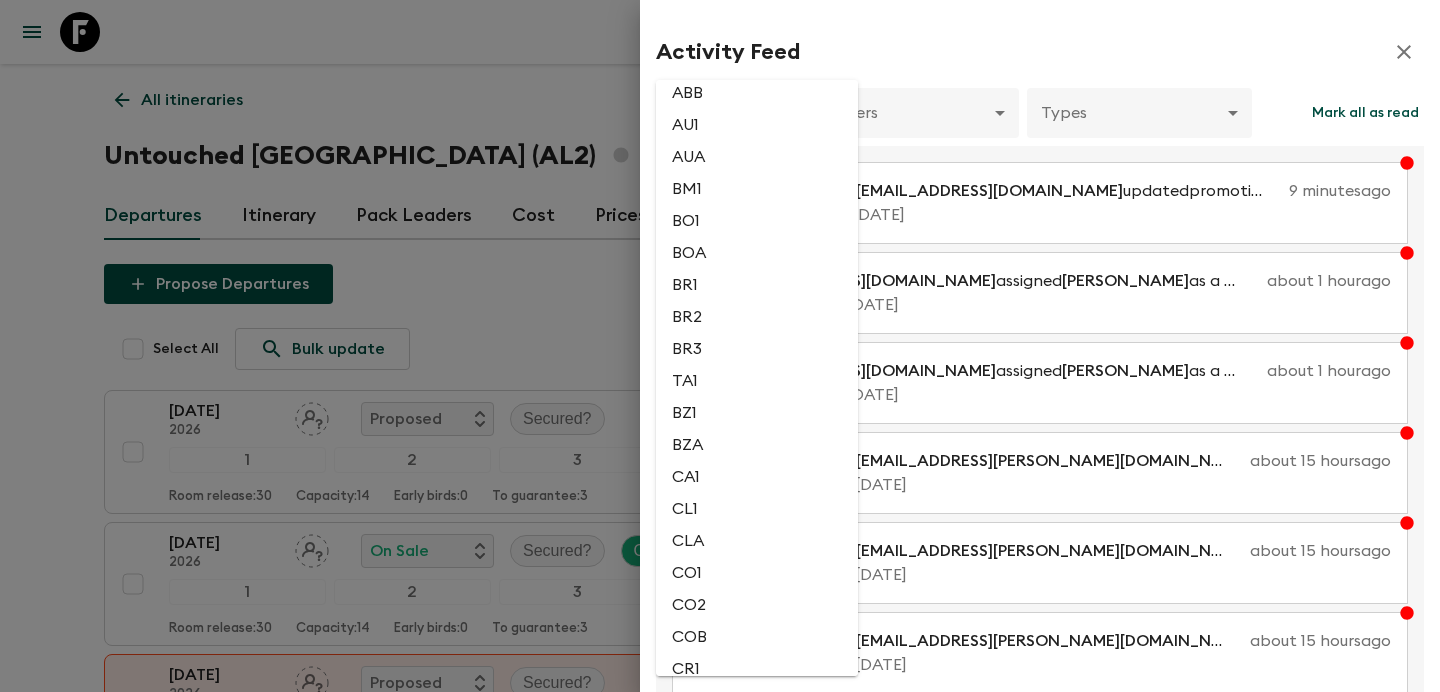 scroll, scrollTop: 436, scrollLeft: 0, axis: vertical 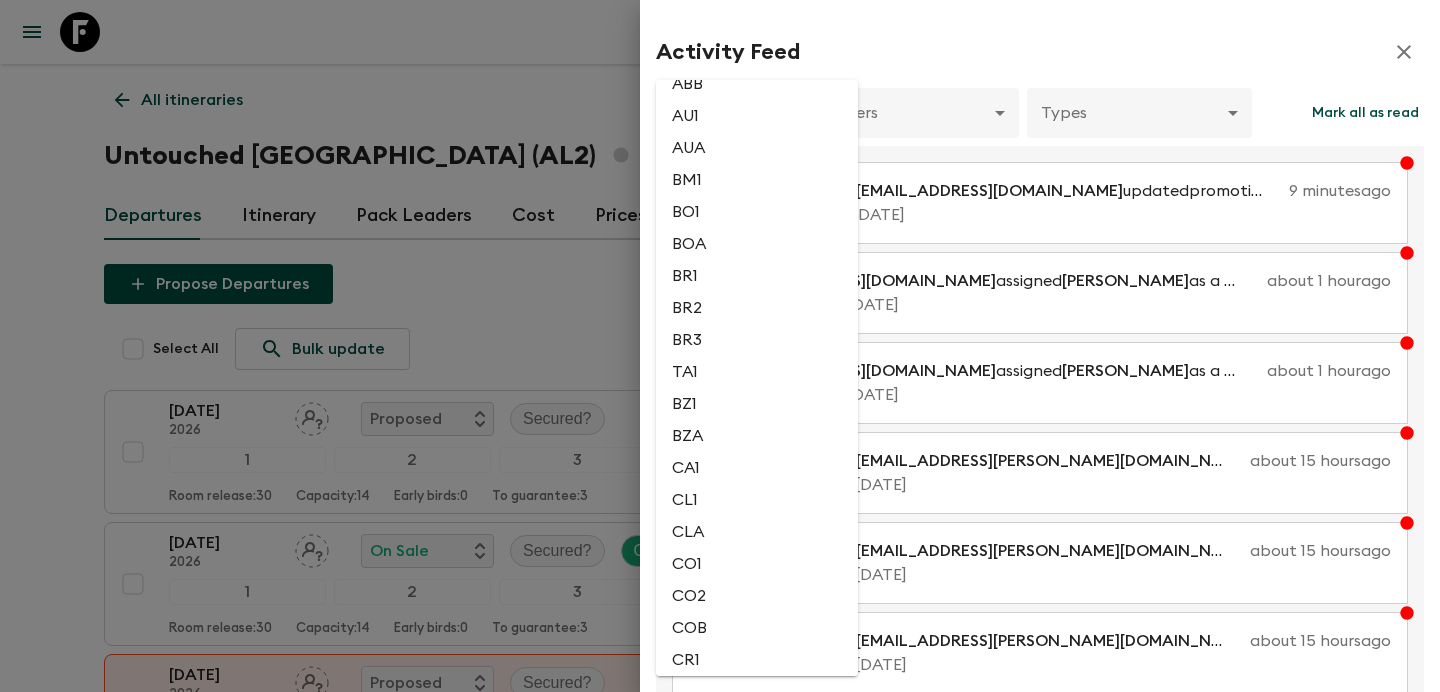 click on "CA1" at bounding box center [757, 468] 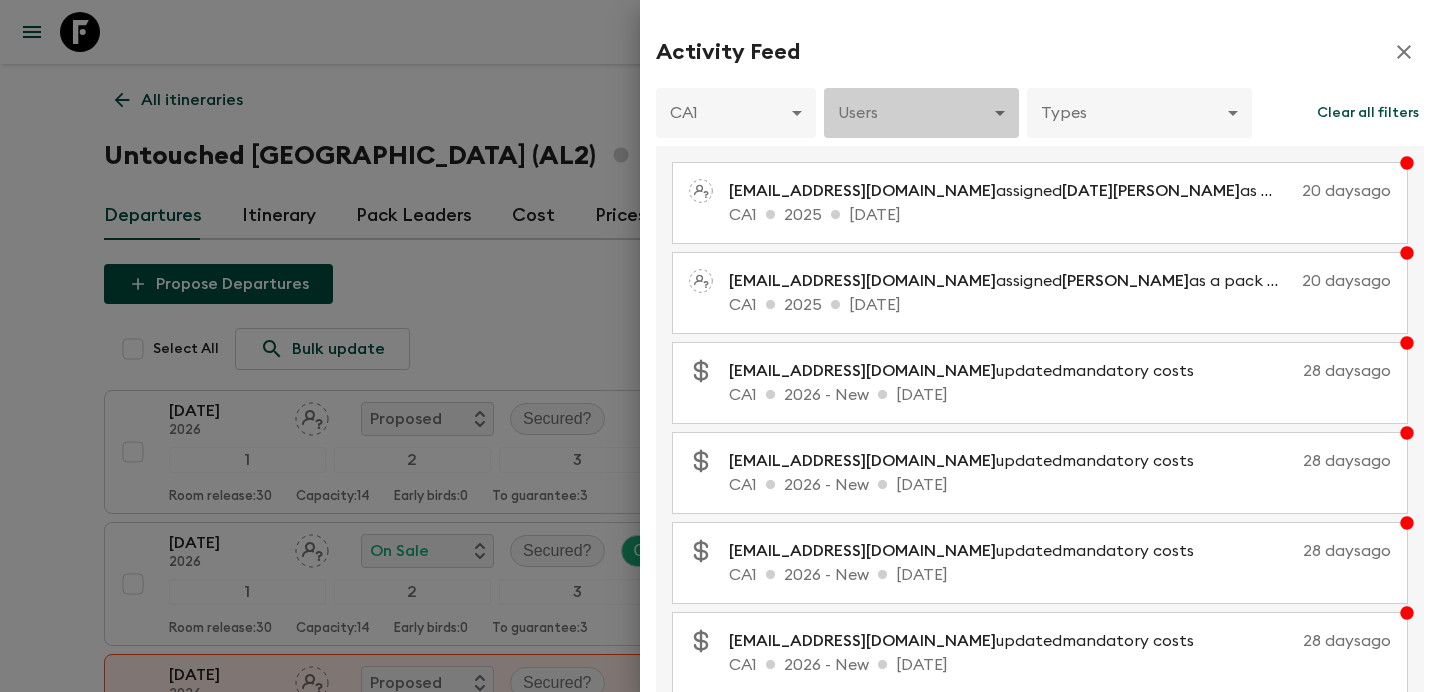click on "Give feedback [PERSON_NAME][EMAIL_ADDRESS][DOMAIN_NAME] All itineraries Untouched [GEOGRAPHIC_DATA] (AL2) 2026 Feedback FAQ Dietary Reqs Bookings Departures Itinerary Pack Leaders Cost Prices & Discounts Propose Departures Select All Bulk update Show Attention Required only Include Archived CSV Export [DATE] 2026 Proposed Secured? 1 2 3 4 5 6 7 Room release:  30 Capacity:  14 Early birds:  0 To guarantee:  3 [DATE] 2026 On Sale Secured? On Site 1 / 14 1 2 3 4 5 6 7 Room release:  30 Capacity:  14 Early birds:  0 To guarantee:  3 [DATE] 2026 Proposed Secured? 1 2 3 4 5 6 7 Room release:  30 Capacity:  14 Early birds:  0 To guarantee:  3 [DATE] 2026 On Sale Secured? On Site 4 / 14 1 2 3 4 5 6 7 Room release:  30 Capacity:  14 Early birds:  0 To guarantee:  3 [DATE] 2026 Proposed Secured? 1 2 3 4 5 6 7 Room release:  30 Capacity:  14 Early birds:  0 To guarantee:  3 [DATE] 2026 Proposed Secured? 1 2 3 4 5 6 7 Room release:  30 Capacity:  14 Early birds:  0 To guarantee:  3 [DATE] 2026 Proposed Secured?" at bounding box center [720, 1470] 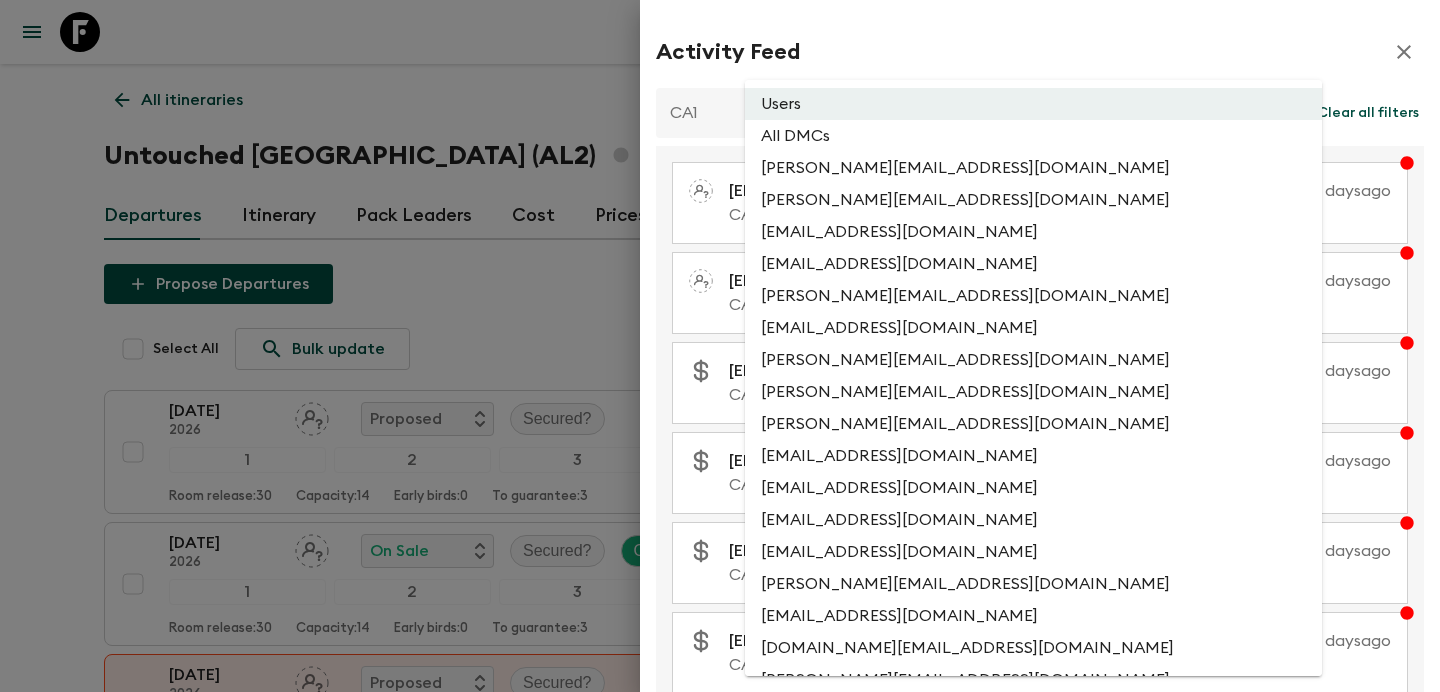 click at bounding box center [720, 346] 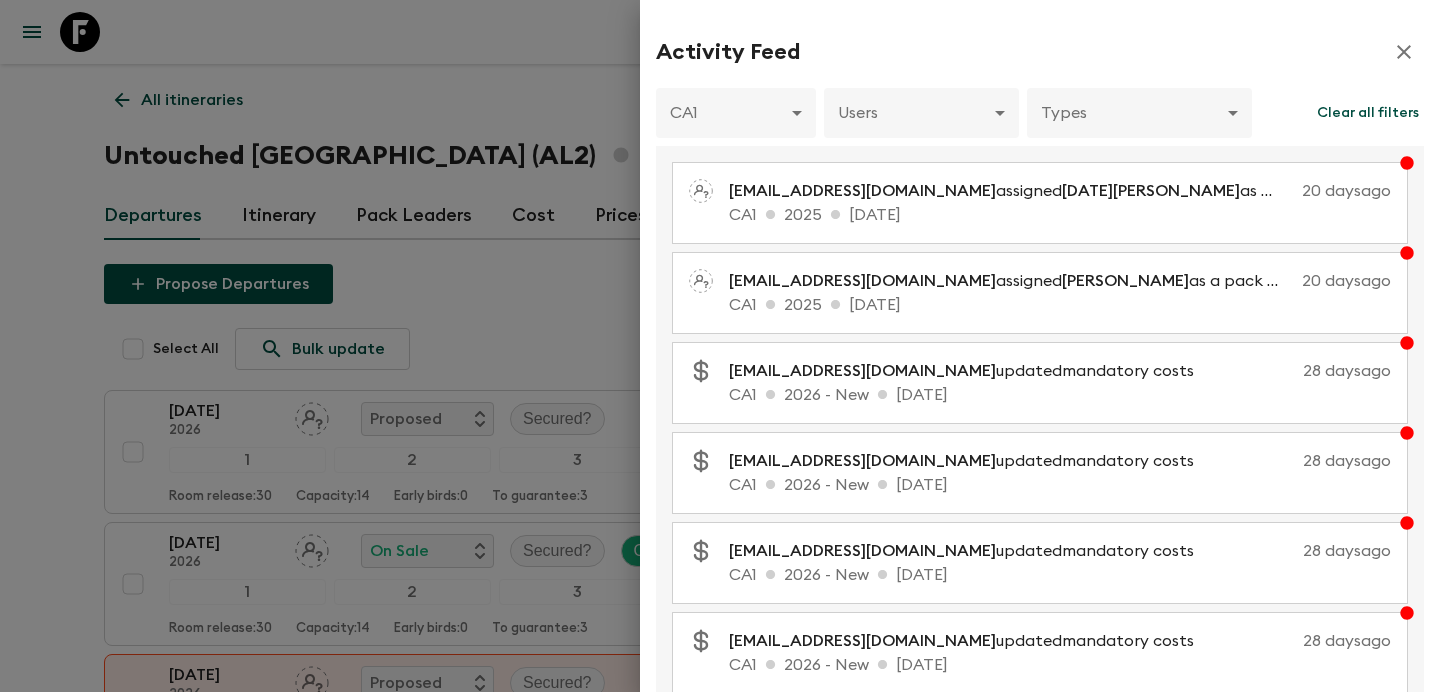 click on "Give feedback [PERSON_NAME][EMAIL_ADDRESS][DOMAIN_NAME] All itineraries Untouched [GEOGRAPHIC_DATA] (AL2) 2026 Feedback FAQ Dietary Reqs Bookings Departures Itinerary Pack Leaders Cost Prices & Discounts Propose Departures Select All Bulk update Show Attention Required only Include Archived CSV Export [DATE] 2026 Proposed Secured? 1 2 3 4 5 6 7 Room release:  30 Capacity:  14 Early birds:  0 To guarantee:  3 [DATE] 2026 On Sale Secured? On Site 1 / 14 1 2 3 4 5 6 7 Room release:  30 Capacity:  14 Early birds:  0 To guarantee:  3 [DATE] 2026 Proposed Secured? 1 2 3 4 5 6 7 Room release:  30 Capacity:  14 Early birds:  0 To guarantee:  3 [DATE] 2026 On Sale Secured? On Site 4 / 14 1 2 3 4 5 6 7 Room release:  30 Capacity:  14 Early birds:  0 To guarantee:  3 [DATE] 2026 Proposed Secured? 1 2 3 4 5 6 7 Room release:  30 Capacity:  14 Early birds:  0 To guarantee:  3 [DATE] 2026 Proposed Secured? 1 2 3 4 5 6 7 Room release:  30 Capacity:  14 Early birds:  0 To guarantee:  3 [DATE] 2026 Proposed Secured?" at bounding box center [720, 1470] 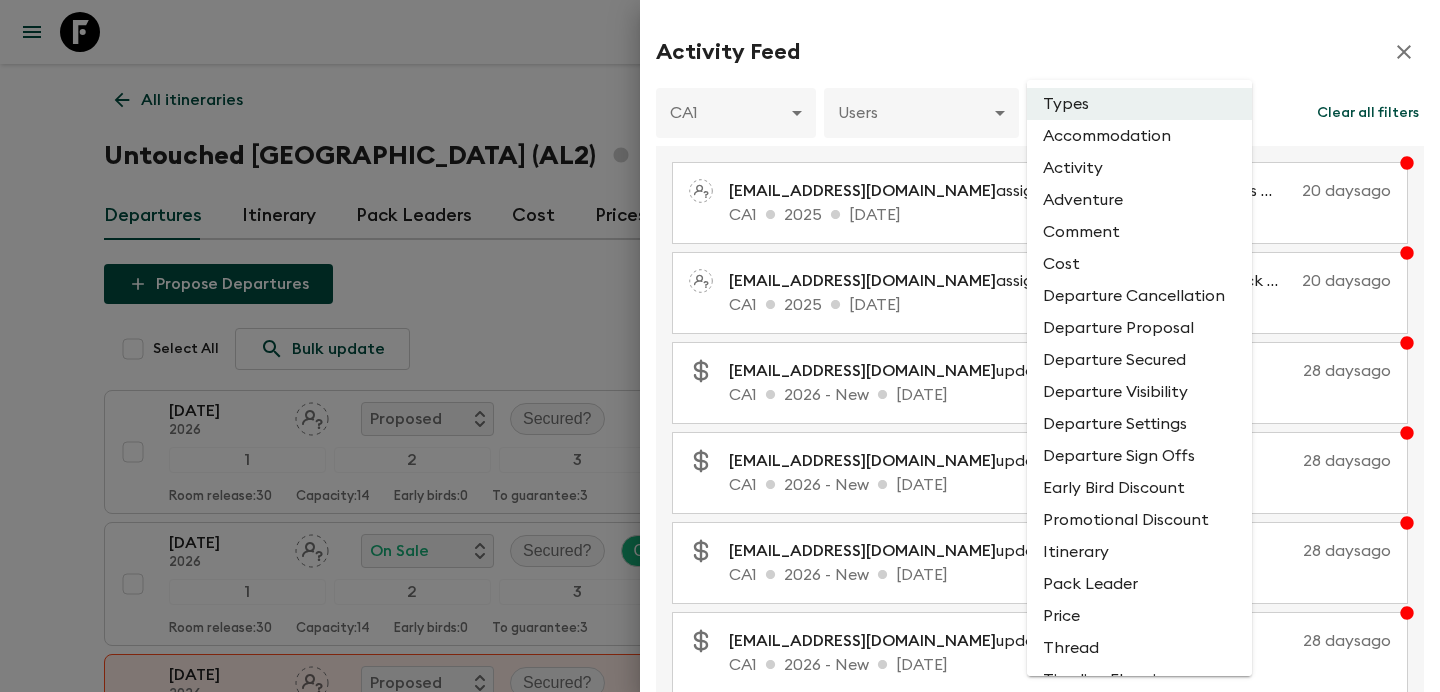click on "Itinerary" at bounding box center [1139, 552] 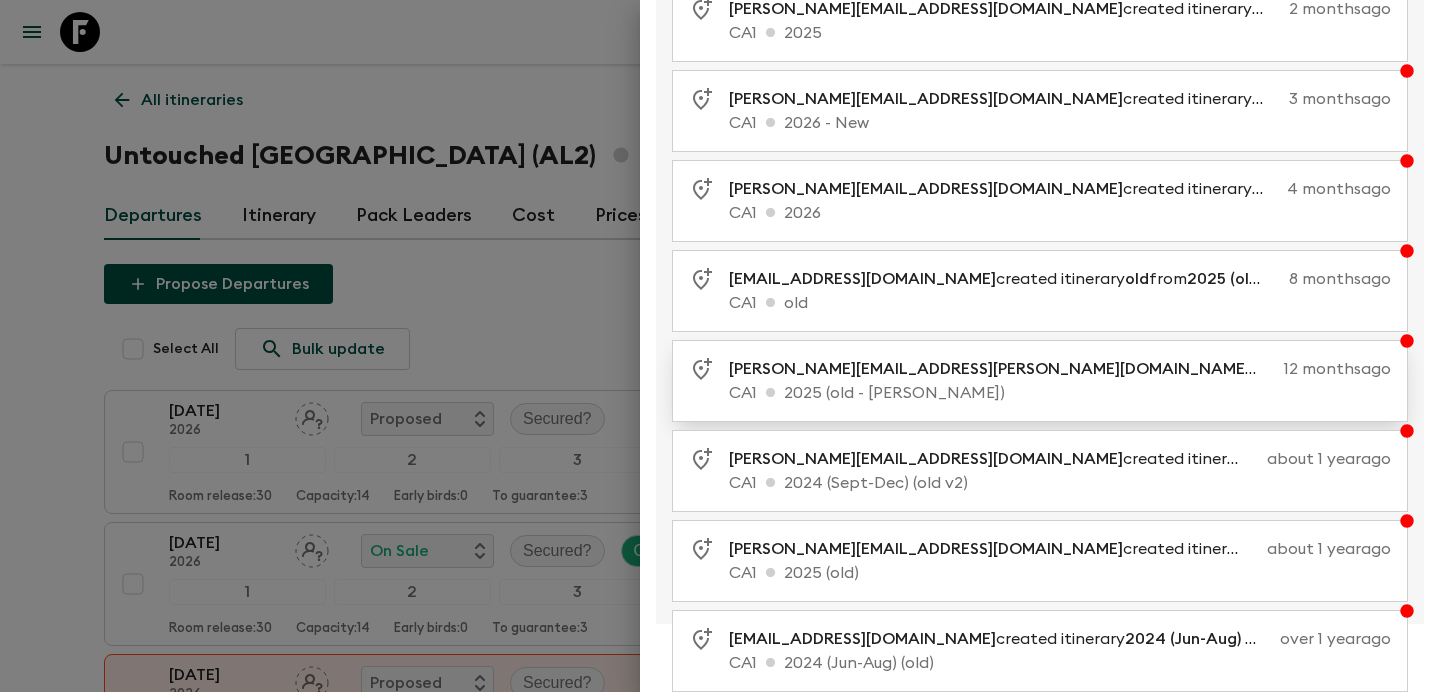 scroll, scrollTop: 0, scrollLeft: 0, axis: both 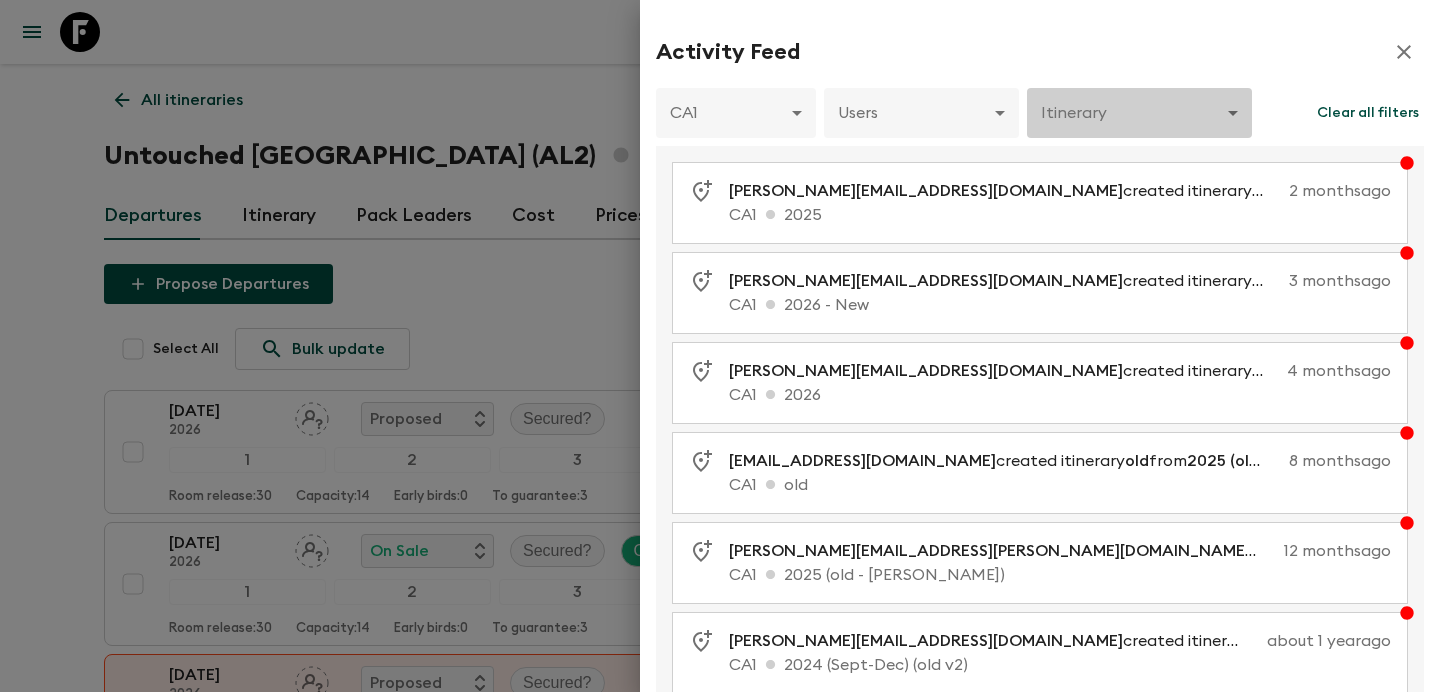 click on "Give feedback [PERSON_NAME][EMAIL_ADDRESS][DOMAIN_NAME] All itineraries Untouched [GEOGRAPHIC_DATA] (AL2) 2026 Feedback FAQ Dietary Reqs Bookings Departures Itinerary Pack Leaders Cost Prices & Discounts Propose Departures Select All Bulk update Show Attention Required only Include Archived CSV Export [DATE] 2026 Proposed Secured? 1 2 3 4 5 6 7 Room release:  30 Capacity:  14 Early birds:  0 To guarantee:  3 [DATE] 2026 On Sale Secured? On Site 1 / 14 1 2 3 4 5 6 7 Room release:  30 Capacity:  14 Early birds:  0 To guarantee:  3 [DATE] 2026 Proposed Secured? 1 2 3 4 5 6 7 Room release:  30 Capacity:  14 Early birds:  0 To guarantee:  3 [DATE] 2026 On Sale Secured? On Site 4 / 14 1 2 3 4 5 6 7 Room release:  30 Capacity:  14 Early birds:  0 To guarantee:  3 [DATE] 2026 Proposed Secured? 1 2 3 4 5 6 7 Room release:  30 Capacity:  14 Early birds:  0 To guarantee:  3 [DATE] 2026 Proposed Secured? 1 2 3 4 5 6 7 Room release:  30 Capacity:  14 Early birds:  0 To guarantee:  3 [DATE] 2026 Proposed Secured?" at bounding box center (720, 1470) 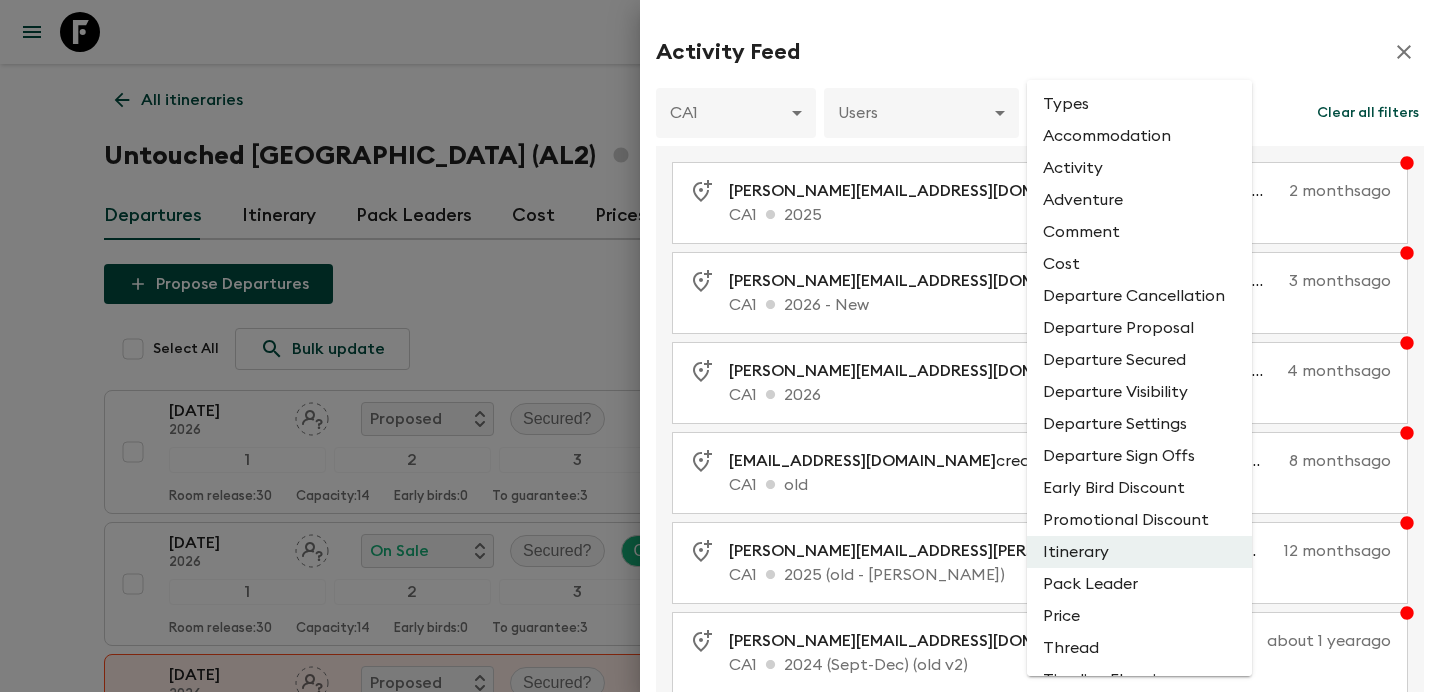 click on "Activity" at bounding box center [1139, 168] 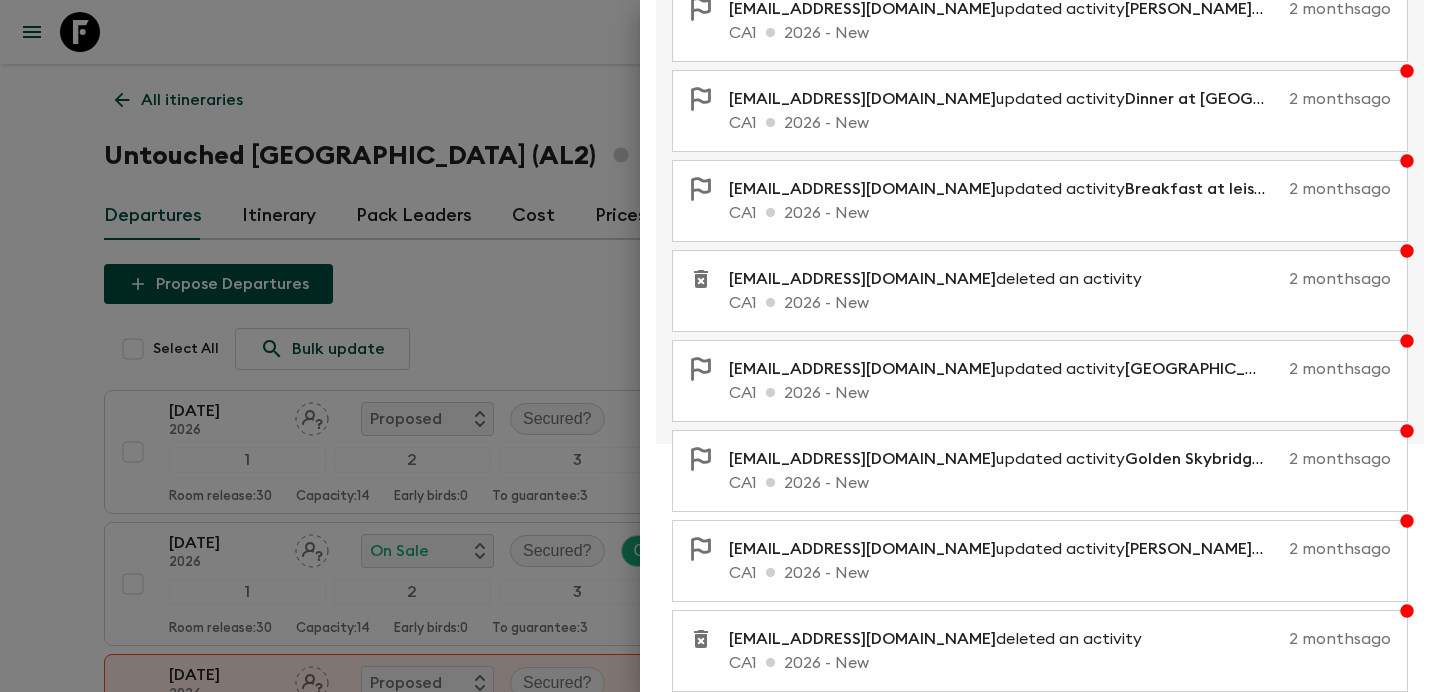 scroll, scrollTop: 410, scrollLeft: 0, axis: vertical 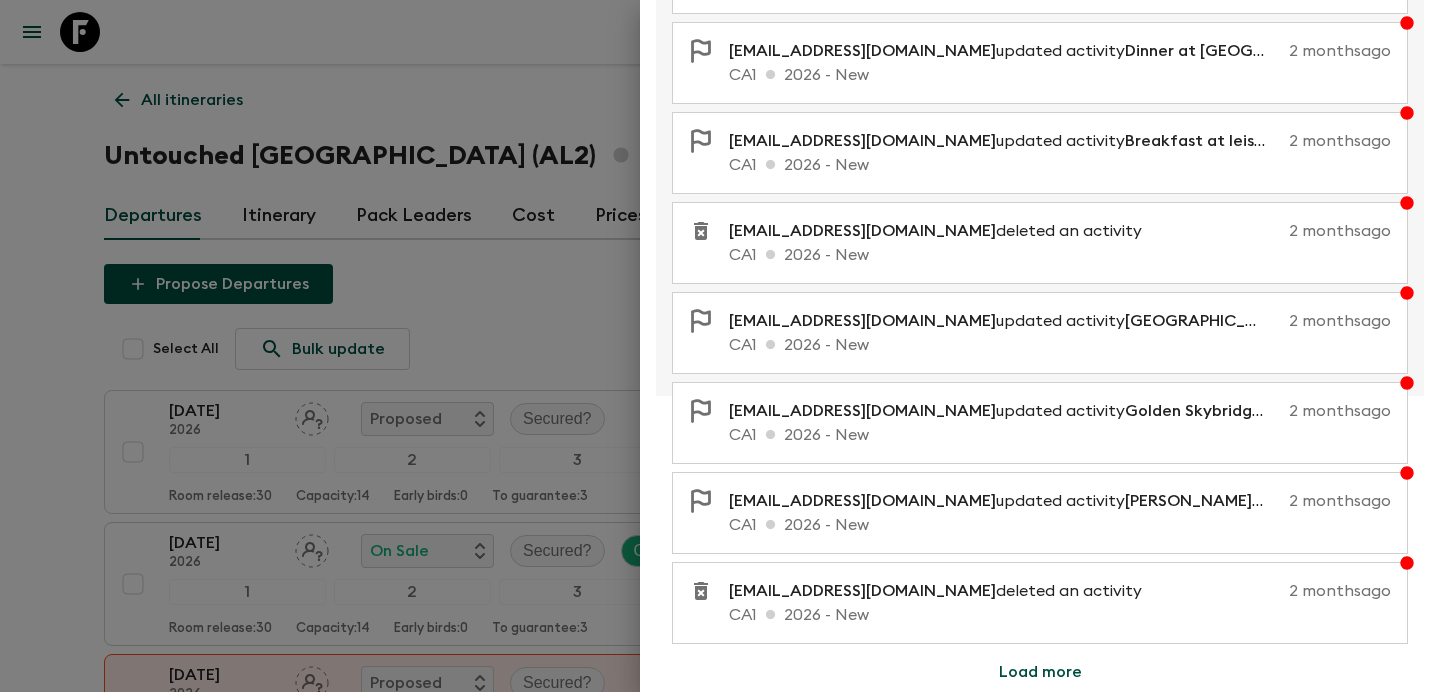 click on "Load more" at bounding box center [1040, 672] 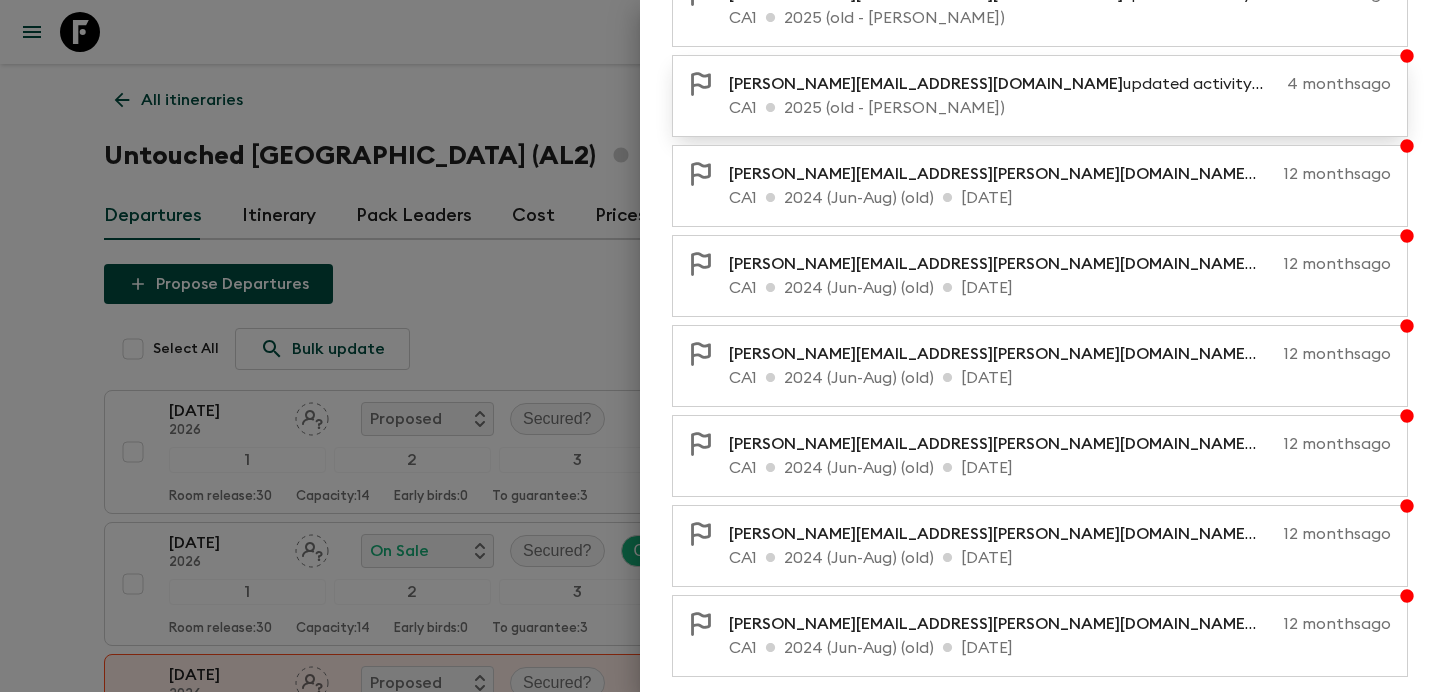 scroll, scrollTop: 1310, scrollLeft: 0, axis: vertical 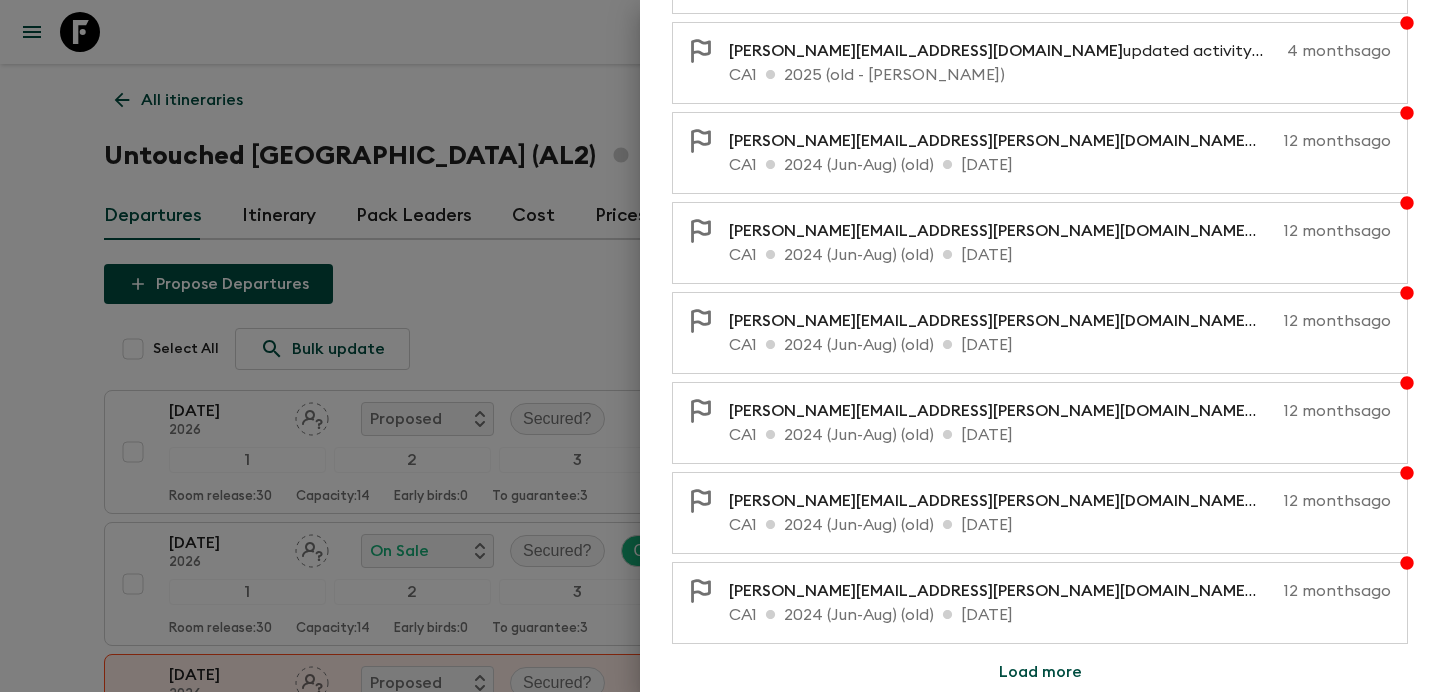 click on "Load more" at bounding box center (1040, 672) 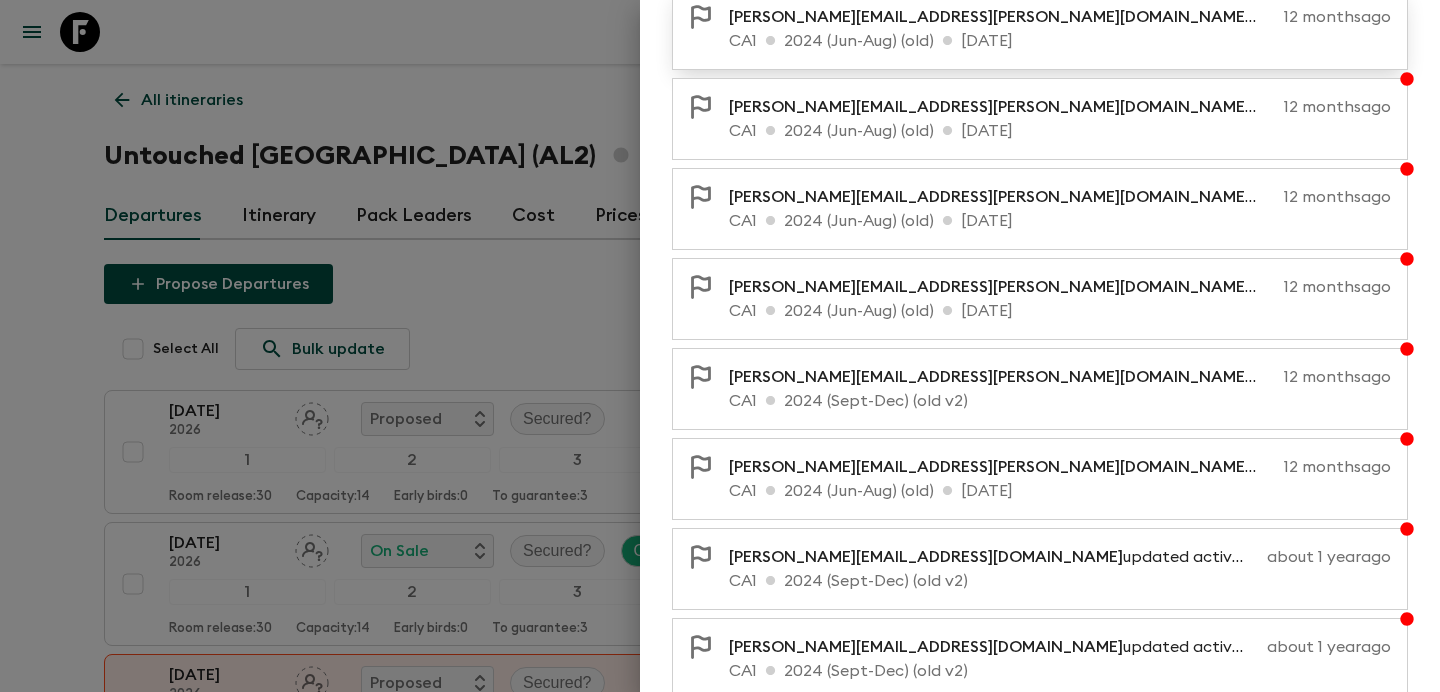 scroll, scrollTop: 1887, scrollLeft: 0, axis: vertical 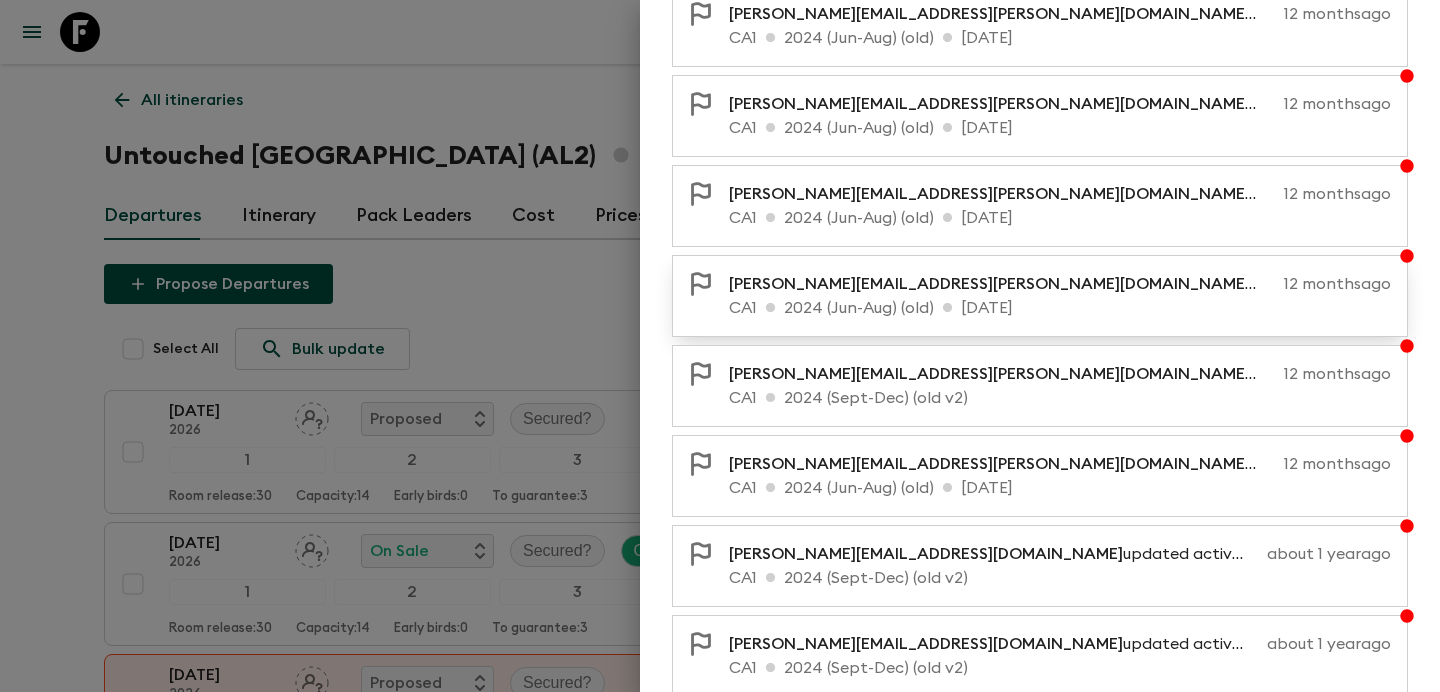 click on "CA1 2024 (Jun-Aug) (old) [DATE]" at bounding box center (1060, 308) 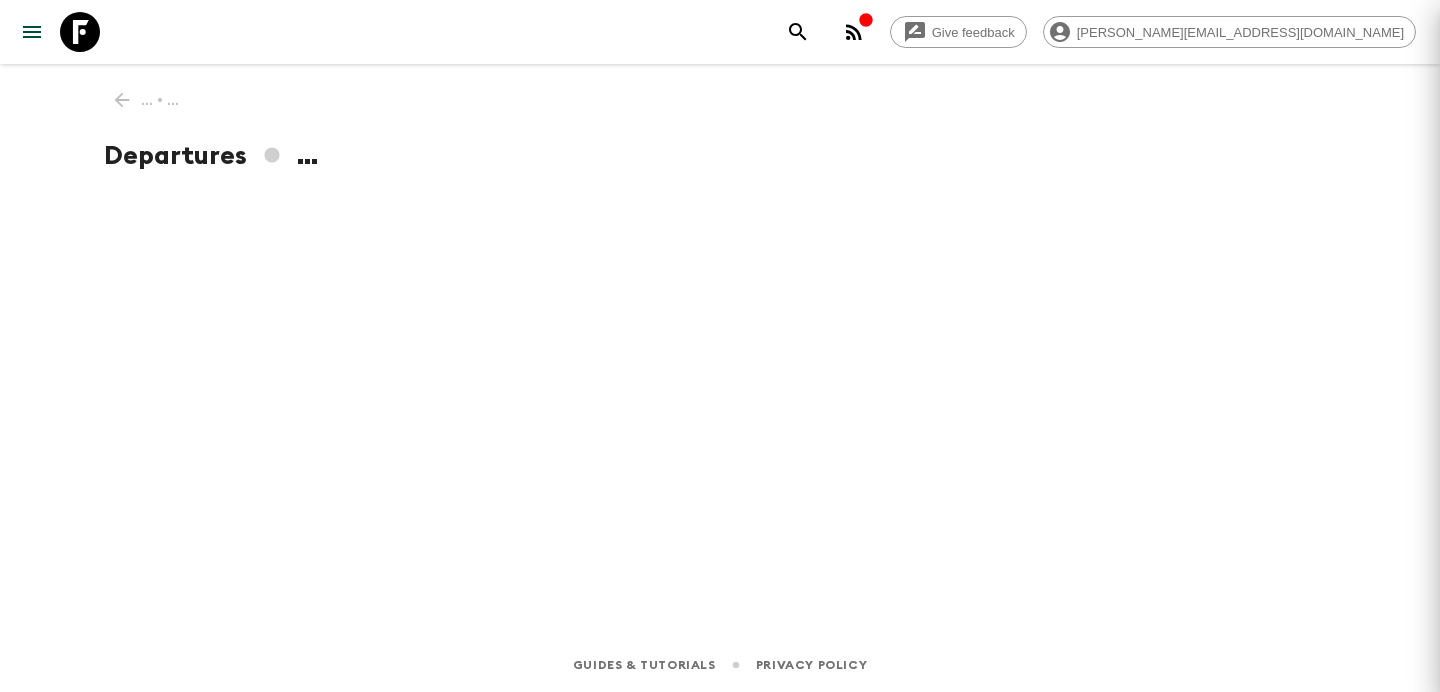 scroll, scrollTop: 0, scrollLeft: 0, axis: both 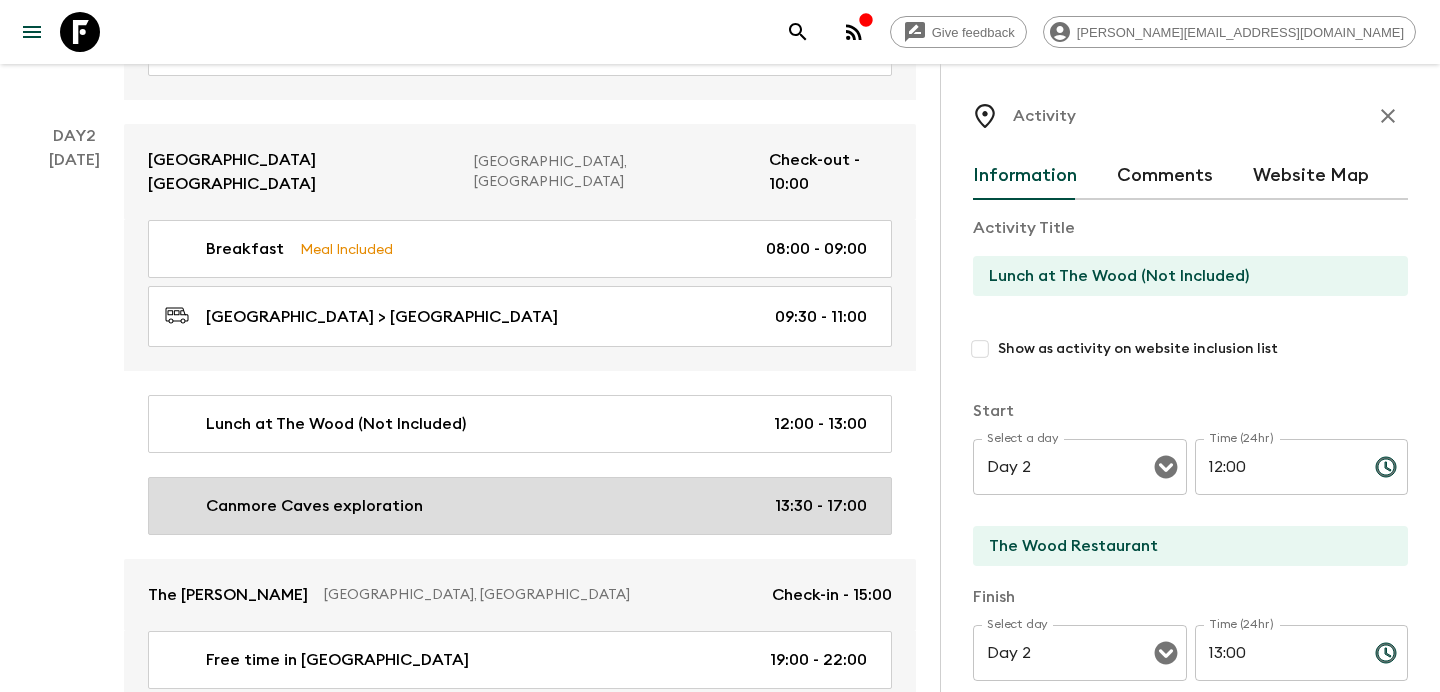 click on "Canmore Caves exploration 13:30 - 17:00" at bounding box center [520, 506] 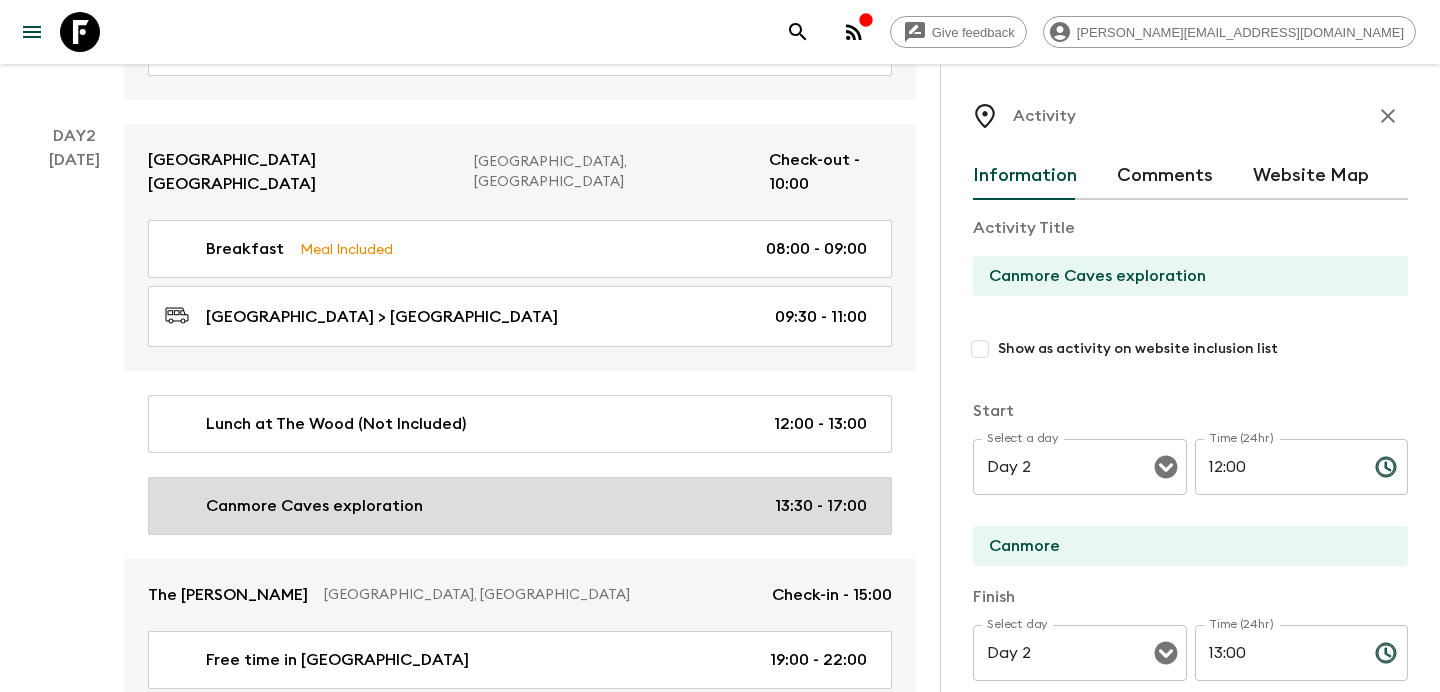 type on "13:30" 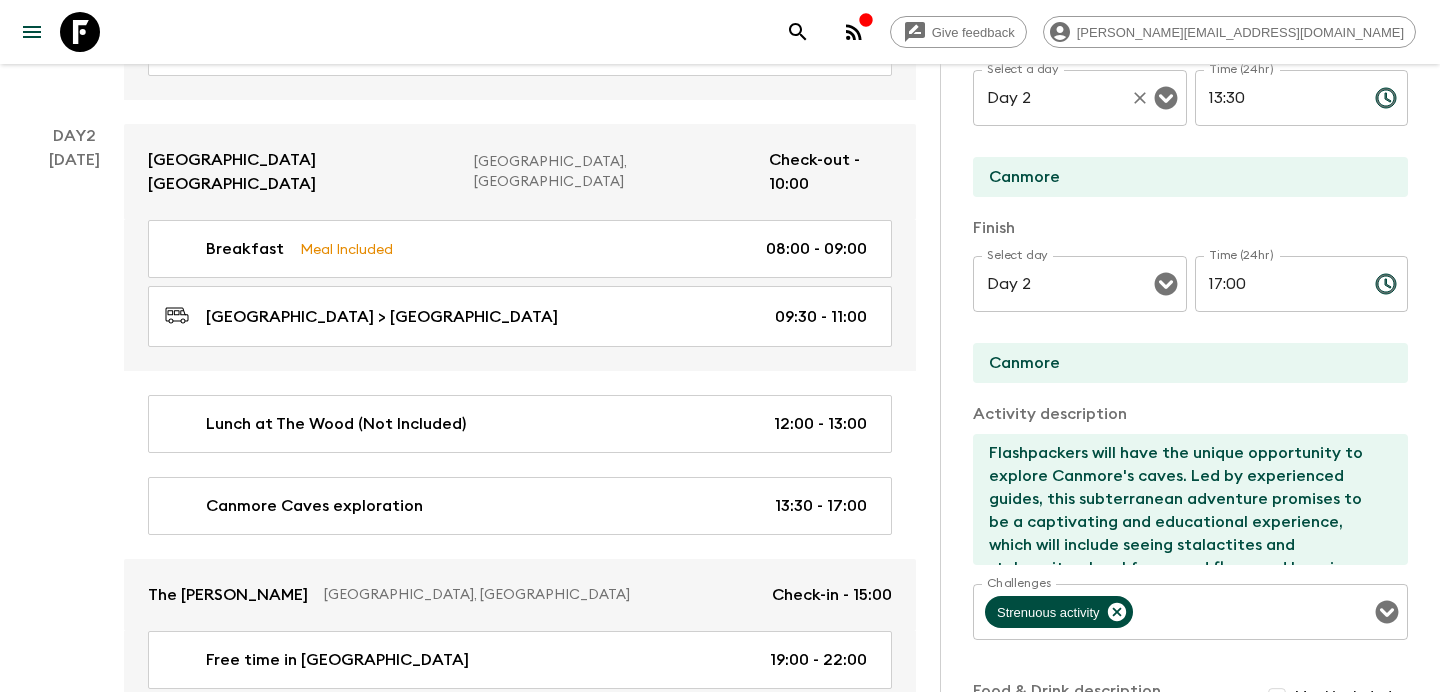 scroll, scrollTop: 496, scrollLeft: 0, axis: vertical 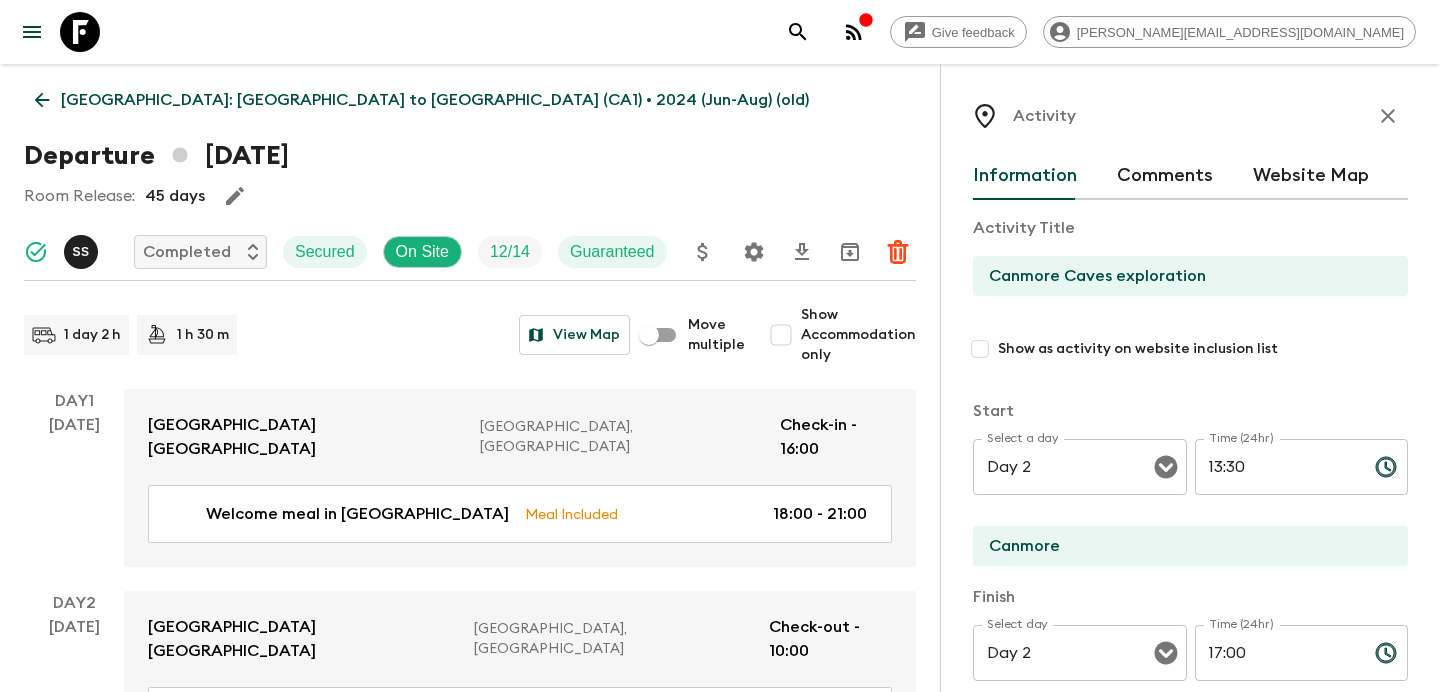 click at bounding box center (1388, 116) 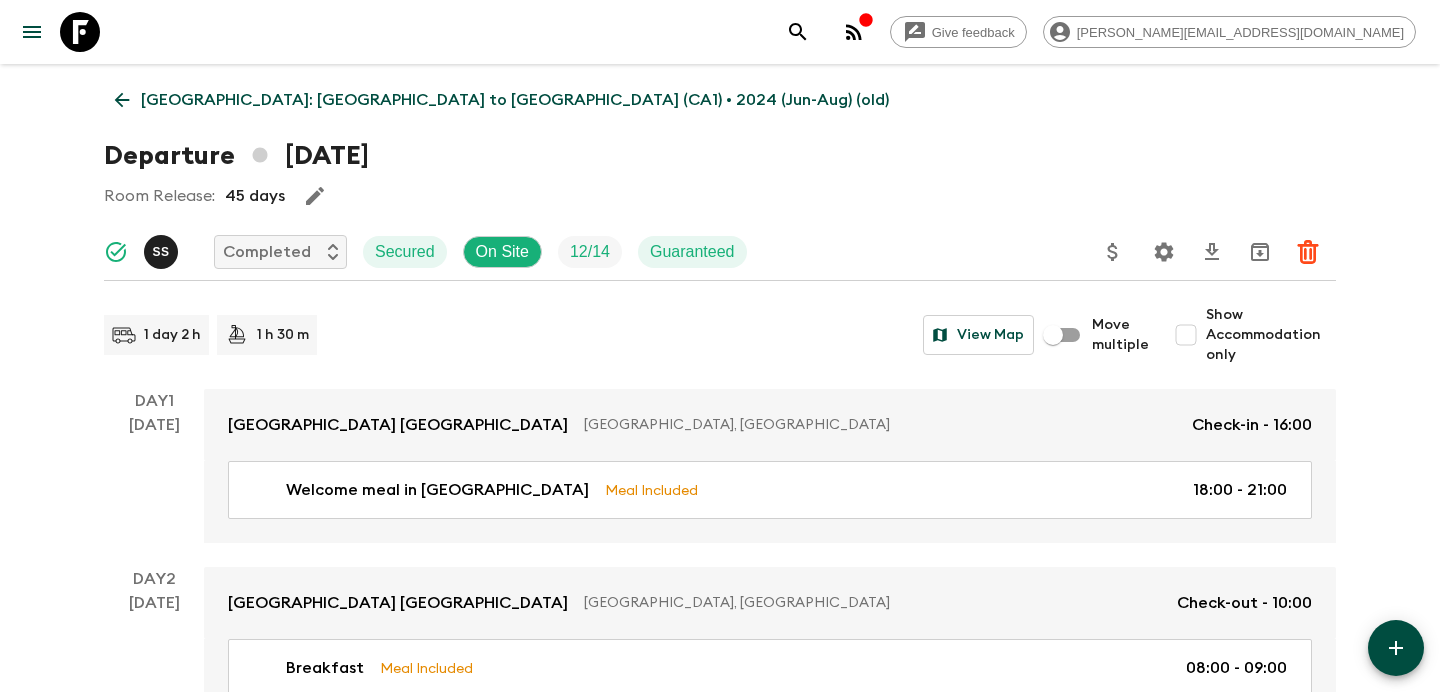 click at bounding box center (866, 22) 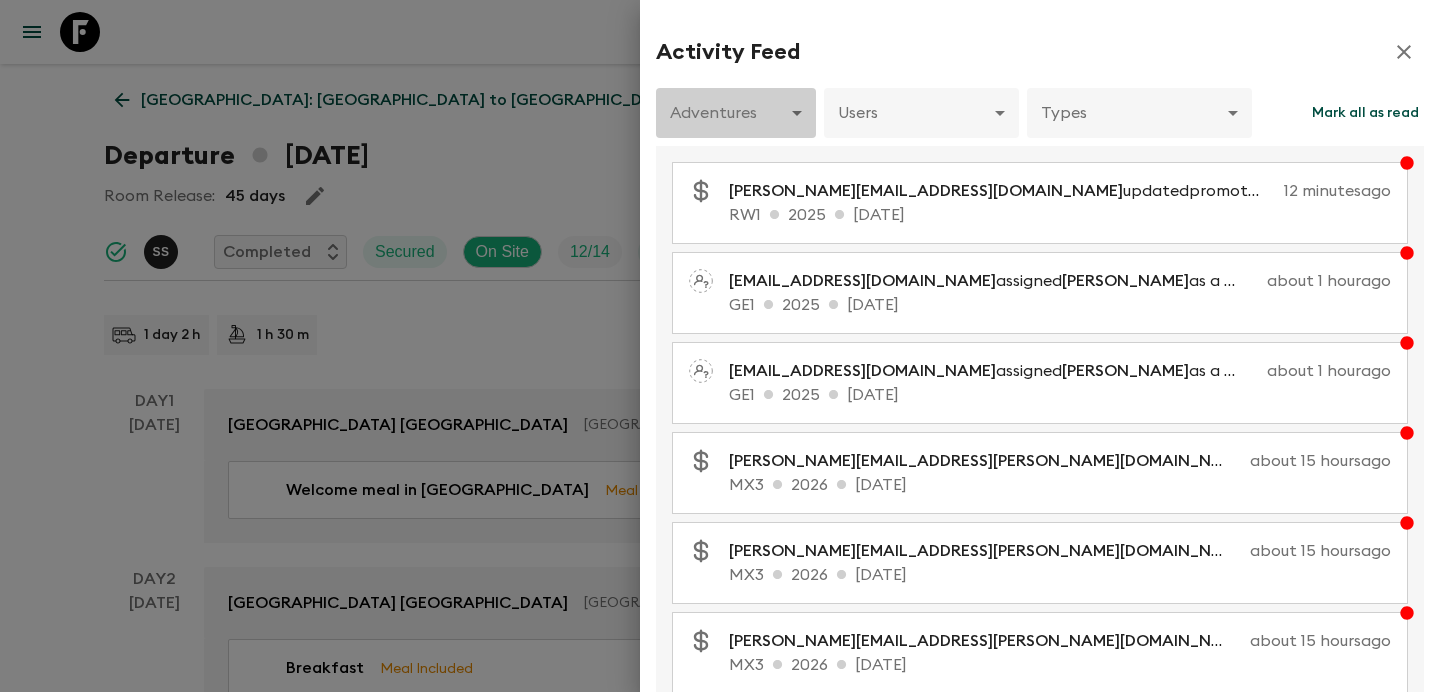 click on "Give feedback [PERSON_NAME][EMAIL_ADDRESS][DOMAIN_NAME] [GEOGRAPHIC_DATA]: [GEOGRAPHIC_DATA] to [GEOGRAPHIC_DATA] ([GEOGRAPHIC_DATA]) • 2024 (Jun-Aug) (old) Departure [DATE] Room Release: 45 days S S Completed Secured On Site 12 / 14 Guaranteed 1 day 2 h 1 h 30 m View Map Move multiple Show Accommodation only Day  1 [DATE] [GEOGRAPHIC_DATA] [GEOGRAPHIC_DATA] [GEOGRAPHIC_DATA], [GEOGRAPHIC_DATA] Check-in - 16:00 Welcome meal in [GEOGRAPHIC_DATA] Meal Included 18:00 - 21:00 Day  2 [DATE] [GEOGRAPHIC_DATA] [GEOGRAPHIC_DATA] [GEOGRAPHIC_DATA], [GEOGRAPHIC_DATA] Check-out - 10:00 Breakfast Meal Included 08:00 - 09:00 [GEOGRAPHIC_DATA] > [GEOGRAPHIC_DATA] 09:30 - 11:00 Lunch at [GEOGRAPHIC_DATA] (Not Included) 12:00 - 13:00 [GEOGRAPHIC_DATA] exploration 13:30 - 17:00 The [PERSON_NAME] Banff, [GEOGRAPHIC_DATA] Check-in - 15:00 Free time in [GEOGRAPHIC_DATA] 19:00 - 22:00 Day  3 [DATE] The [PERSON_NAME], [GEOGRAPHIC_DATA] Breakfast Meal Included 08:00 - 09:00 [GEOGRAPHIC_DATA] Gondola 09:30 - 13:00 Lunch at `[GEOGRAPHIC_DATA] Meal Included 13:00 - 14:00 Canoe tour 17:00 - 19:00 Free time in [GEOGRAPHIC_DATA] 19:00 - 22:00 Day  4 [DATE] The [PERSON_NAME] Banff, [GEOGRAPHIC_DATA] Breakfast Day" at bounding box center [720, 4212] 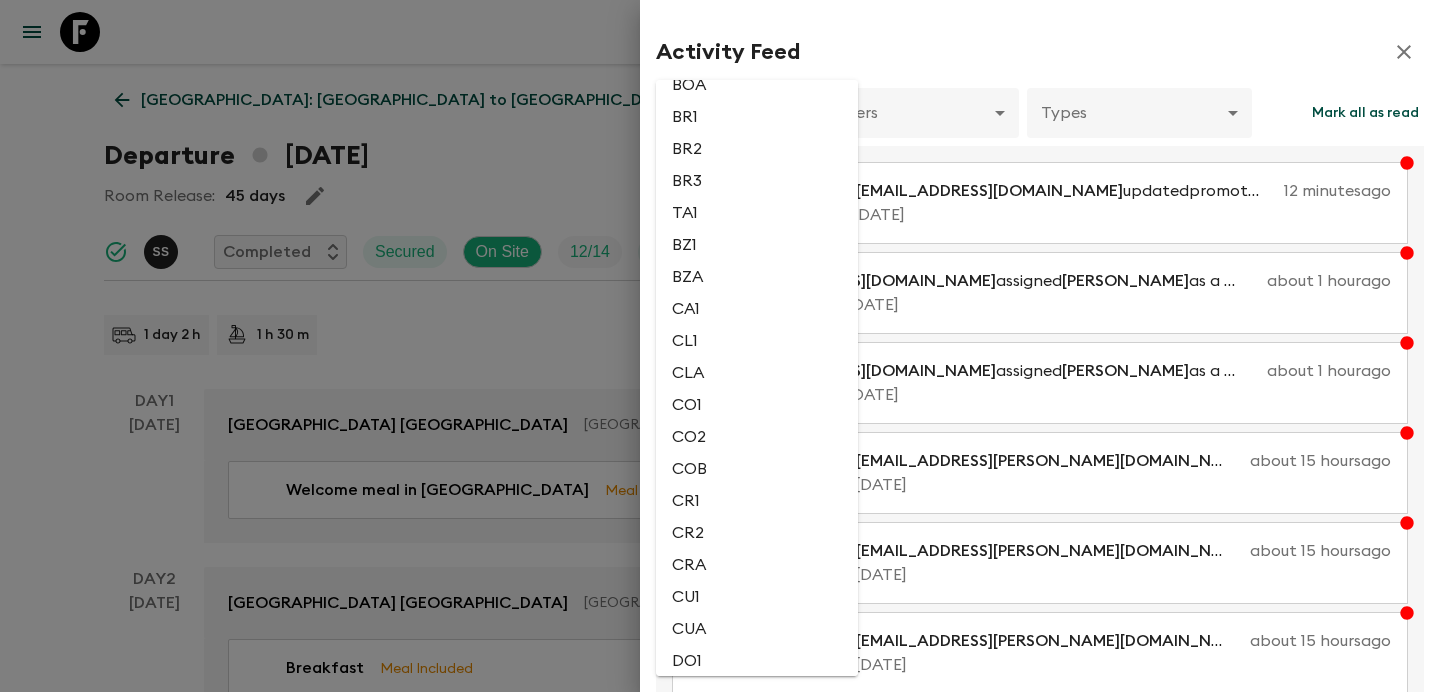 scroll, scrollTop: 596, scrollLeft: 0, axis: vertical 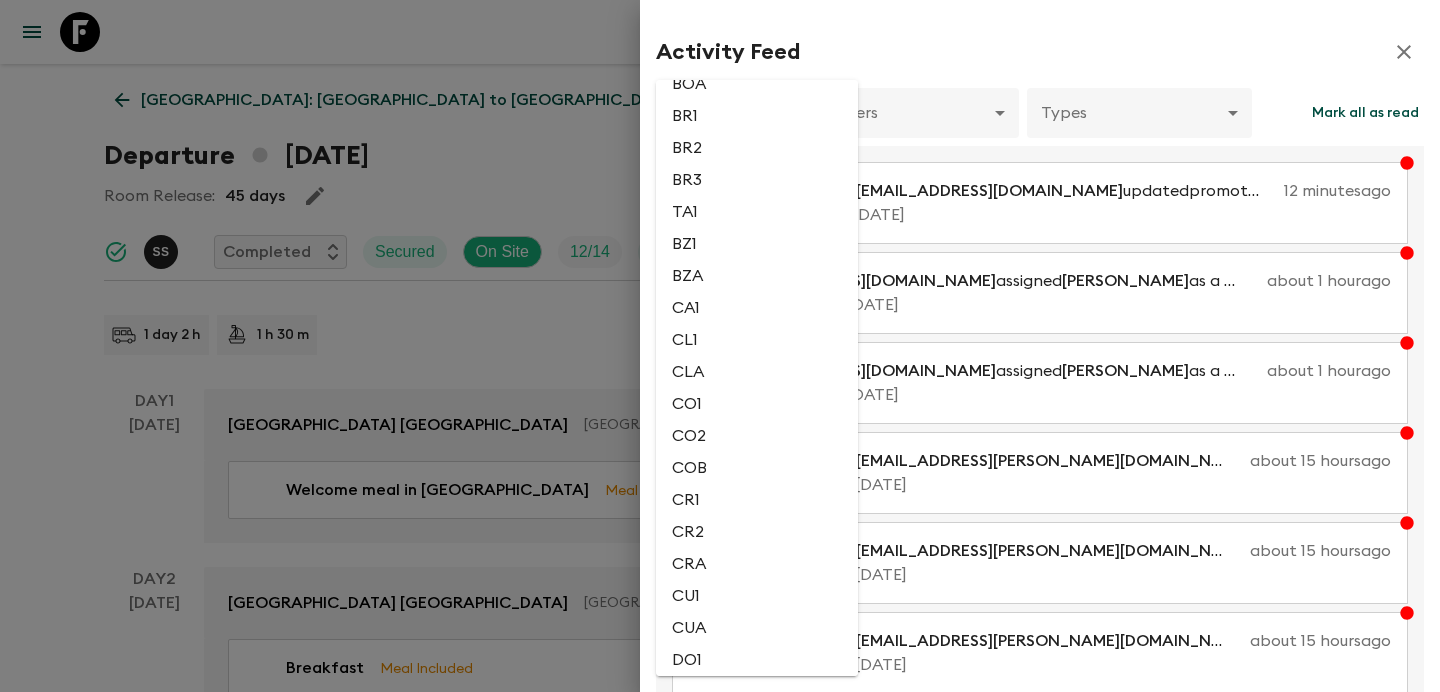 click on "CA1" at bounding box center [757, 308] 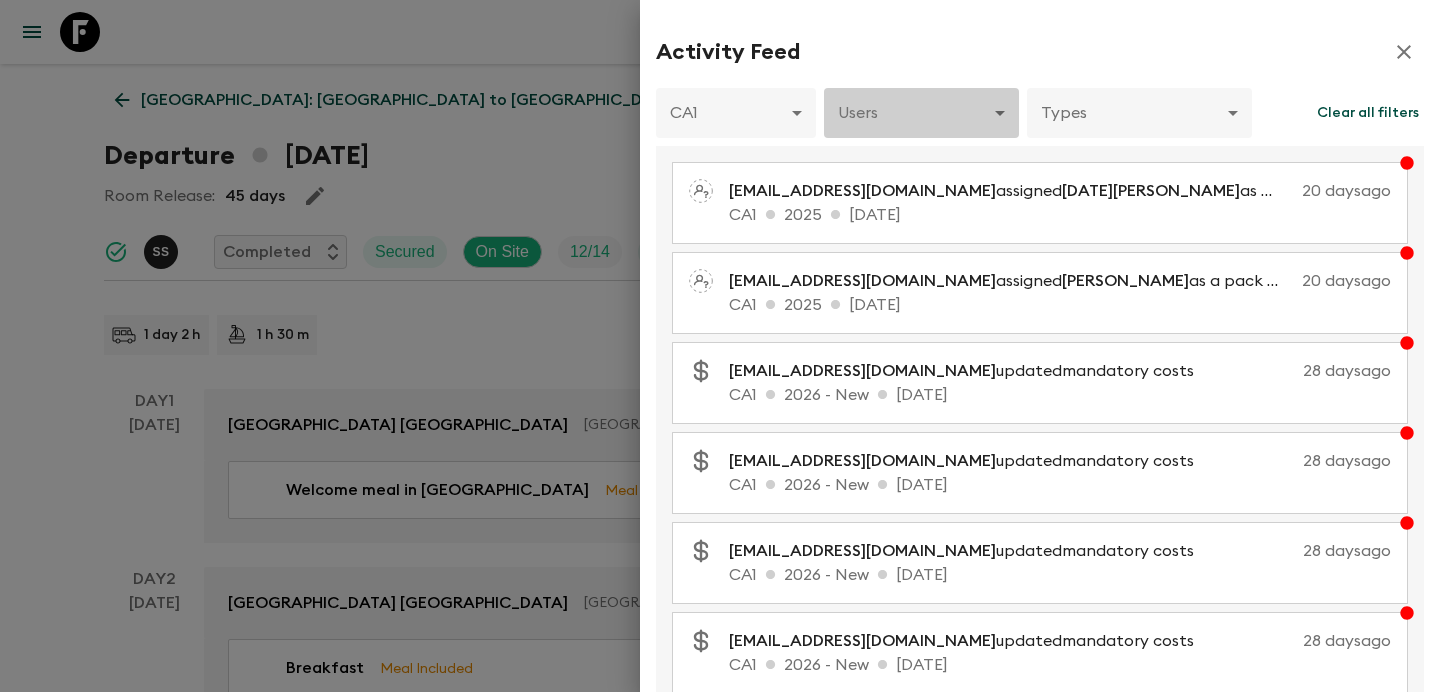 click on "Give feedback [PERSON_NAME][EMAIL_ADDRESS][DOMAIN_NAME] [GEOGRAPHIC_DATA]: [GEOGRAPHIC_DATA] to [GEOGRAPHIC_DATA] ([GEOGRAPHIC_DATA]) • 2024 (Jun-Aug) (old) Departure [DATE] Room Release: 45 days S S Completed Secured On Site 12 / 14 Guaranteed 1 day 2 h 1 h 30 m View Map Move multiple Show Accommodation only Day  1 [DATE] [GEOGRAPHIC_DATA] [GEOGRAPHIC_DATA] [GEOGRAPHIC_DATA], [GEOGRAPHIC_DATA] Check-in - 16:00 Welcome meal in [GEOGRAPHIC_DATA] Meal Included 18:00 - 21:00 Day  2 [DATE] [GEOGRAPHIC_DATA] [GEOGRAPHIC_DATA] [GEOGRAPHIC_DATA], [GEOGRAPHIC_DATA] Check-out - 10:00 Breakfast Meal Included 08:00 - 09:00 [GEOGRAPHIC_DATA] > [GEOGRAPHIC_DATA] 09:30 - 11:00 Lunch at [GEOGRAPHIC_DATA] (Not Included) 12:00 - 13:00 [GEOGRAPHIC_DATA] exploration 13:30 - 17:00 The [PERSON_NAME] Banff, [GEOGRAPHIC_DATA] Check-in - 15:00 Free time in [GEOGRAPHIC_DATA] 19:00 - 22:00 Day  3 [DATE] The [PERSON_NAME], [GEOGRAPHIC_DATA] Breakfast Meal Included 08:00 - 09:00 [GEOGRAPHIC_DATA] Gondola 09:30 - 13:00 Lunch at `[GEOGRAPHIC_DATA] Meal Included 13:00 - 14:00 Canoe tour 17:00 - 19:00 Free time in [GEOGRAPHIC_DATA] 19:00 - 22:00 Day  4 [DATE] The [PERSON_NAME] Banff, [GEOGRAPHIC_DATA] Breakfast Day" at bounding box center [720, 4212] 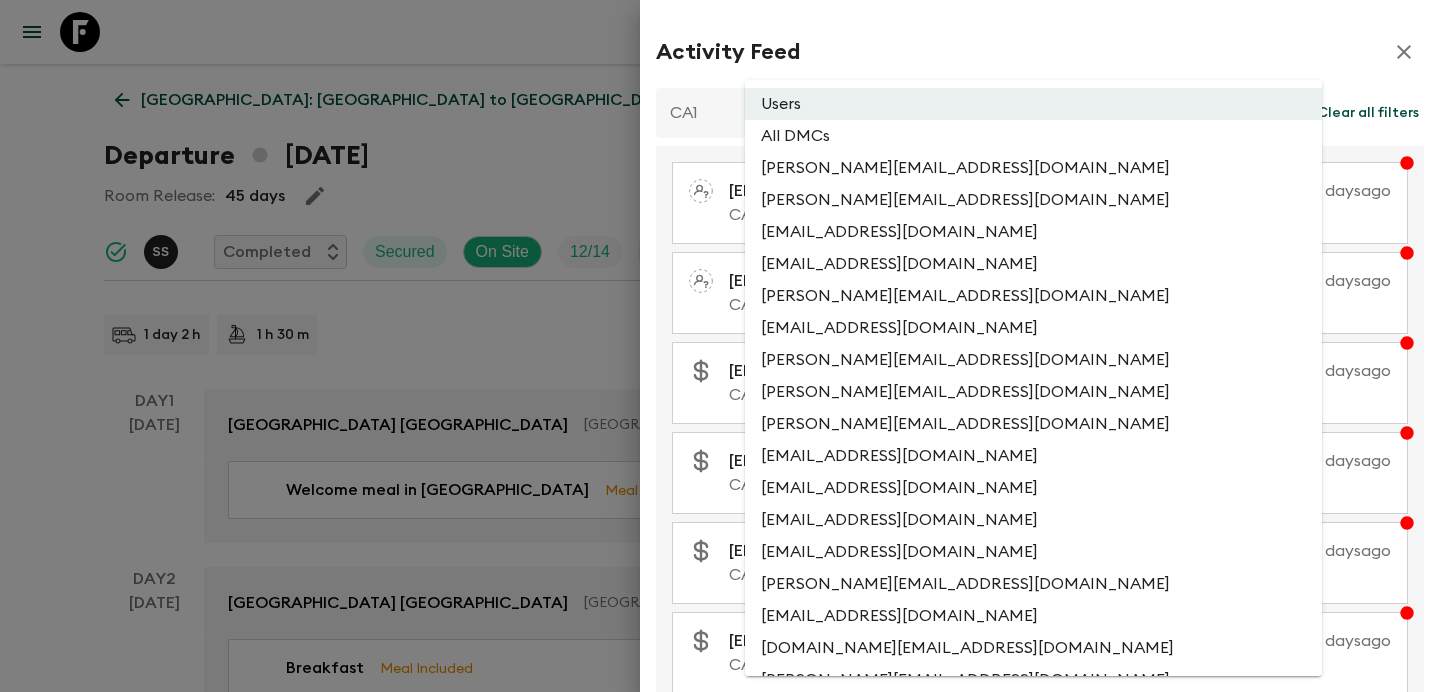 click at bounding box center [720, 346] 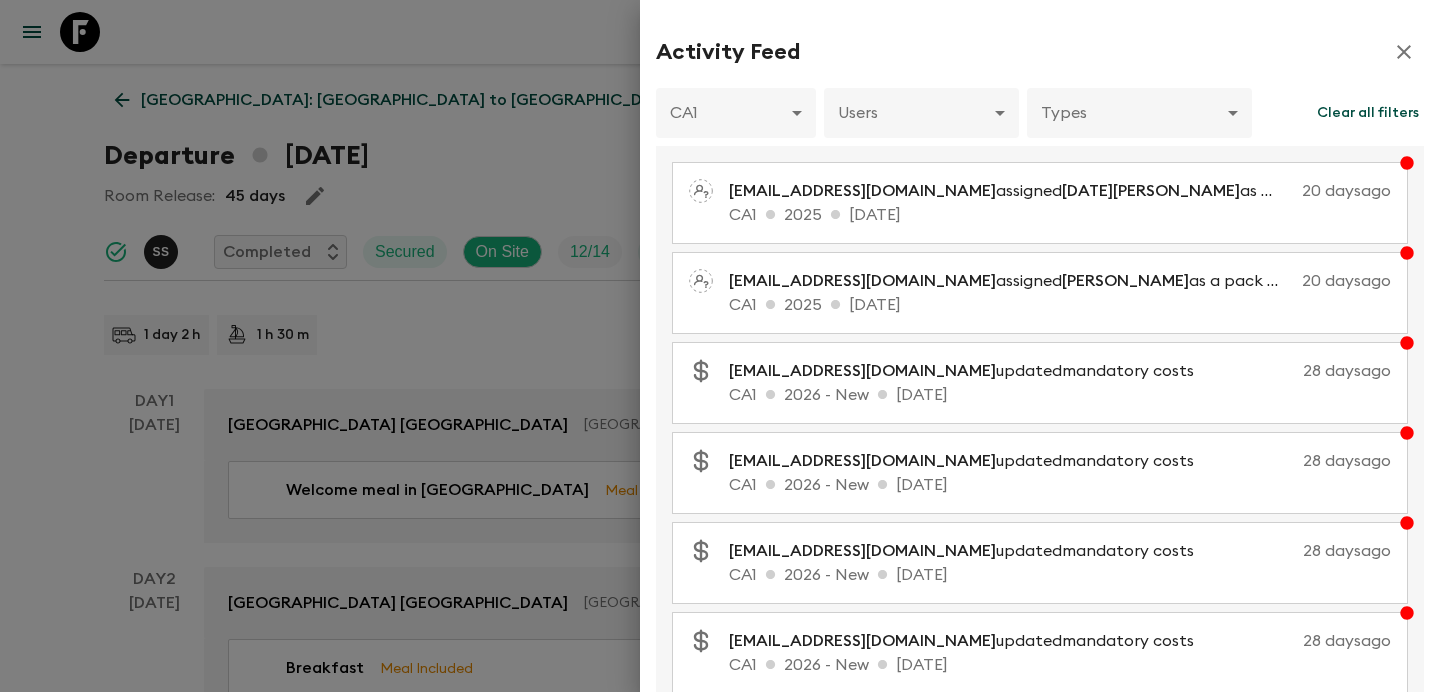 click on "Give feedback [PERSON_NAME][EMAIL_ADDRESS][DOMAIN_NAME] [GEOGRAPHIC_DATA]: [GEOGRAPHIC_DATA] to [GEOGRAPHIC_DATA] ([GEOGRAPHIC_DATA]) • 2024 (Jun-Aug) (old) Departure [DATE] Room Release: 45 days S S Completed Secured On Site 12 / 14 Guaranteed 1 day 2 h 1 h 30 m View Map Move multiple Show Accommodation only Day  1 [DATE] [GEOGRAPHIC_DATA] [GEOGRAPHIC_DATA] [GEOGRAPHIC_DATA], [GEOGRAPHIC_DATA] Check-in - 16:00 Welcome meal in [GEOGRAPHIC_DATA] Meal Included 18:00 - 21:00 Day  2 [DATE] [GEOGRAPHIC_DATA] [GEOGRAPHIC_DATA] [GEOGRAPHIC_DATA], [GEOGRAPHIC_DATA] Check-out - 10:00 Breakfast Meal Included 08:00 - 09:00 [GEOGRAPHIC_DATA] > [GEOGRAPHIC_DATA] 09:30 - 11:00 Lunch at [GEOGRAPHIC_DATA] (Not Included) 12:00 - 13:00 [GEOGRAPHIC_DATA] exploration 13:30 - 17:00 The [PERSON_NAME] Banff, [GEOGRAPHIC_DATA] Check-in - 15:00 Free time in [GEOGRAPHIC_DATA] 19:00 - 22:00 Day  3 [DATE] The [PERSON_NAME], [GEOGRAPHIC_DATA] Breakfast Meal Included 08:00 - 09:00 [GEOGRAPHIC_DATA] Gondola 09:30 - 13:00 Lunch at `[GEOGRAPHIC_DATA] Meal Included 13:00 - 14:00 Canoe tour 17:00 - 19:00 Free time in [GEOGRAPHIC_DATA] 19:00 - 22:00 Day  4 [DATE] The [PERSON_NAME] Banff, [GEOGRAPHIC_DATA] Breakfast Day" at bounding box center [720, 4212] 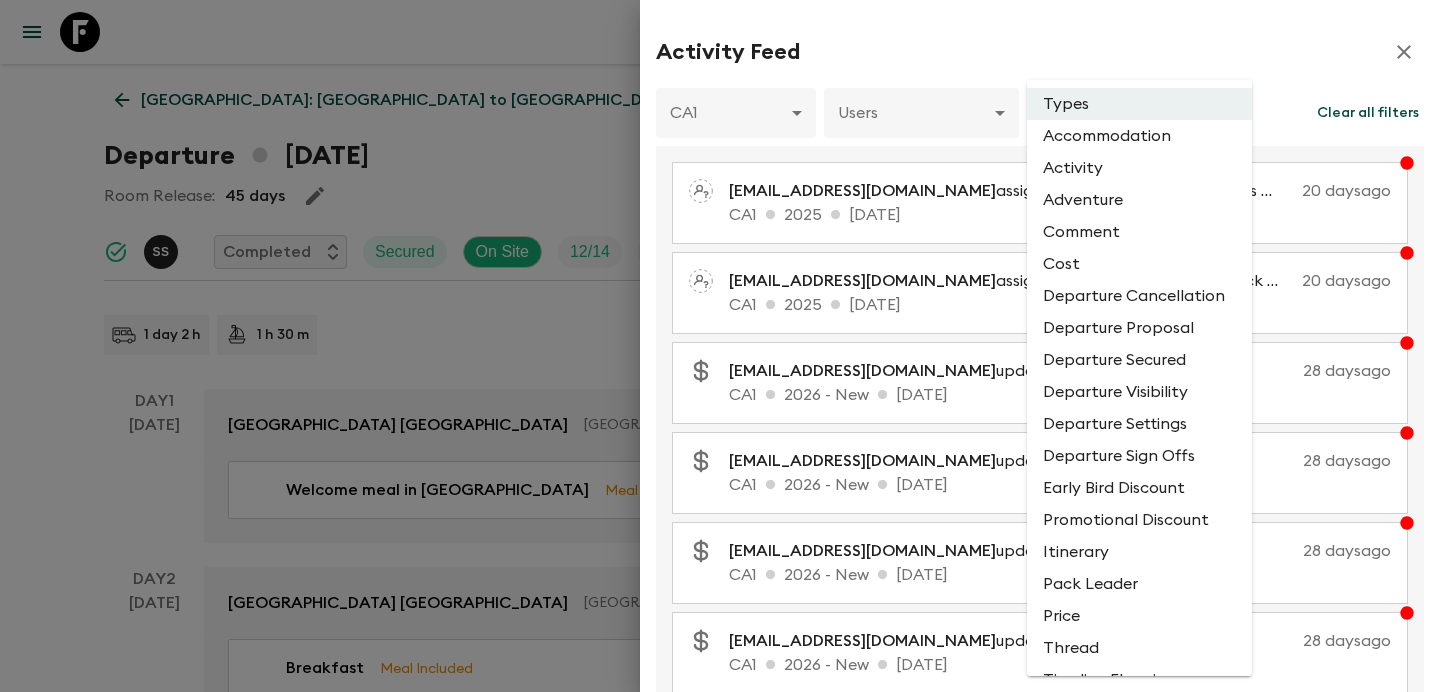 click on "Activity" at bounding box center [1139, 168] 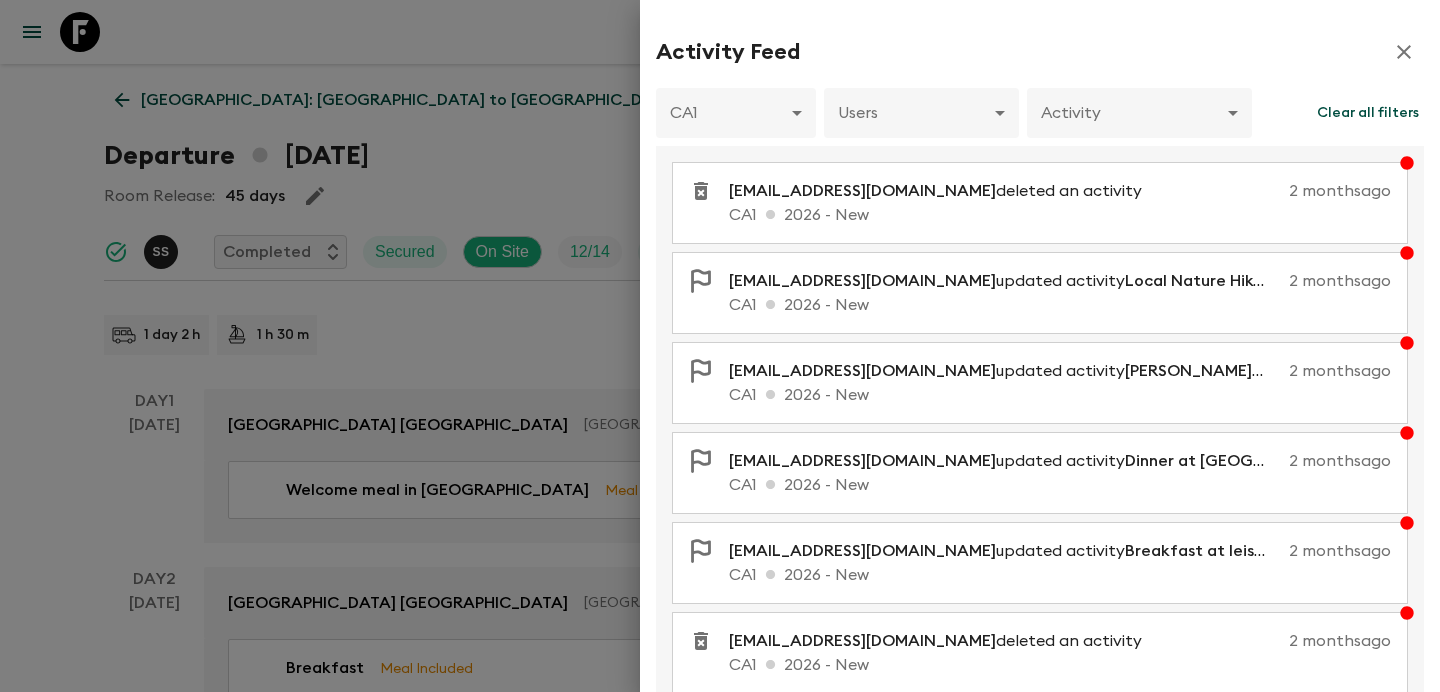 scroll, scrollTop: 410, scrollLeft: 0, axis: vertical 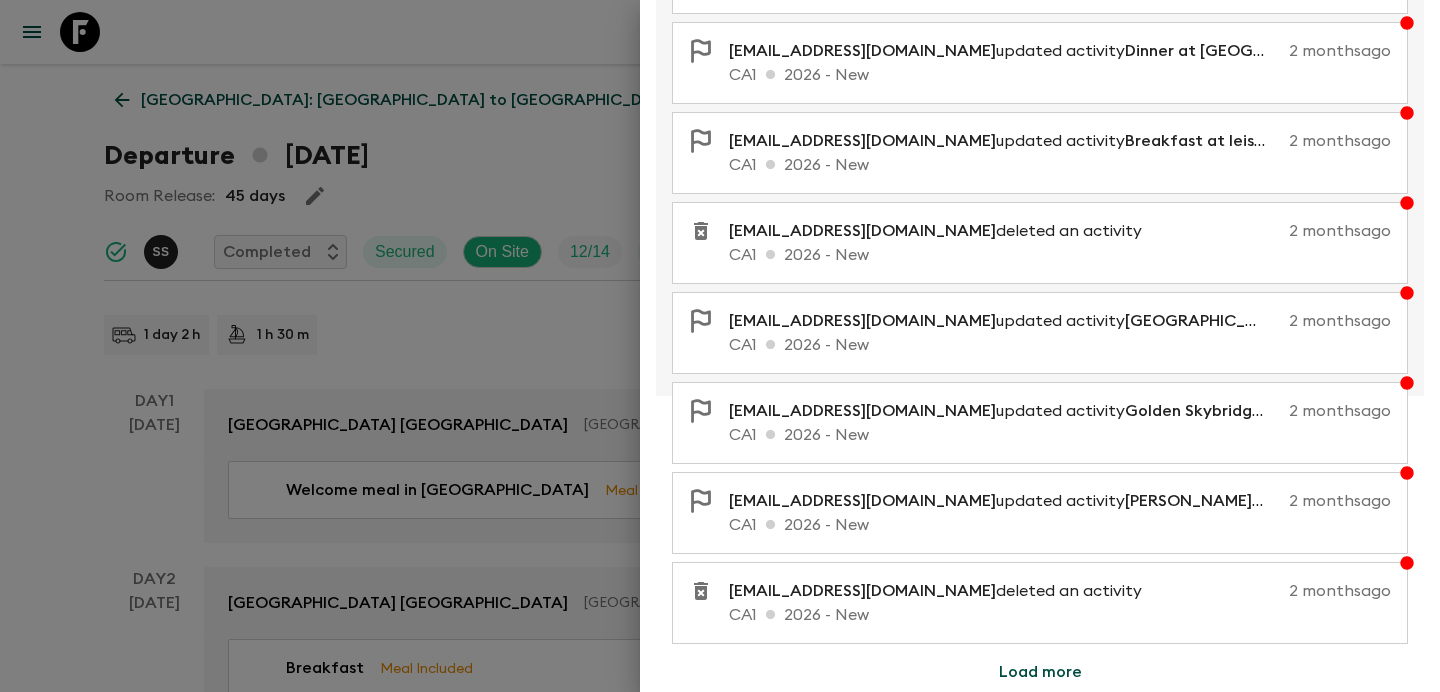 click on "Load more" at bounding box center [1040, 672] 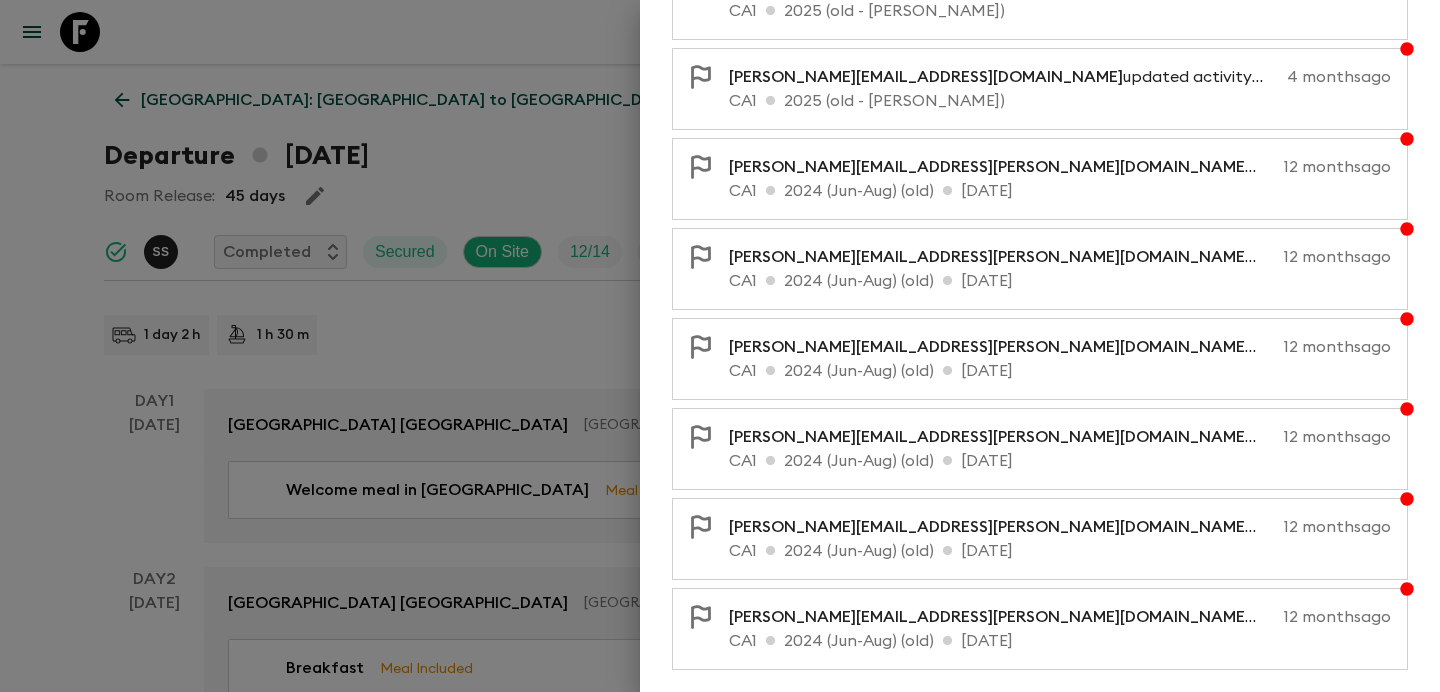 scroll, scrollTop: 1310, scrollLeft: 0, axis: vertical 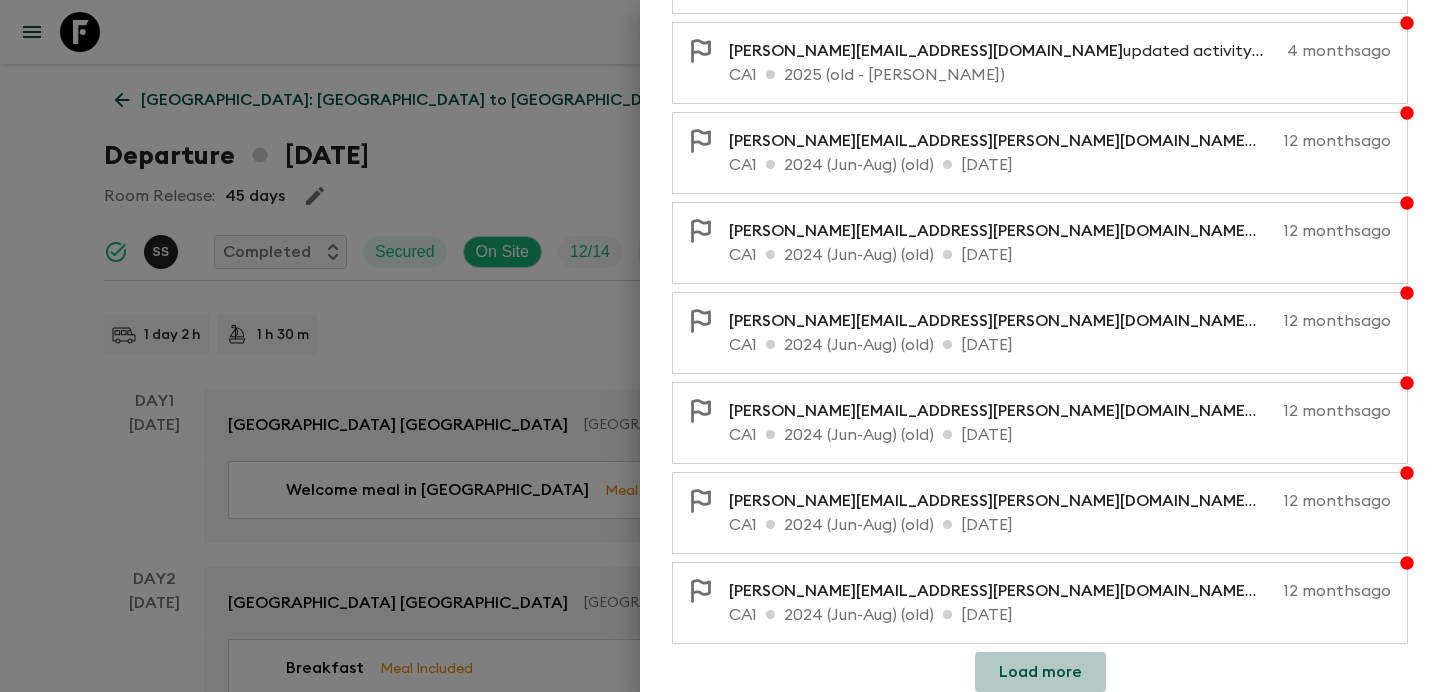 click on "Load more" at bounding box center (1040, 672) 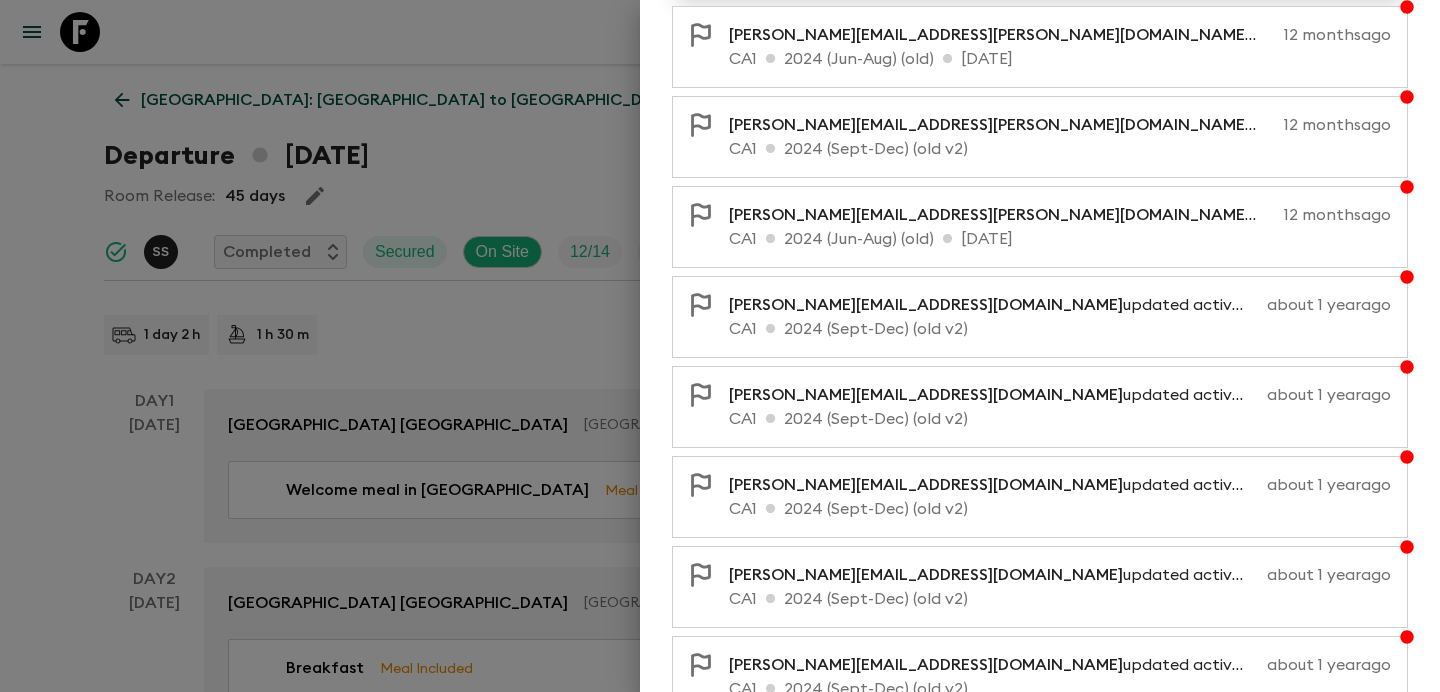 scroll, scrollTop: 2210, scrollLeft: 0, axis: vertical 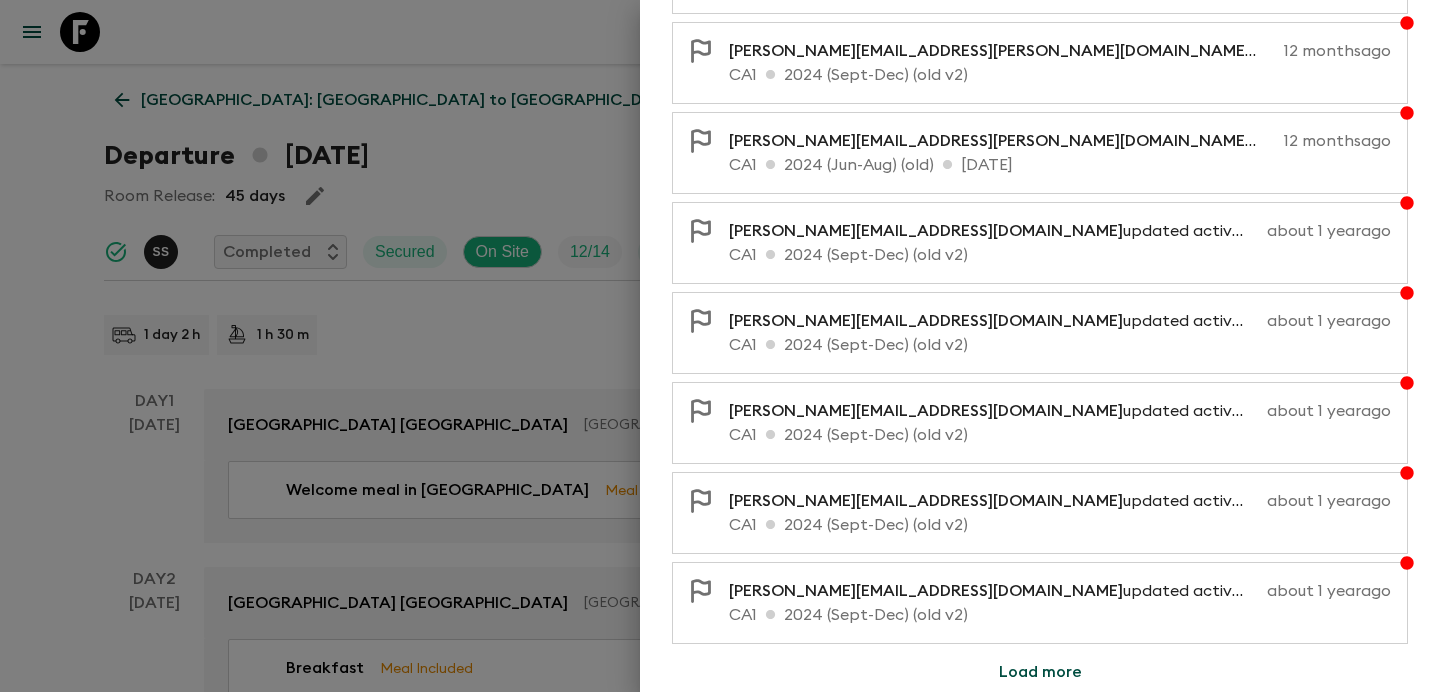 click on "Load more" at bounding box center [1040, 672] 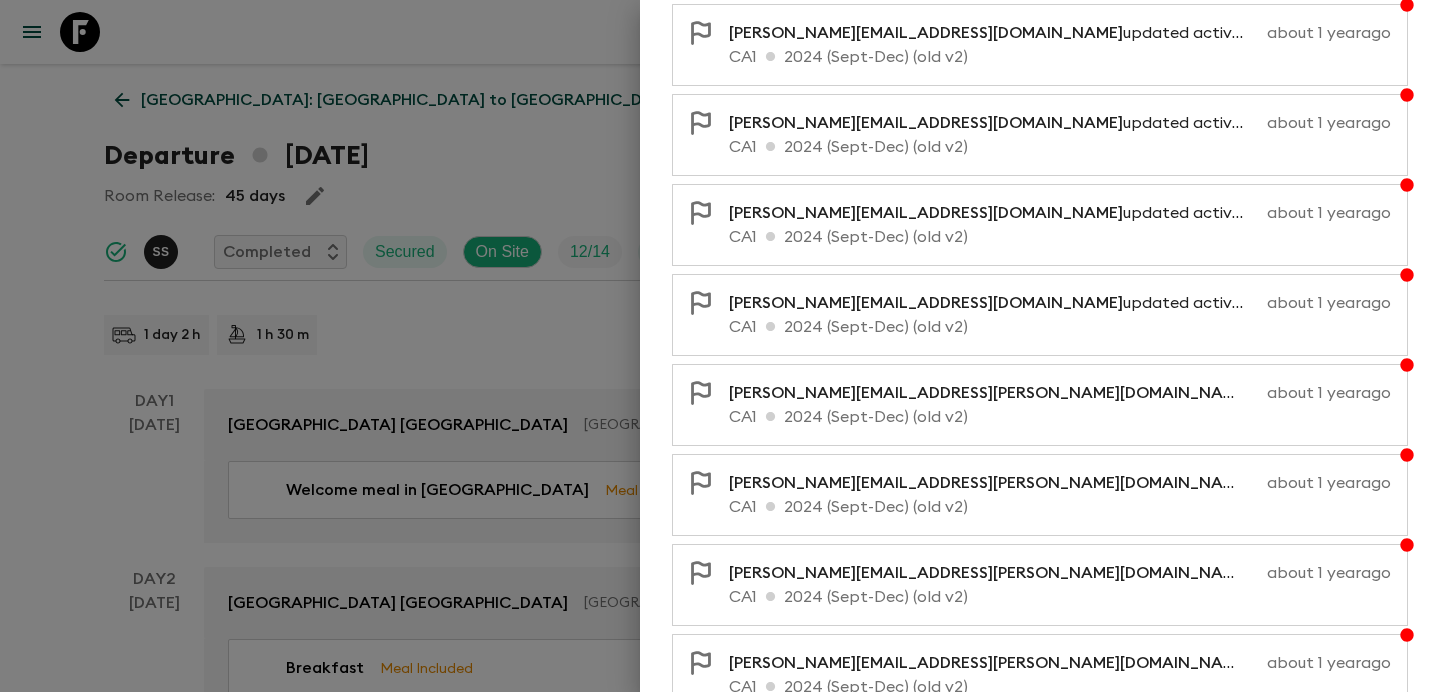 scroll, scrollTop: 3110, scrollLeft: 0, axis: vertical 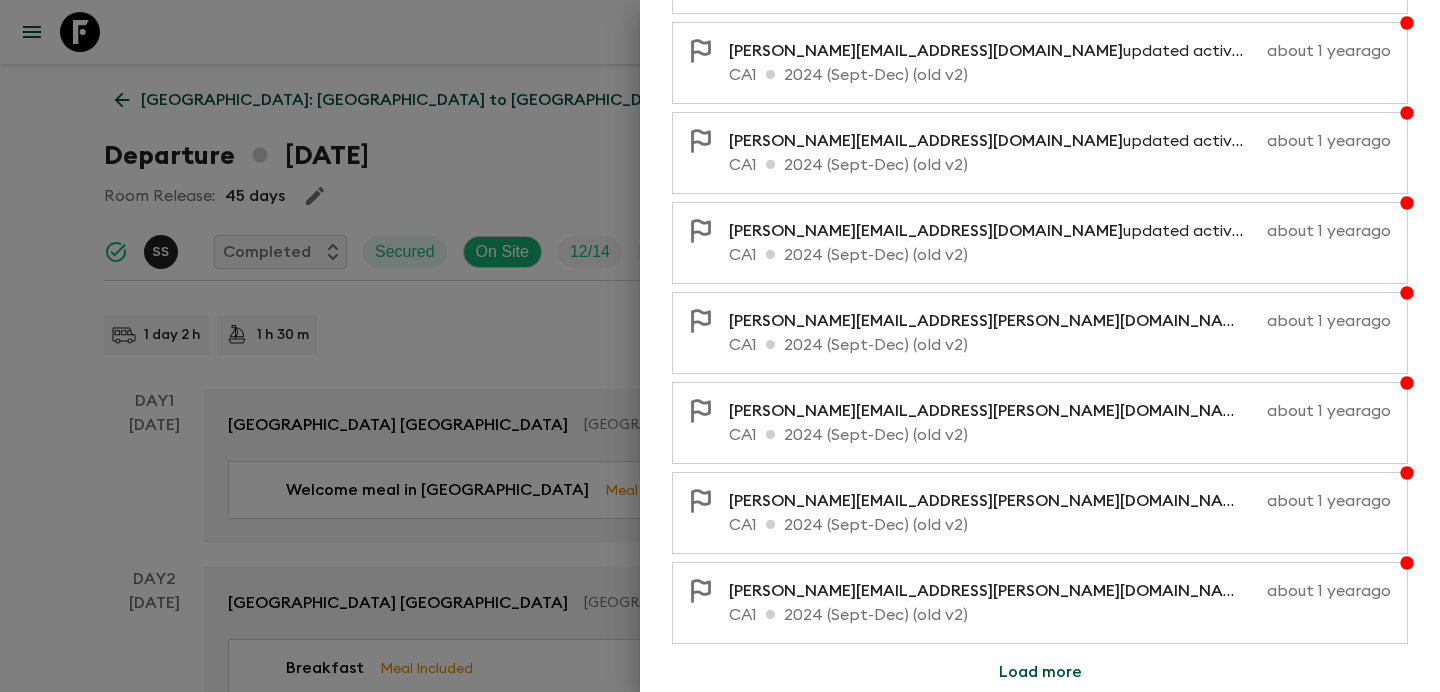 click on "Load more" at bounding box center [1040, 672] 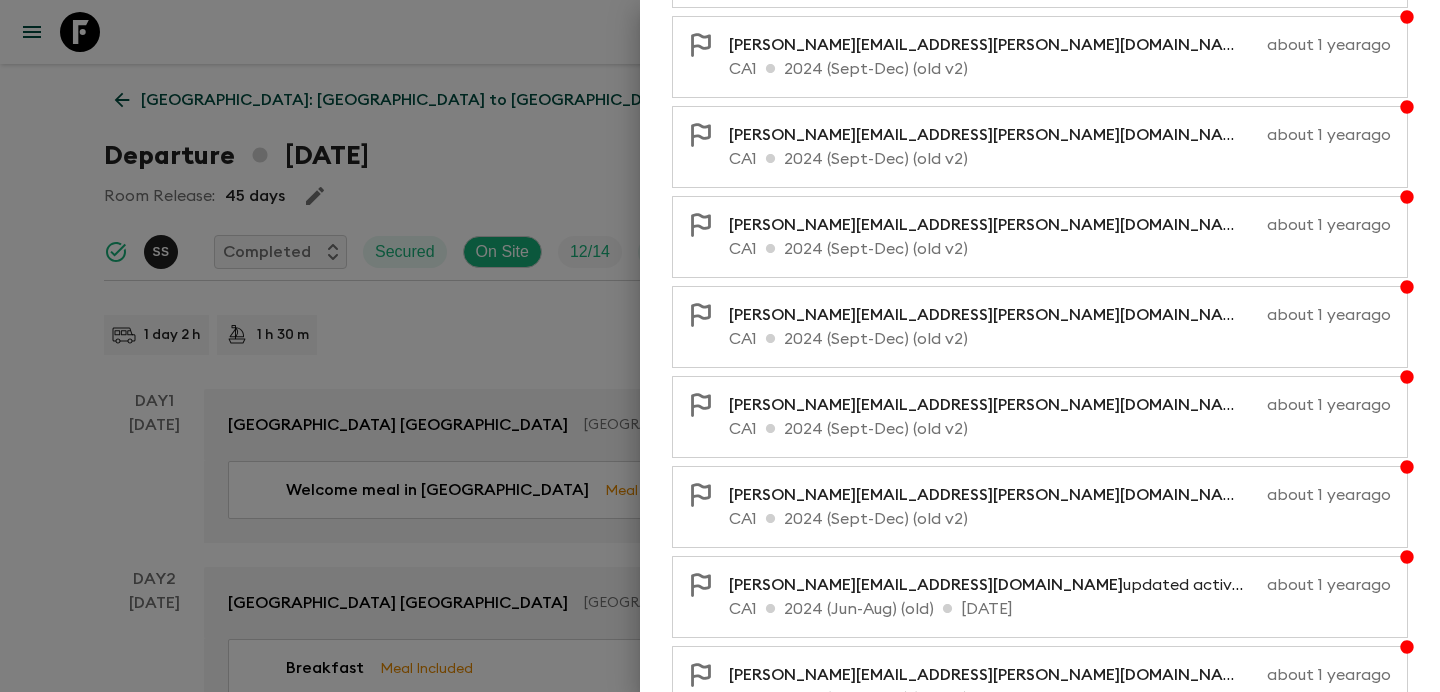 scroll, scrollTop: 4010, scrollLeft: 0, axis: vertical 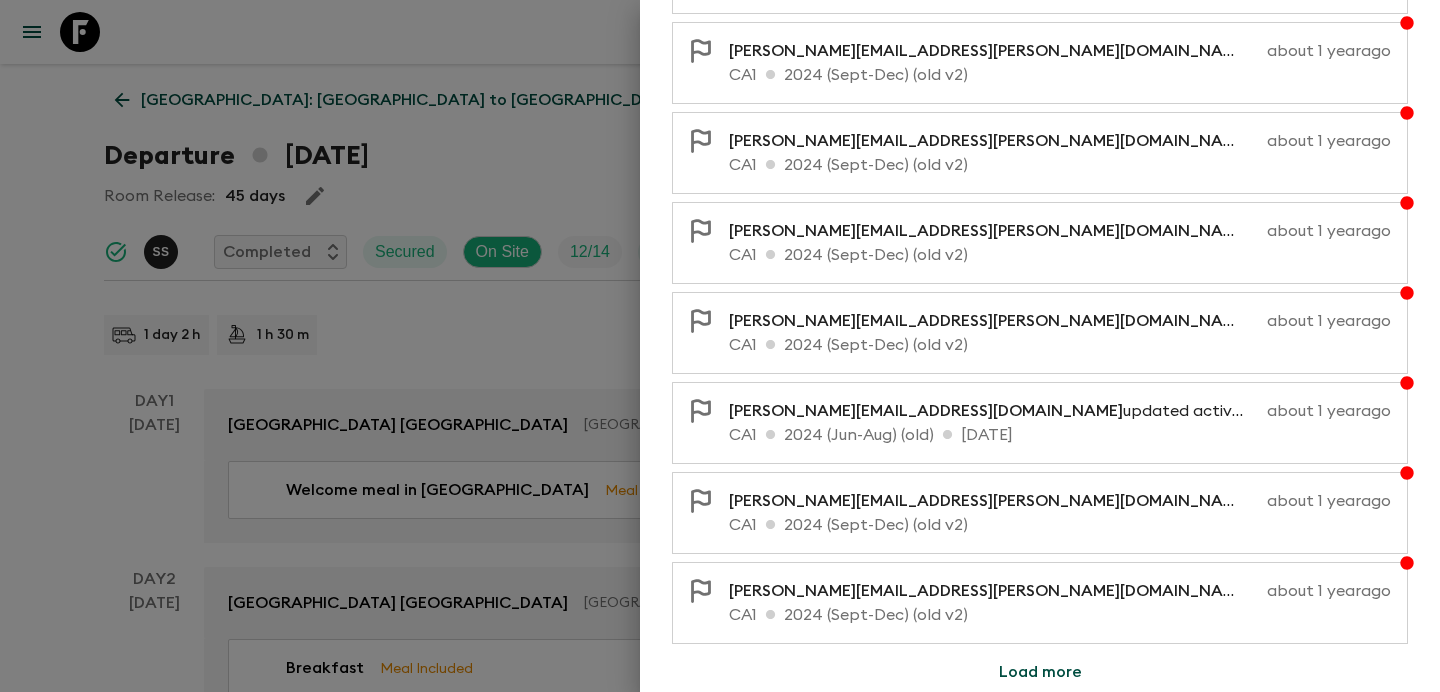 click on "Load more" at bounding box center (1040, 672) 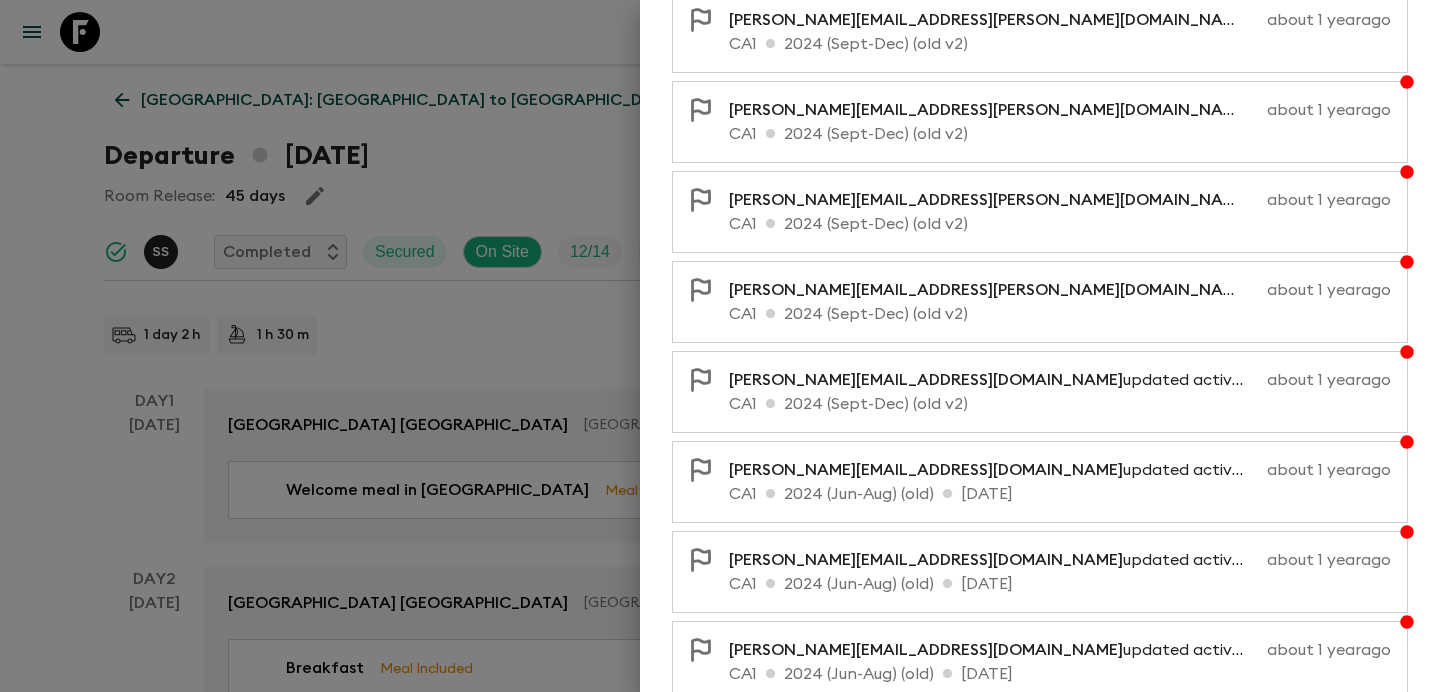 scroll, scrollTop: 4910, scrollLeft: 0, axis: vertical 